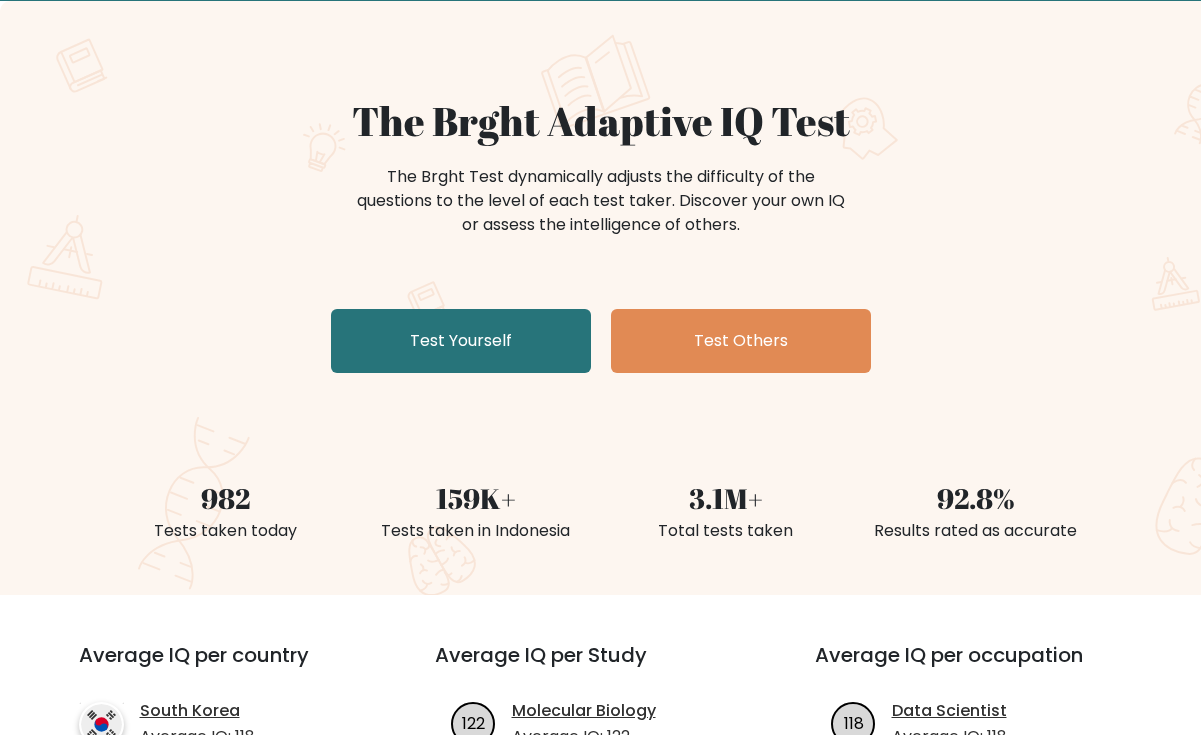 scroll, scrollTop: 124, scrollLeft: 0, axis: vertical 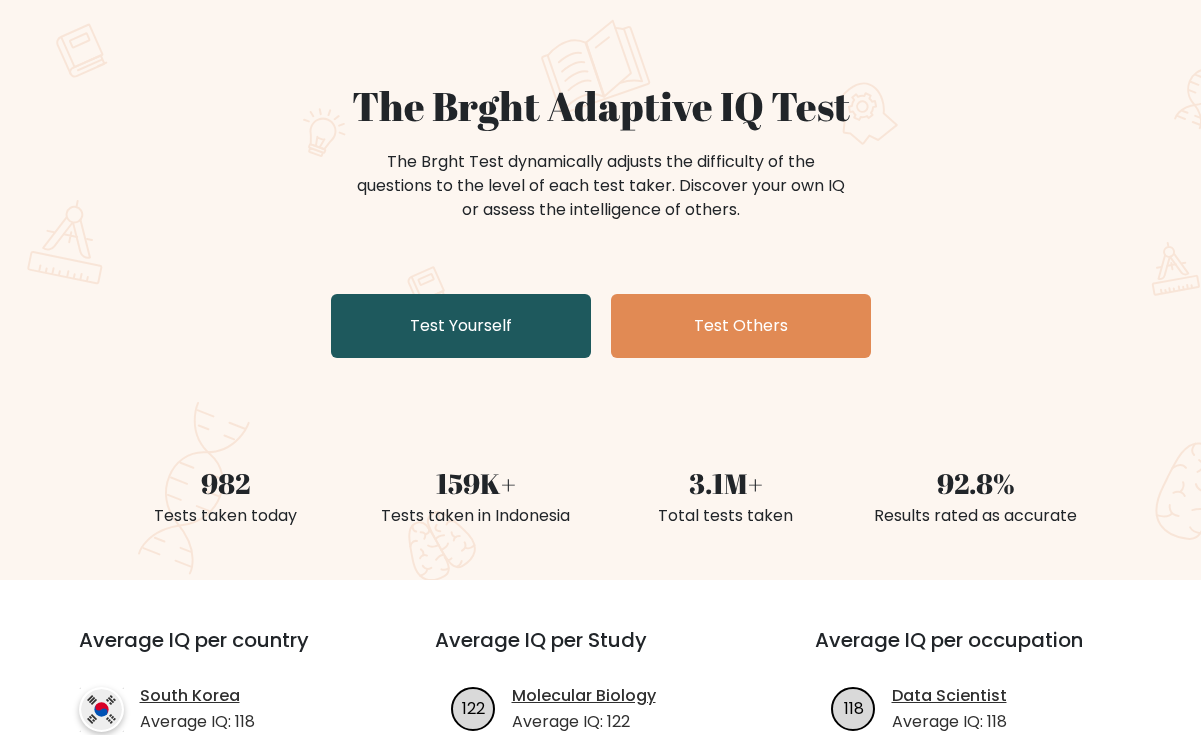 click on "Test Yourself" at bounding box center [461, 326] 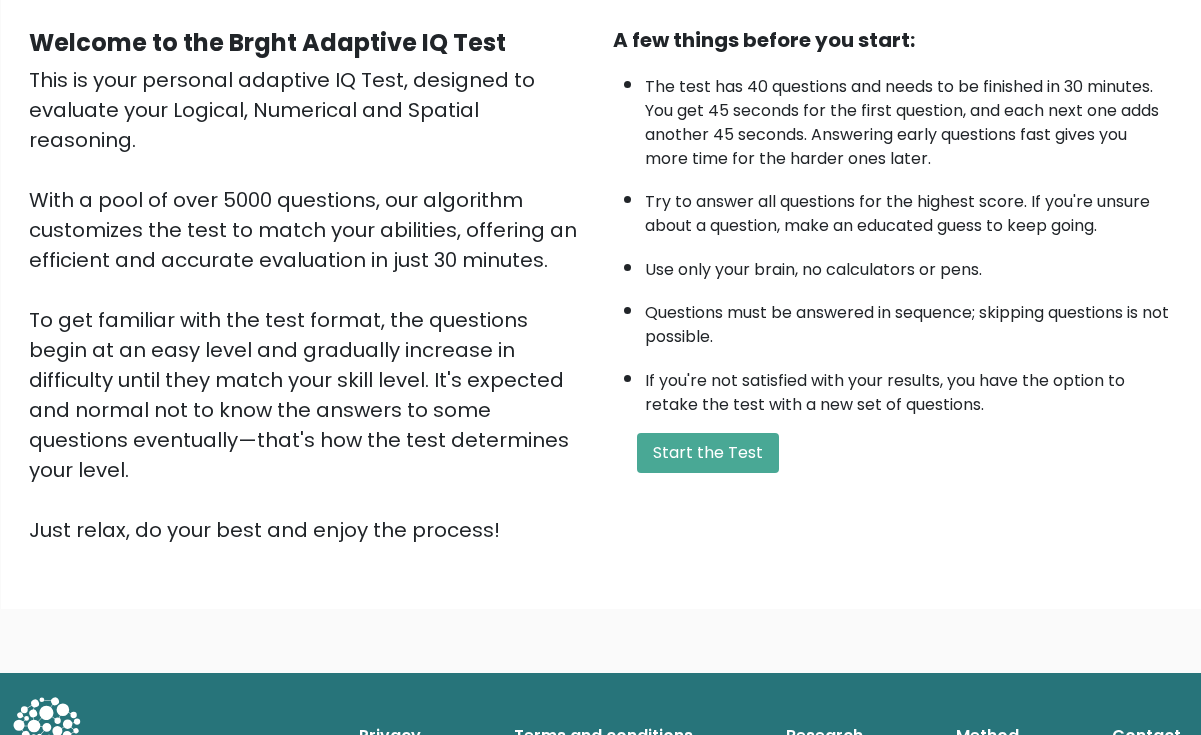 scroll, scrollTop: 0, scrollLeft: 0, axis: both 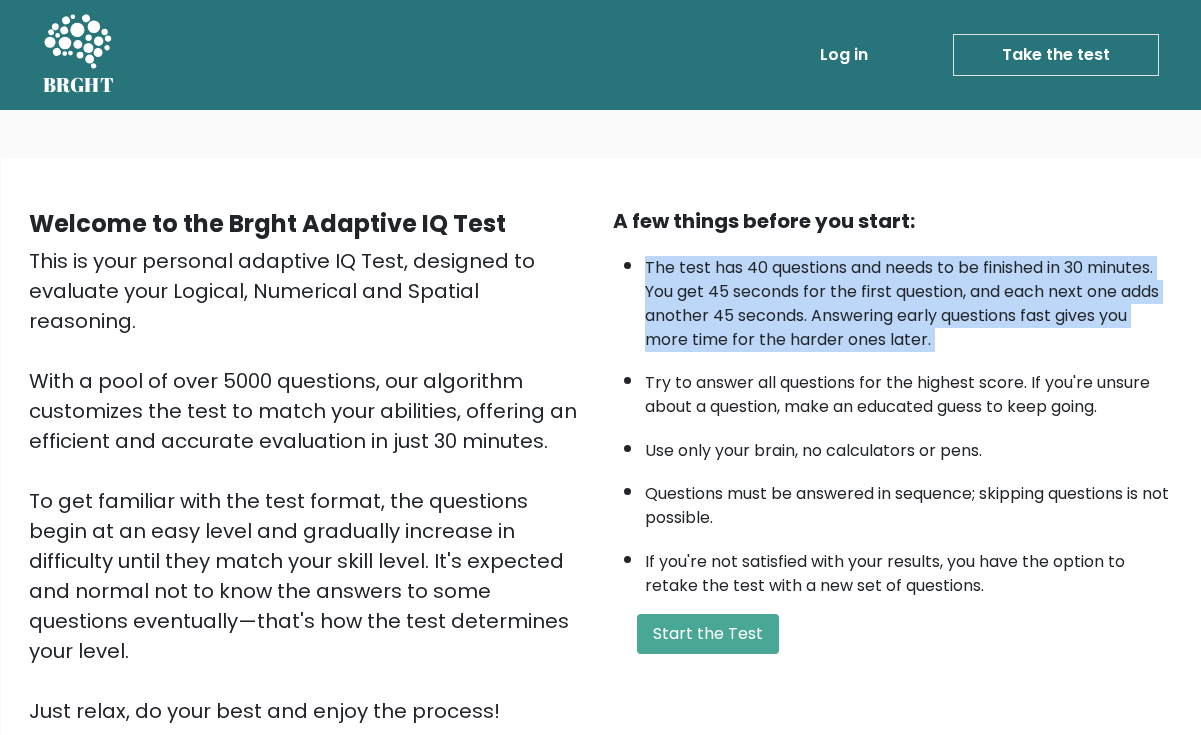 drag, startPoint x: 631, startPoint y: 255, endPoint x: 1028, endPoint y: 352, distance: 408.67834 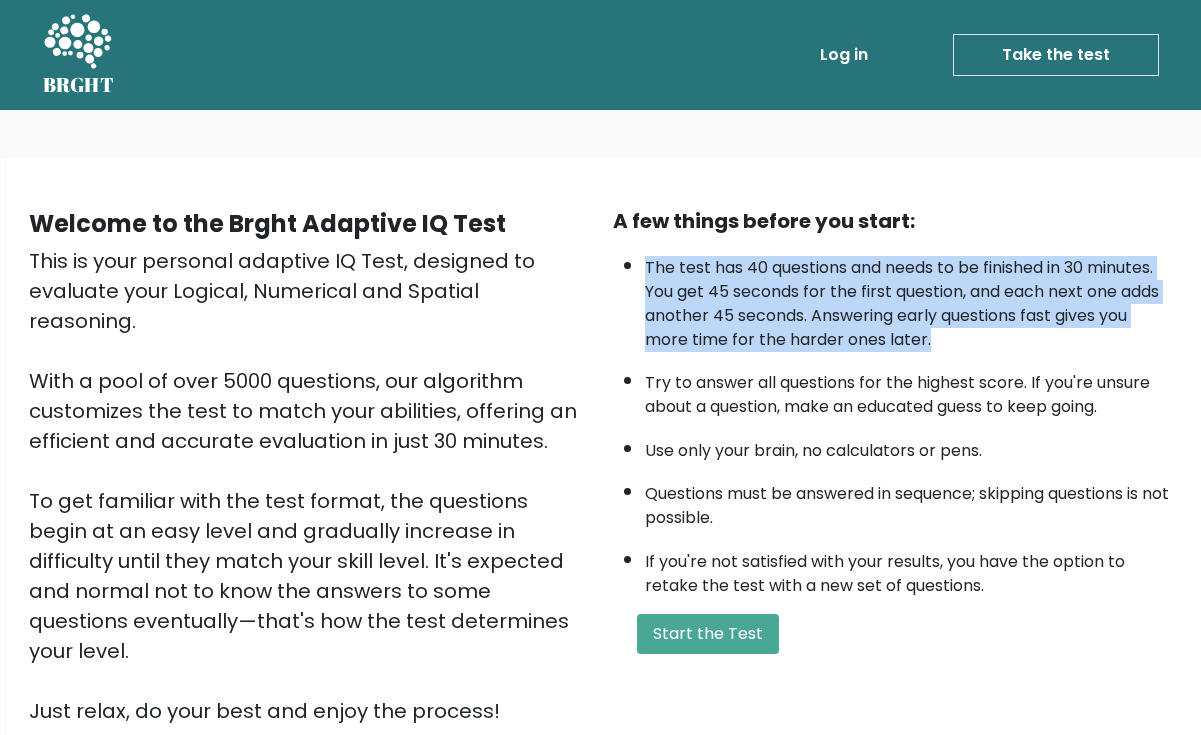 drag, startPoint x: 985, startPoint y: 338, endPoint x: 754, endPoint y: 236, distance: 252.51732 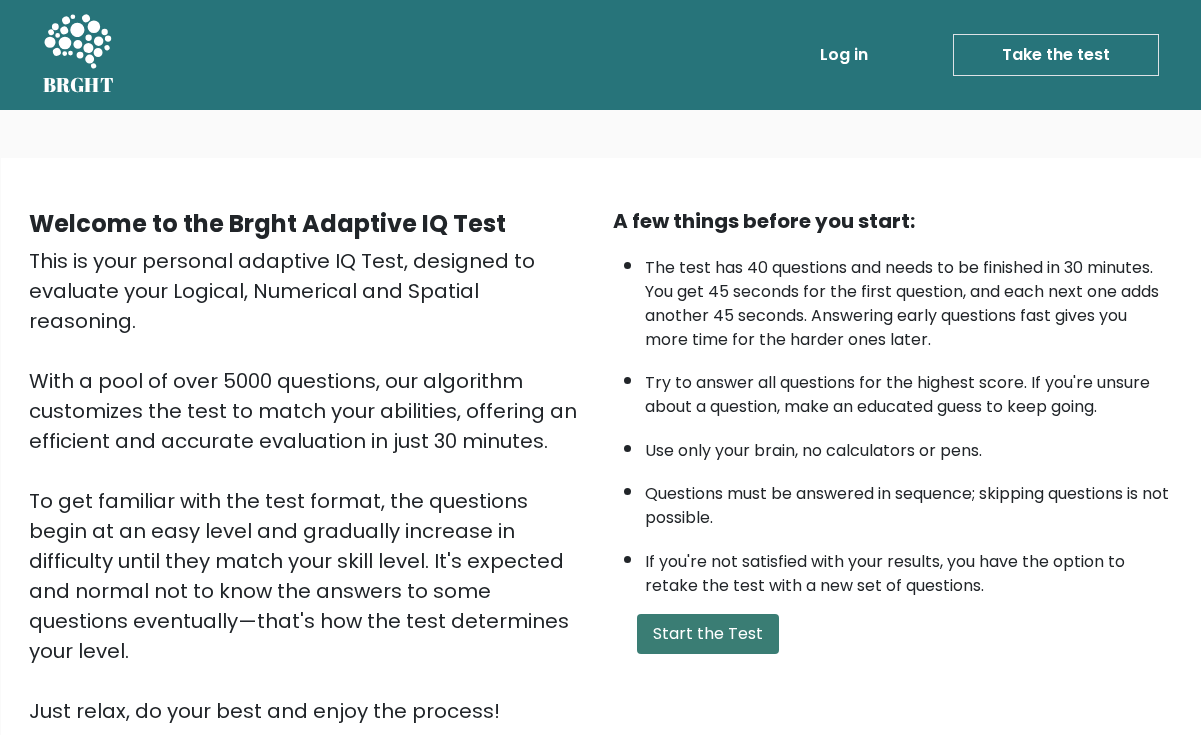 click on "Start the Test" at bounding box center [708, 634] 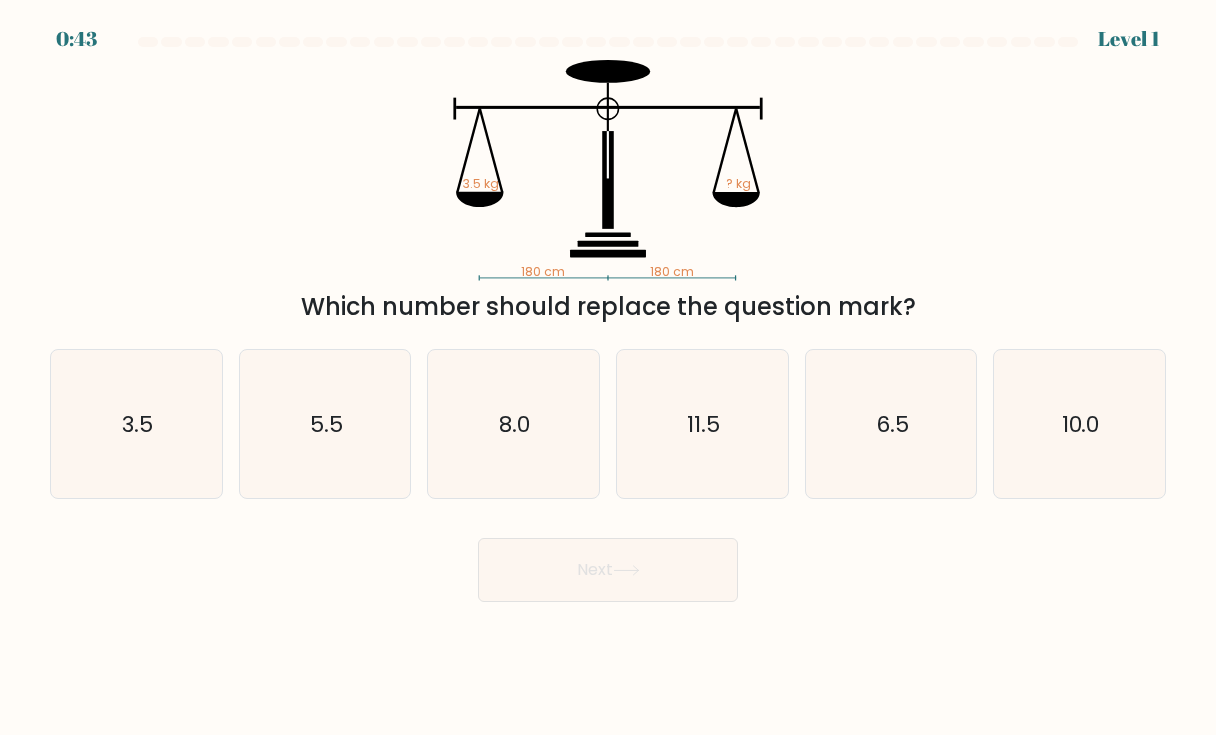 scroll, scrollTop: 0, scrollLeft: 0, axis: both 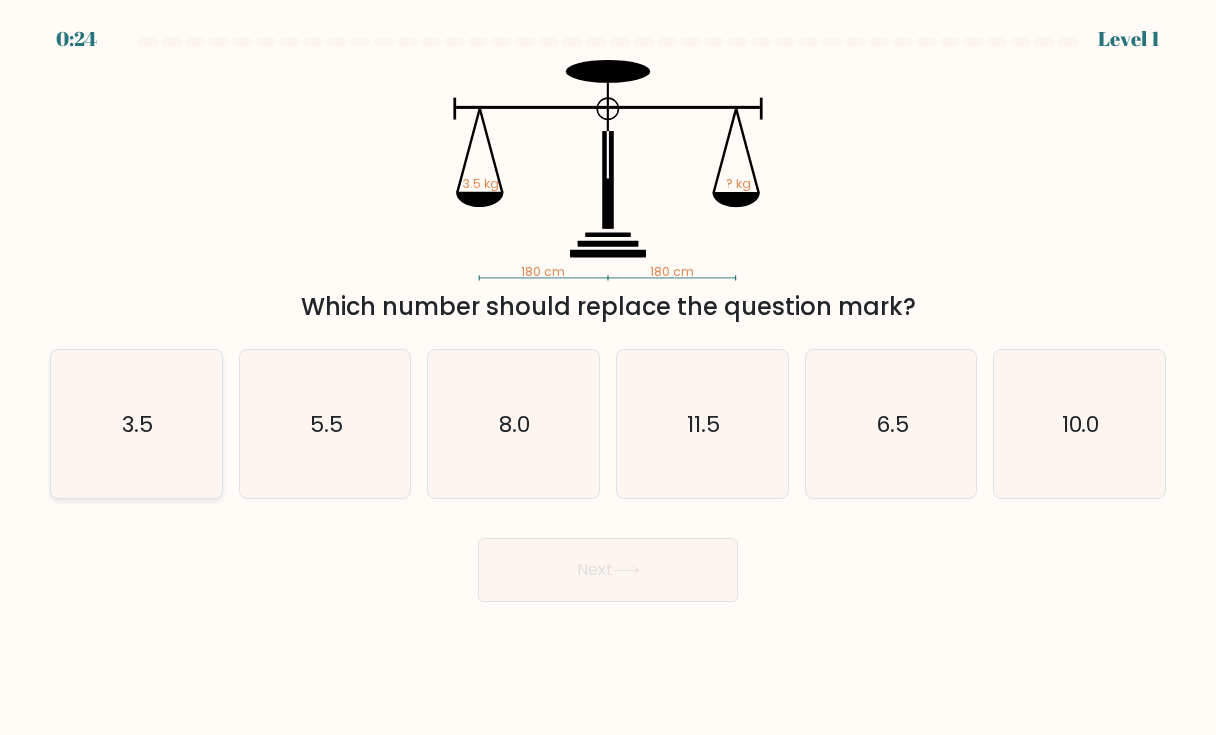 click on "3.5" 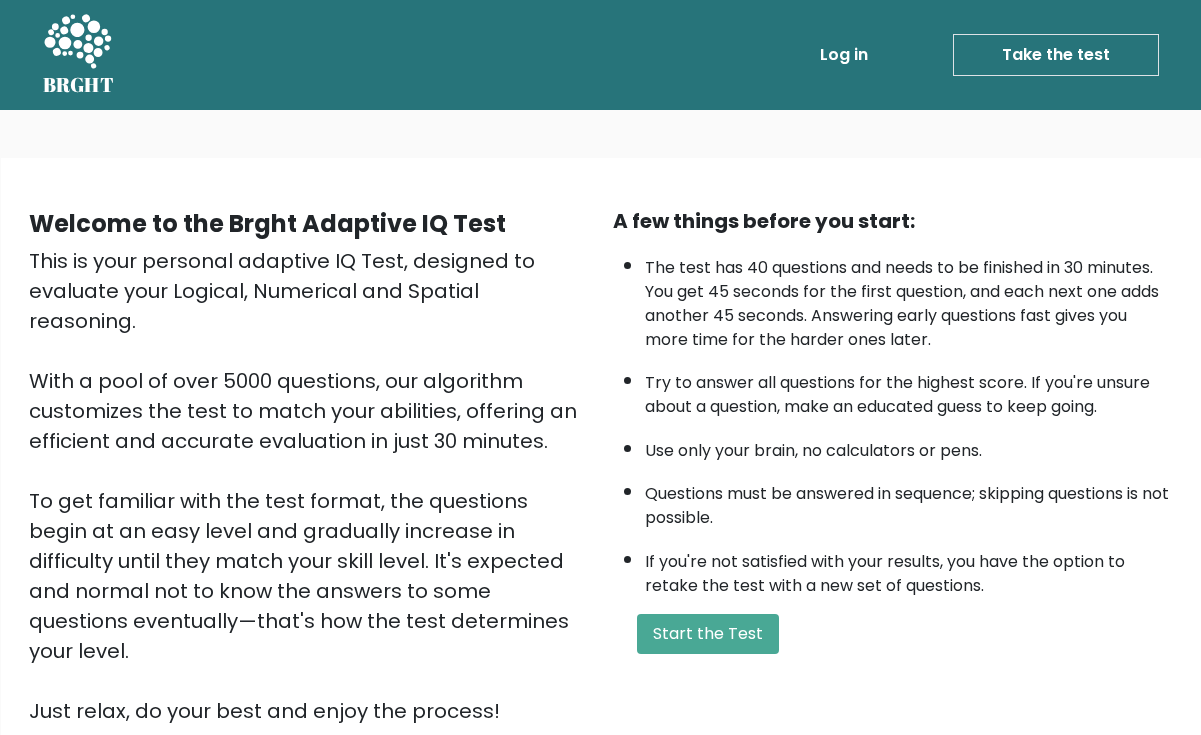 scroll, scrollTop: 0, scrollLeft: 0, axis: both 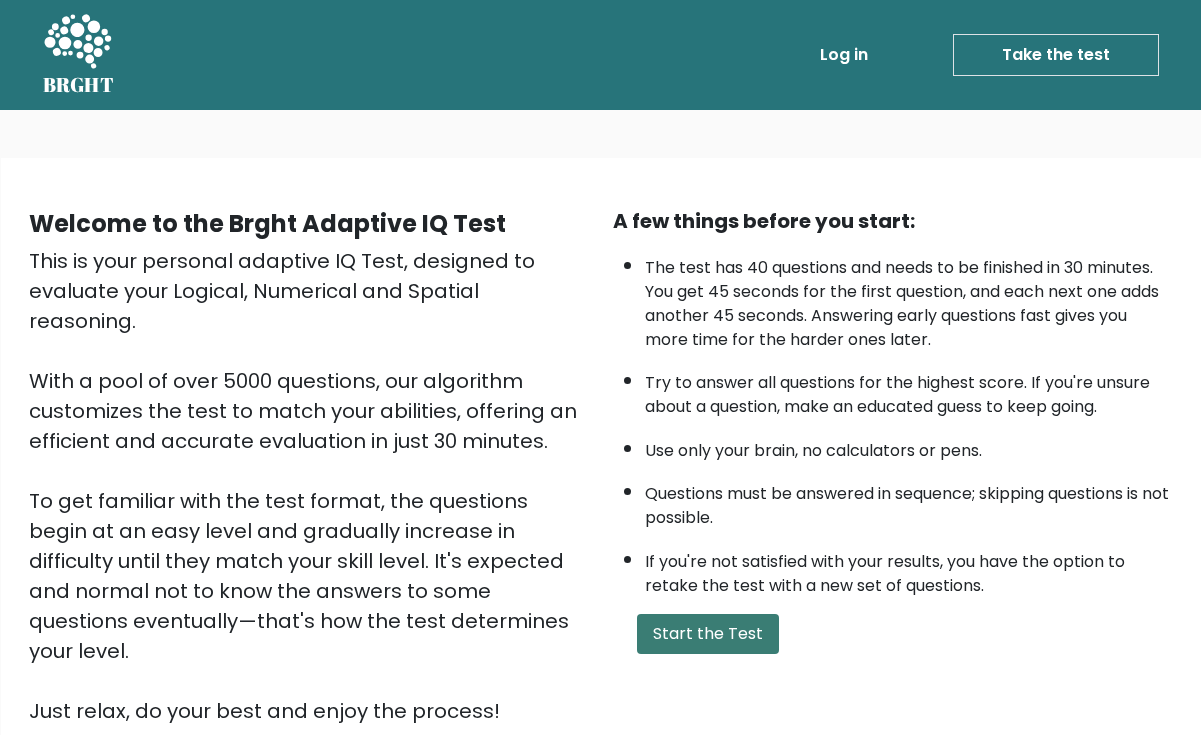 click on "Start the Test" at bounding box center [708, 634] 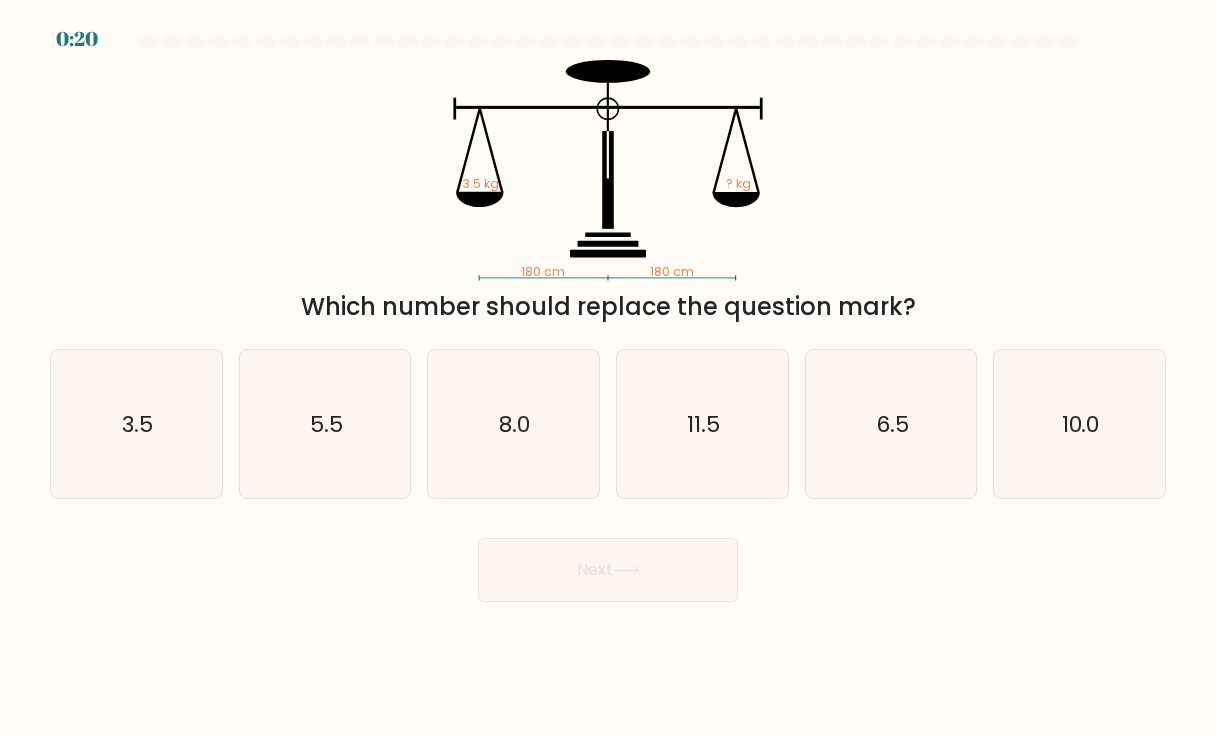 scroll, scrollTop: 0, scrollLeft: 0, axis: both 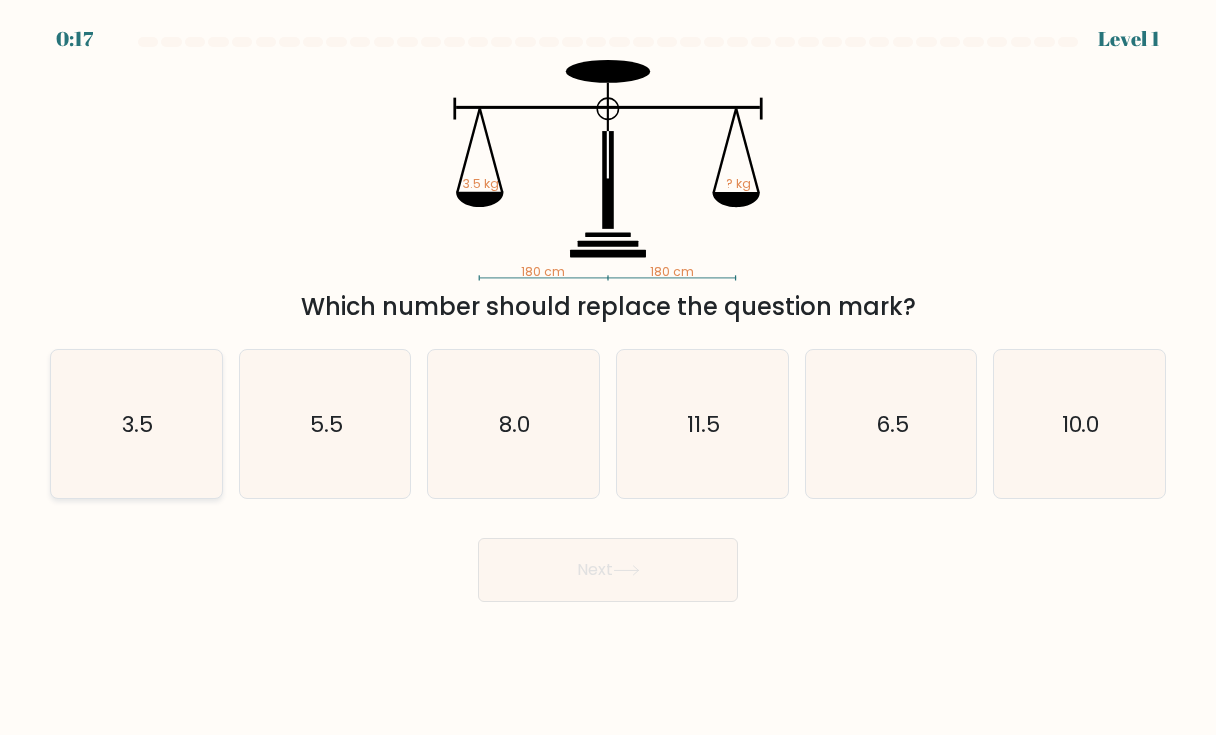 click on "3.5" 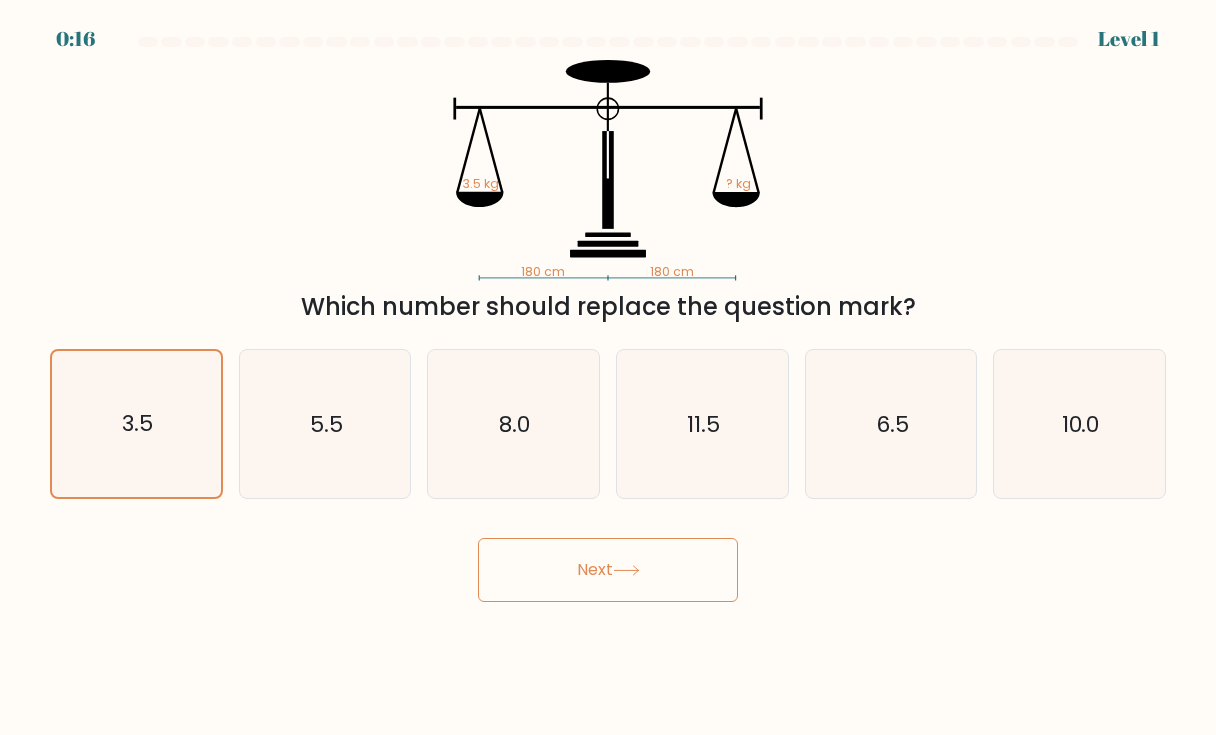 click on "0:16
Level 1" at bounding box center [608, 367] 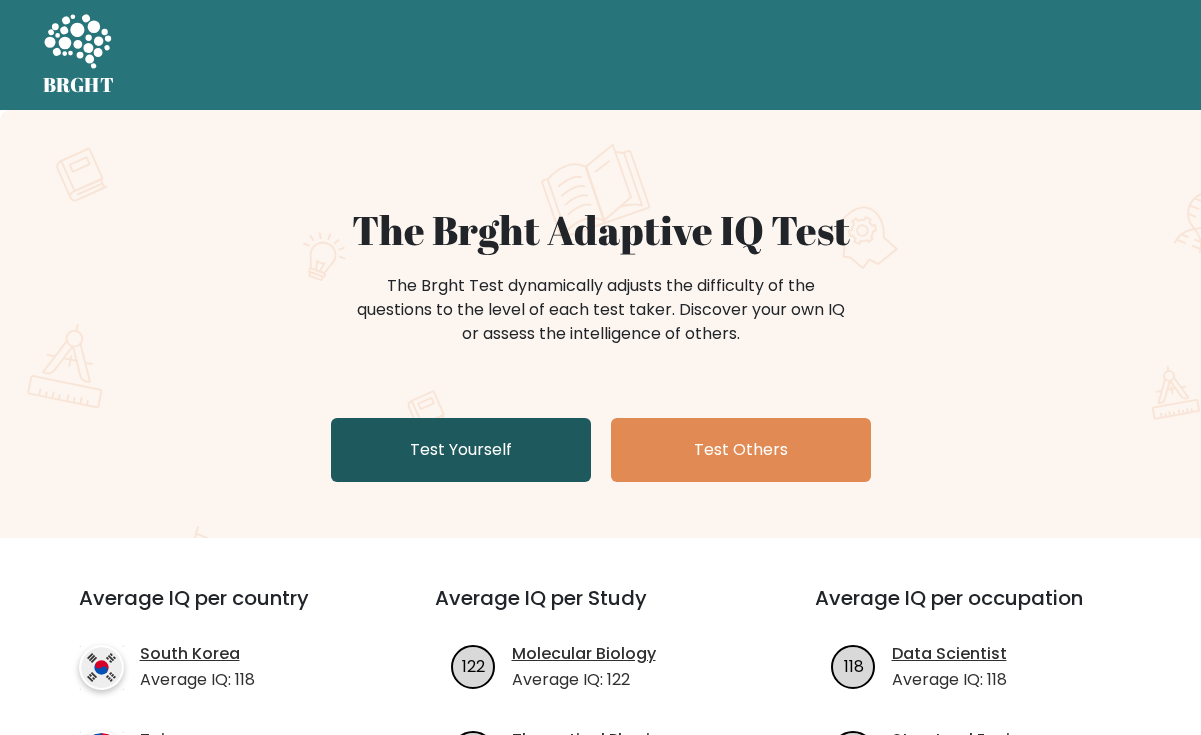 scroll, scrollTop: 0, scrollLeft: 0, axis: both 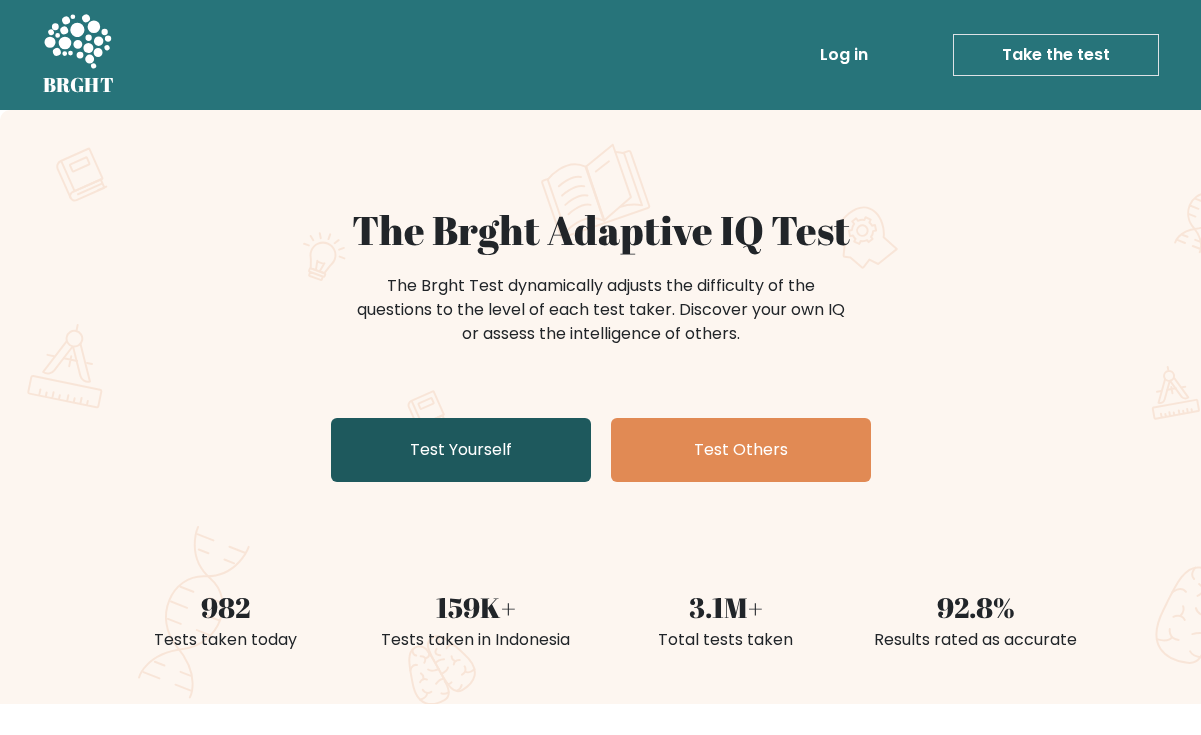 click on "Test Yourself" at bounding box center (461, 450) 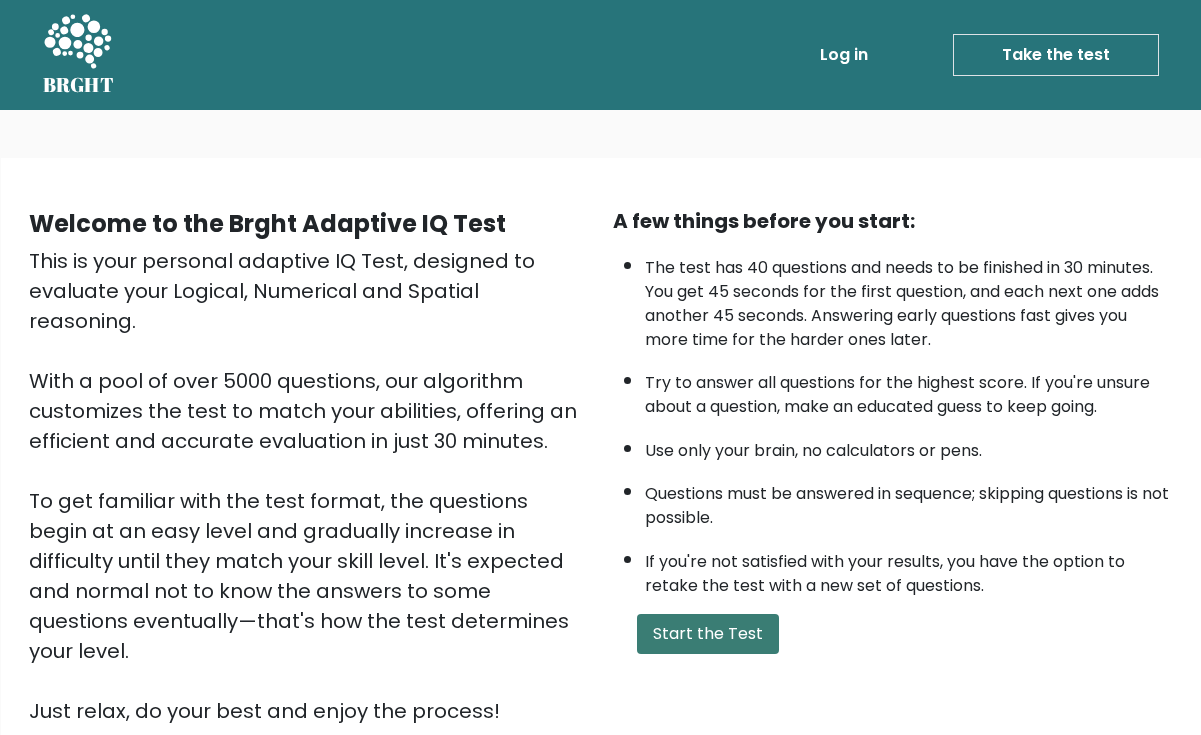 scroll, scrollTop: 0, scrollLeft: 0, axis: both 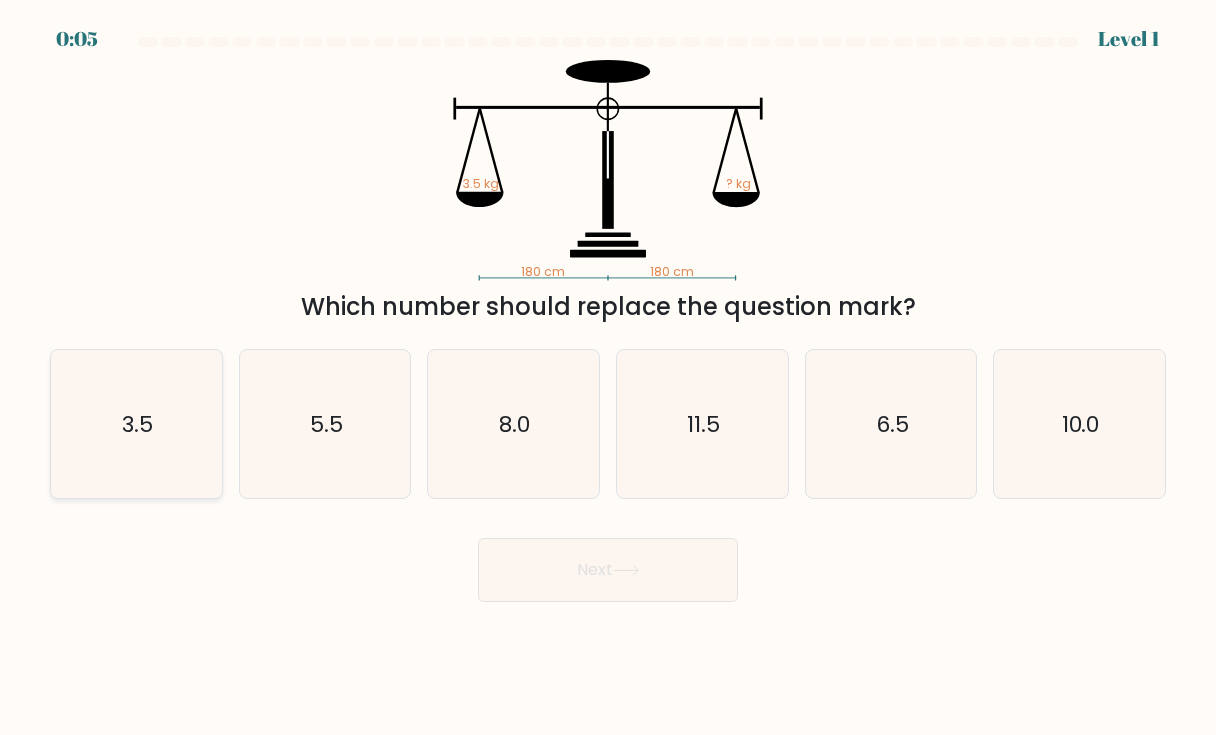 click on "3.5" 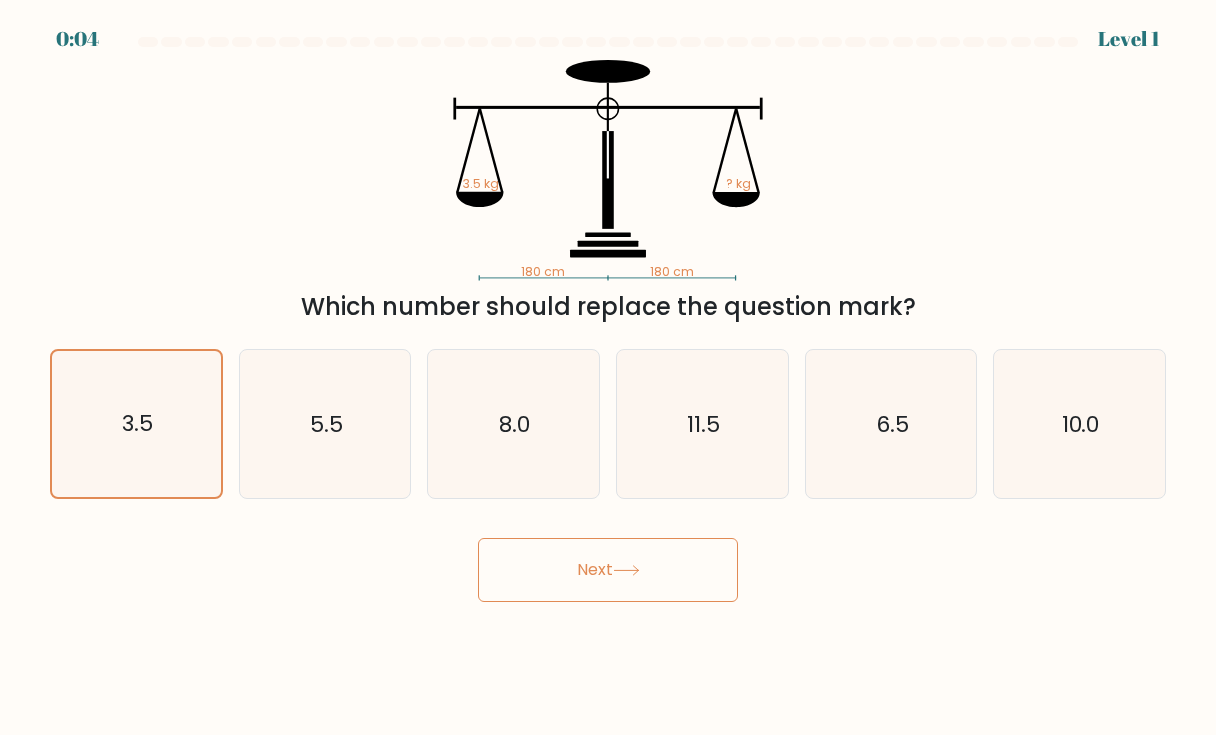 click on "Next" at bounding box center (608, 570) 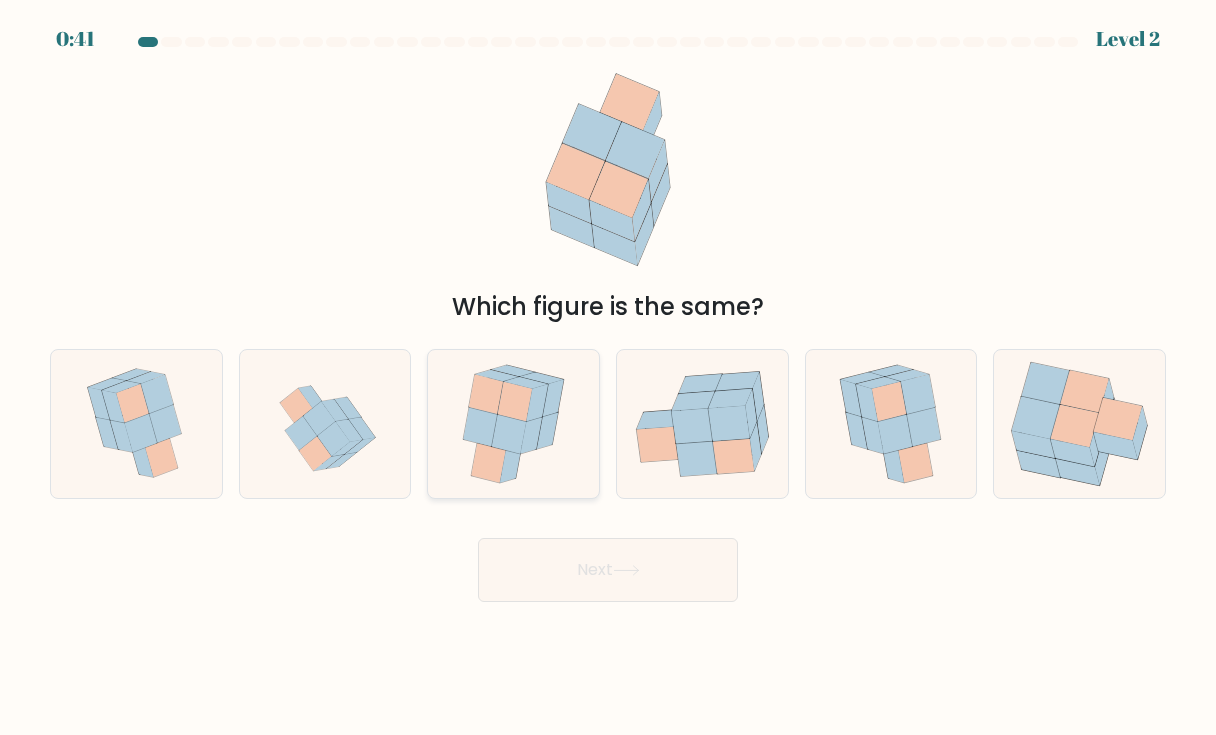 click 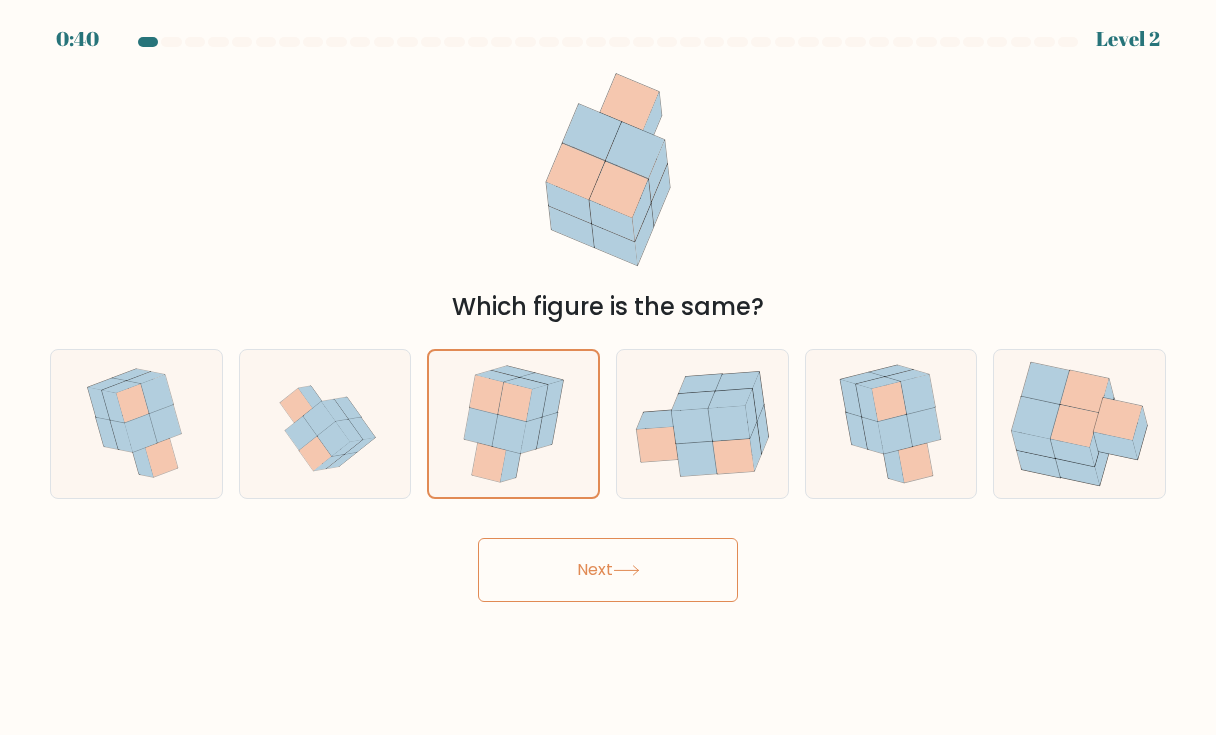 click 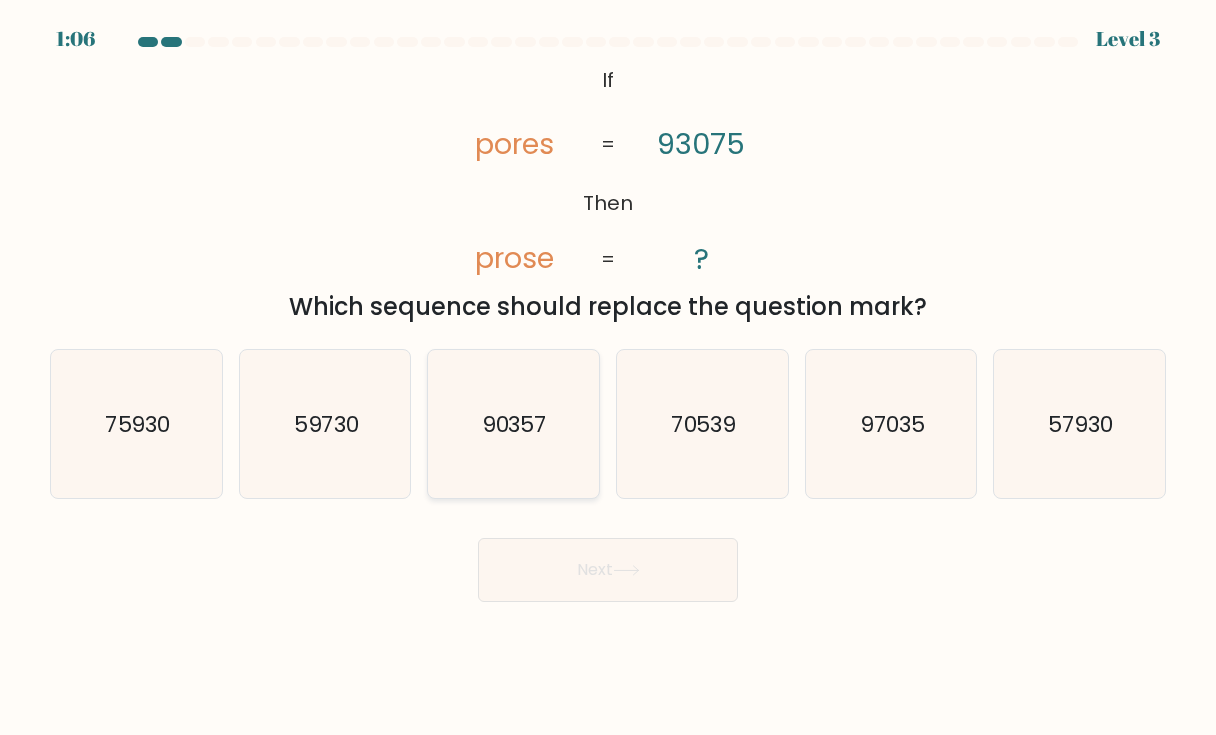 click on "90357" 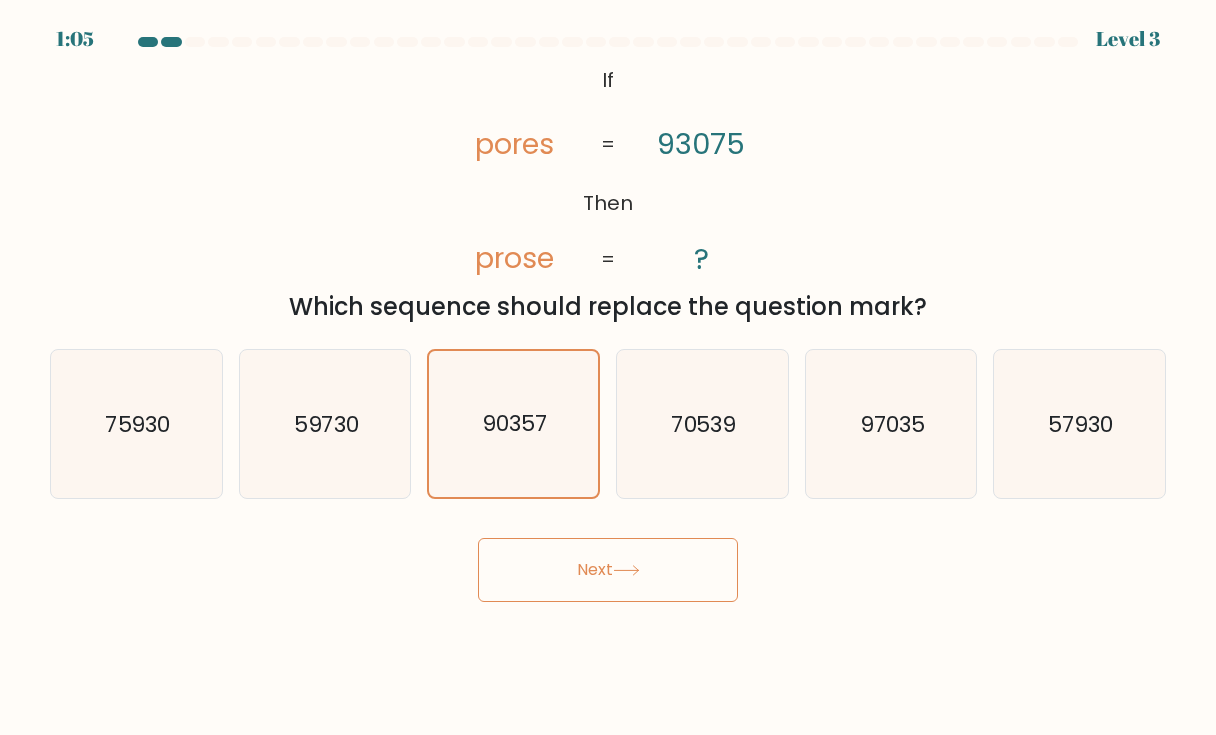 click on "Next" at bounding box center (608, 570) 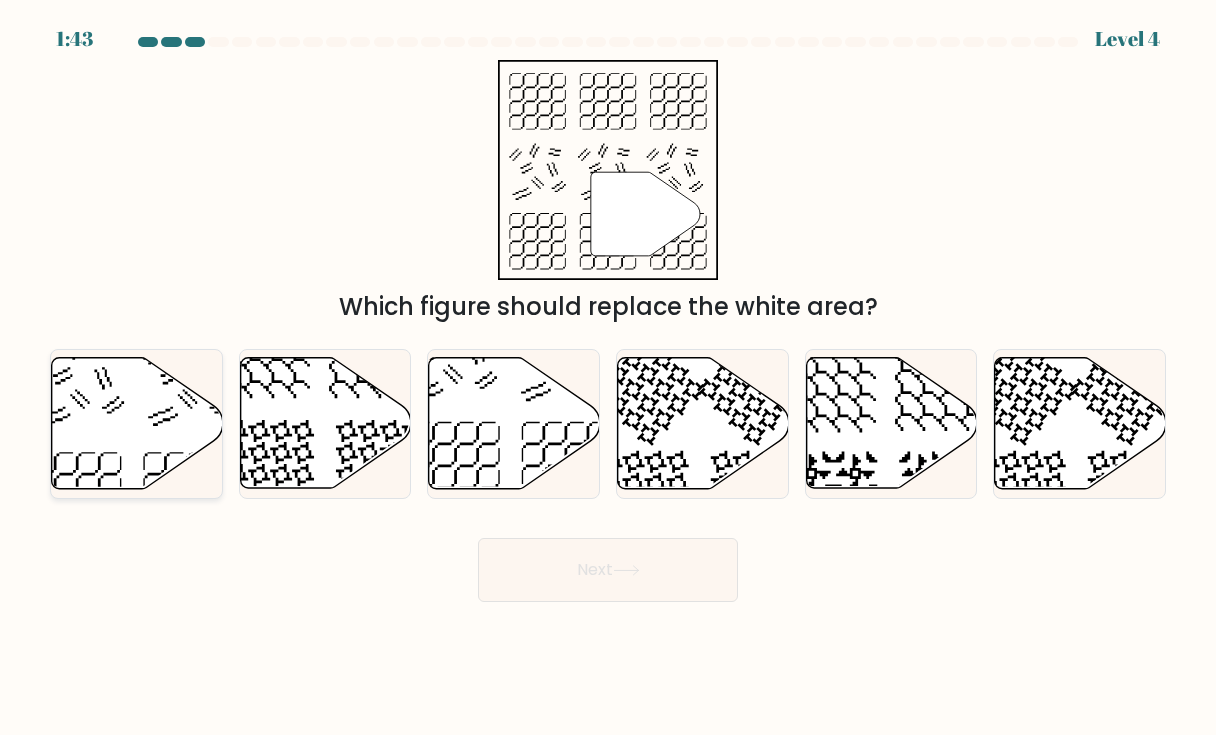 click 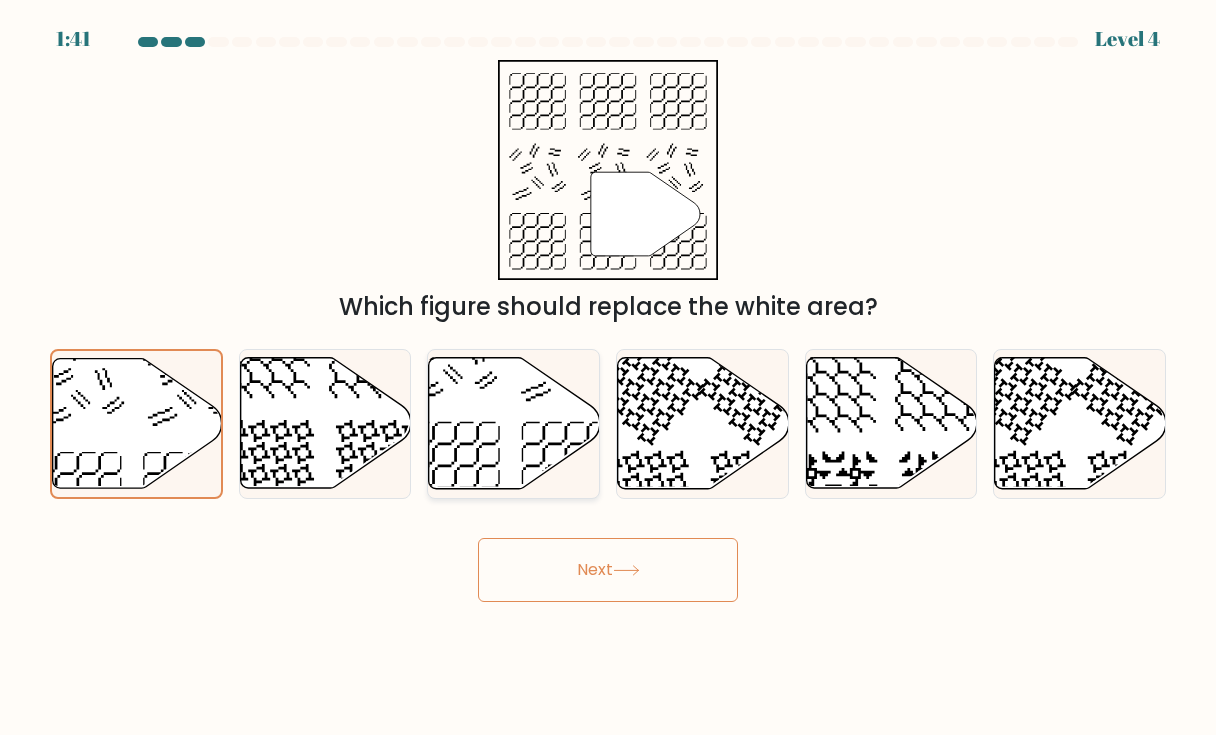 click 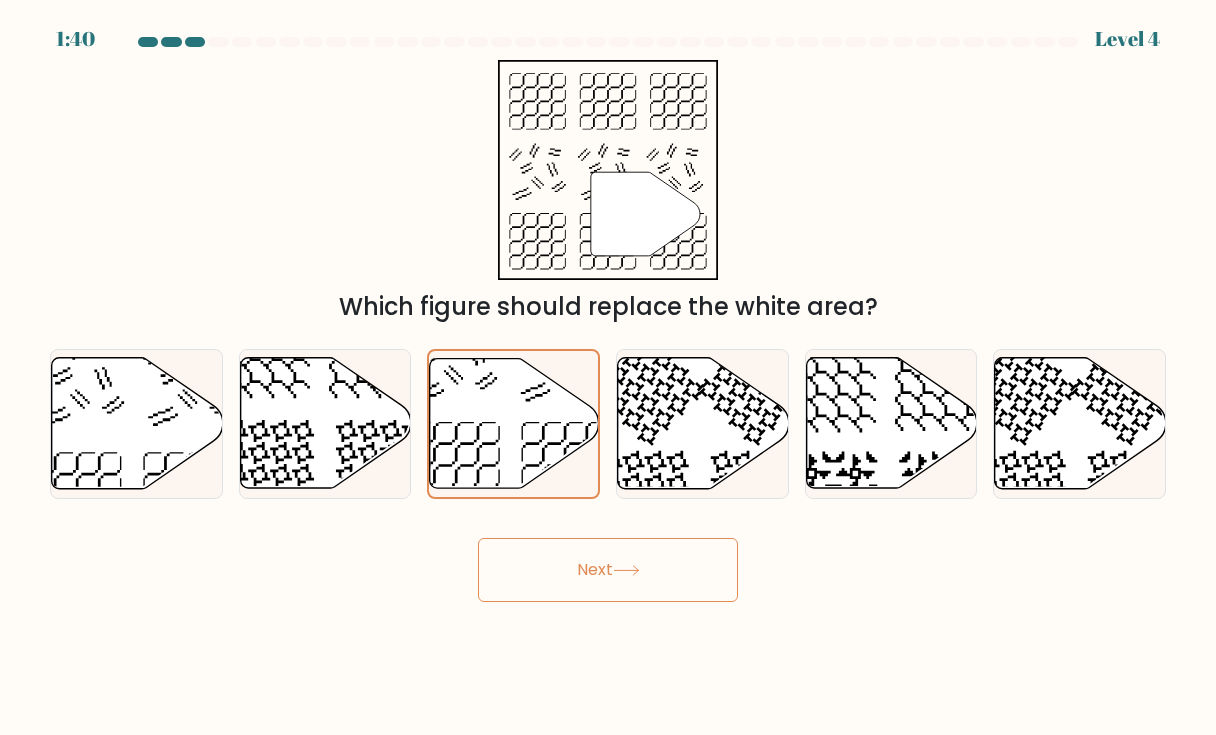 click on "Next" at bounding box center (608, 570) 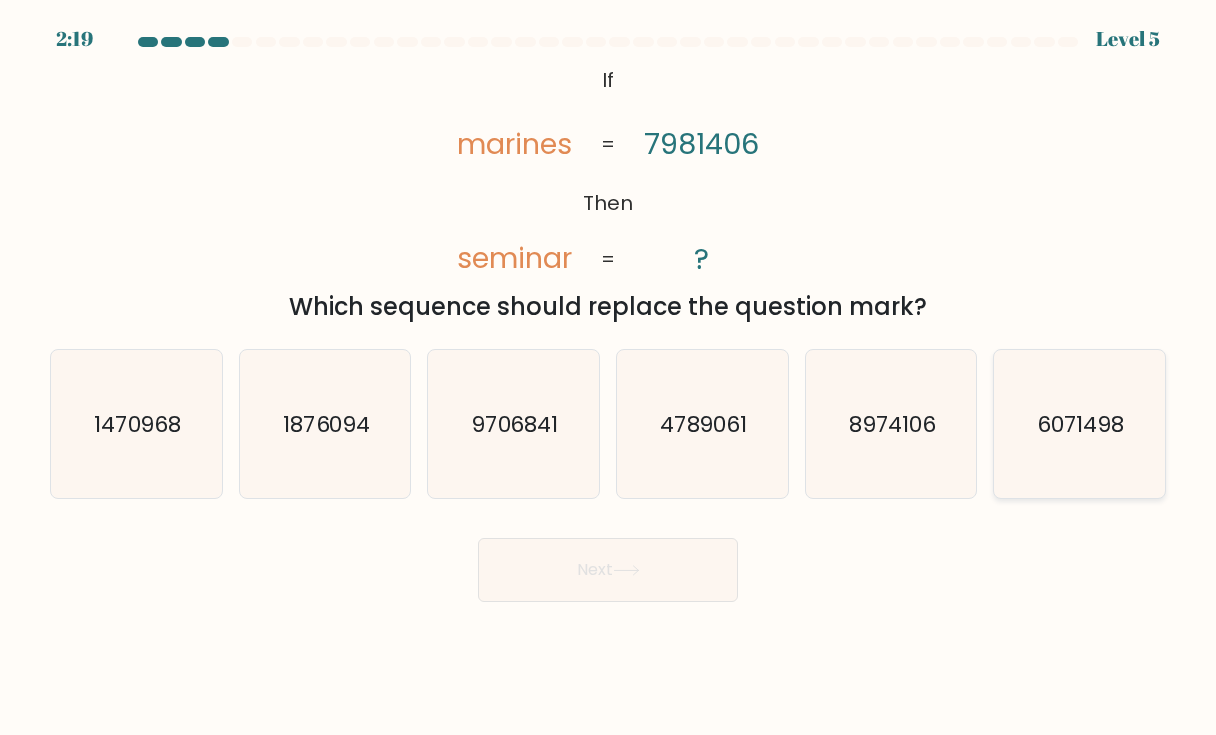 click on "6071498" 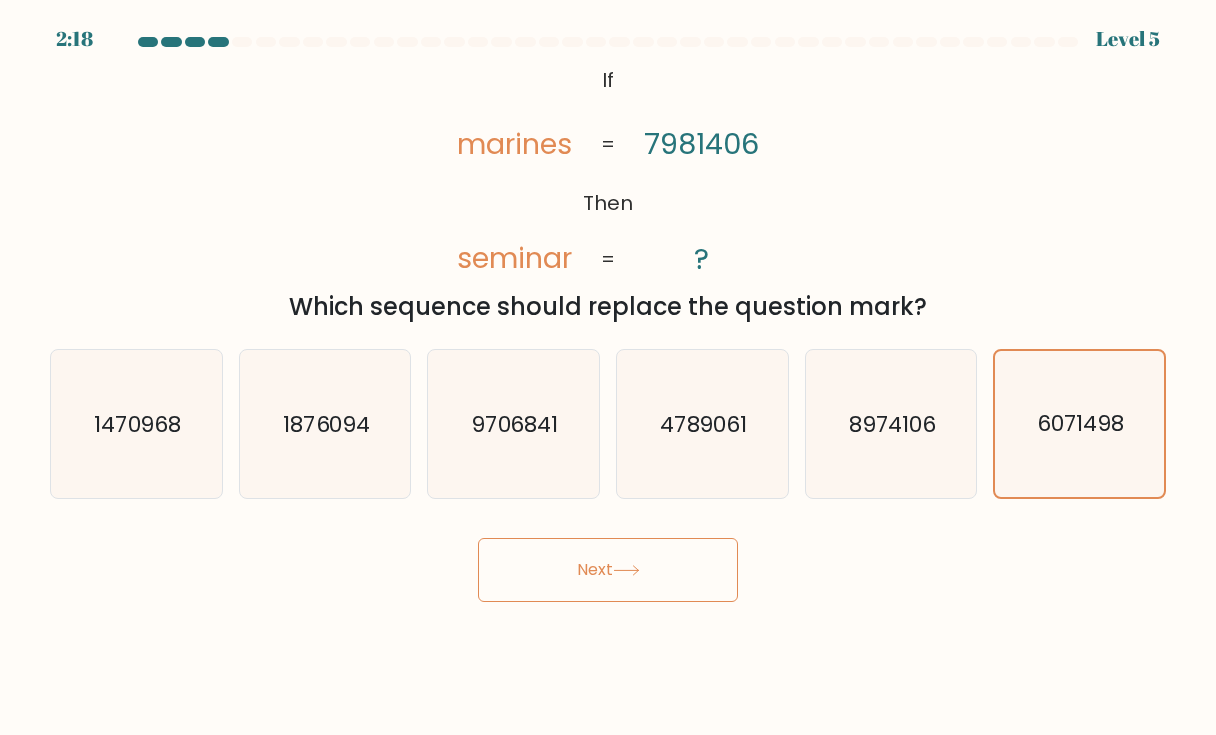 click on "Next" at bounding box center [608, 570] 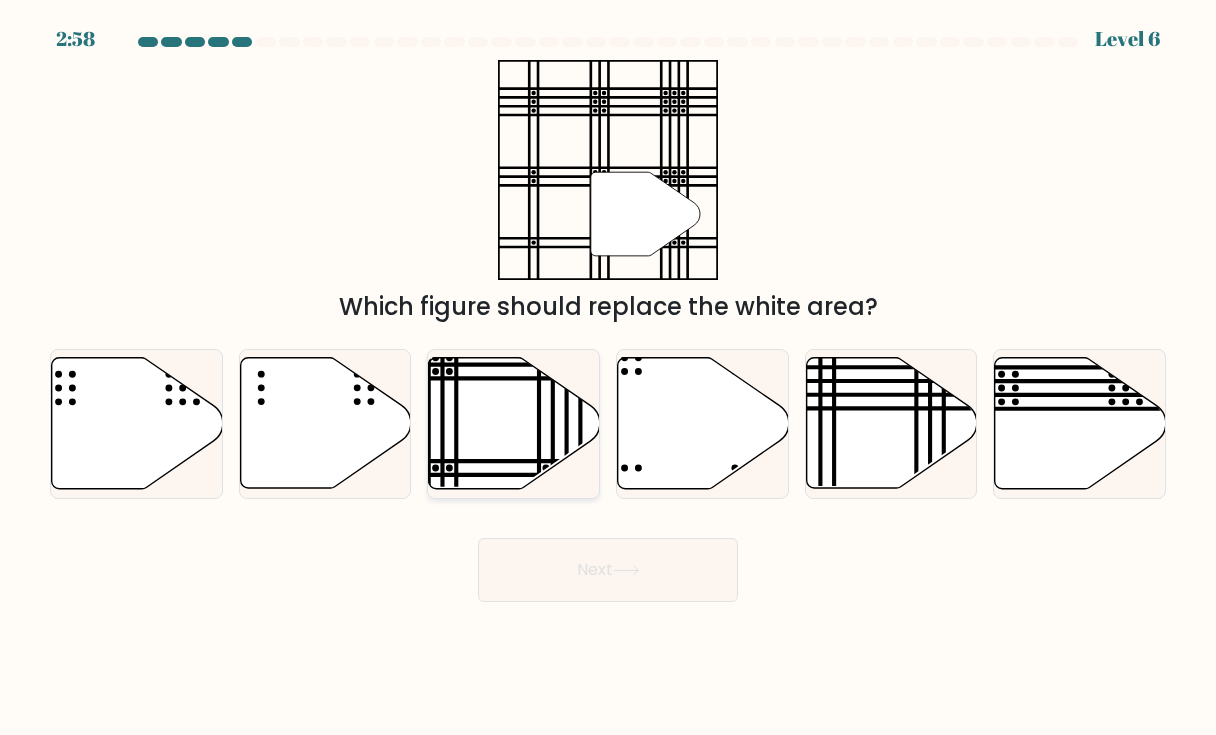 click 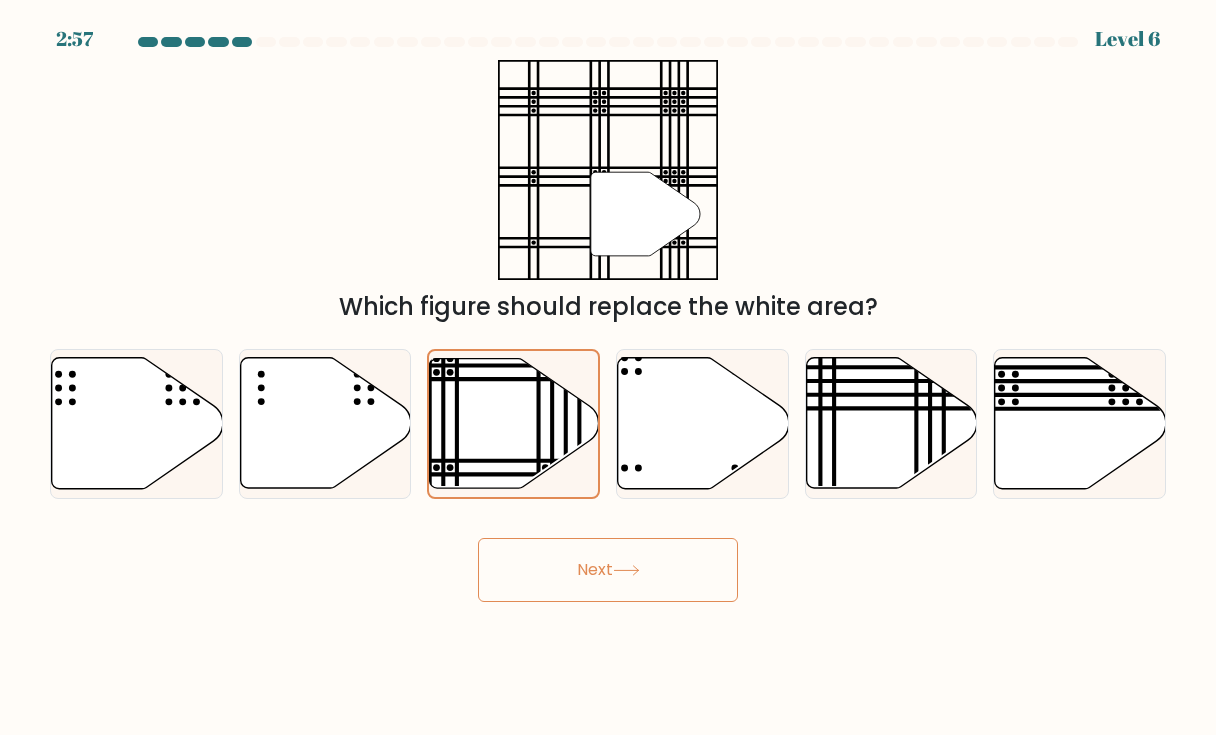 click 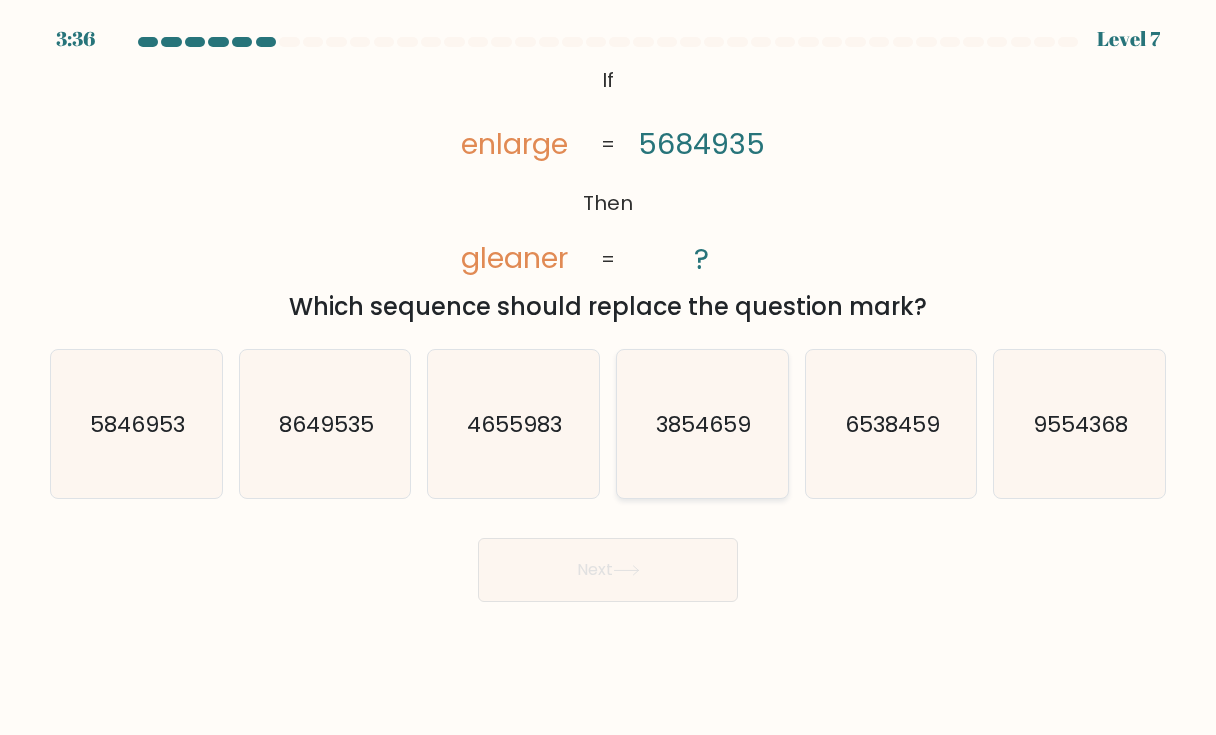 click on "3854659" 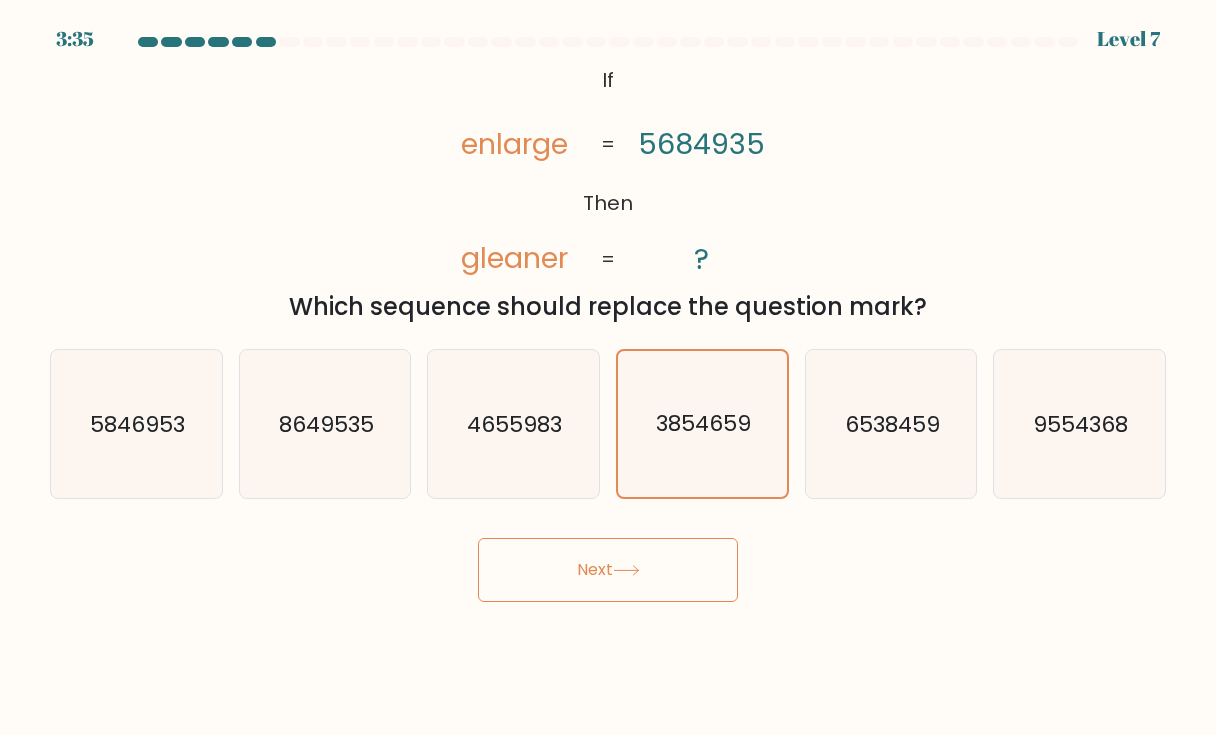click on "Next" at bounding box center [608, 570] 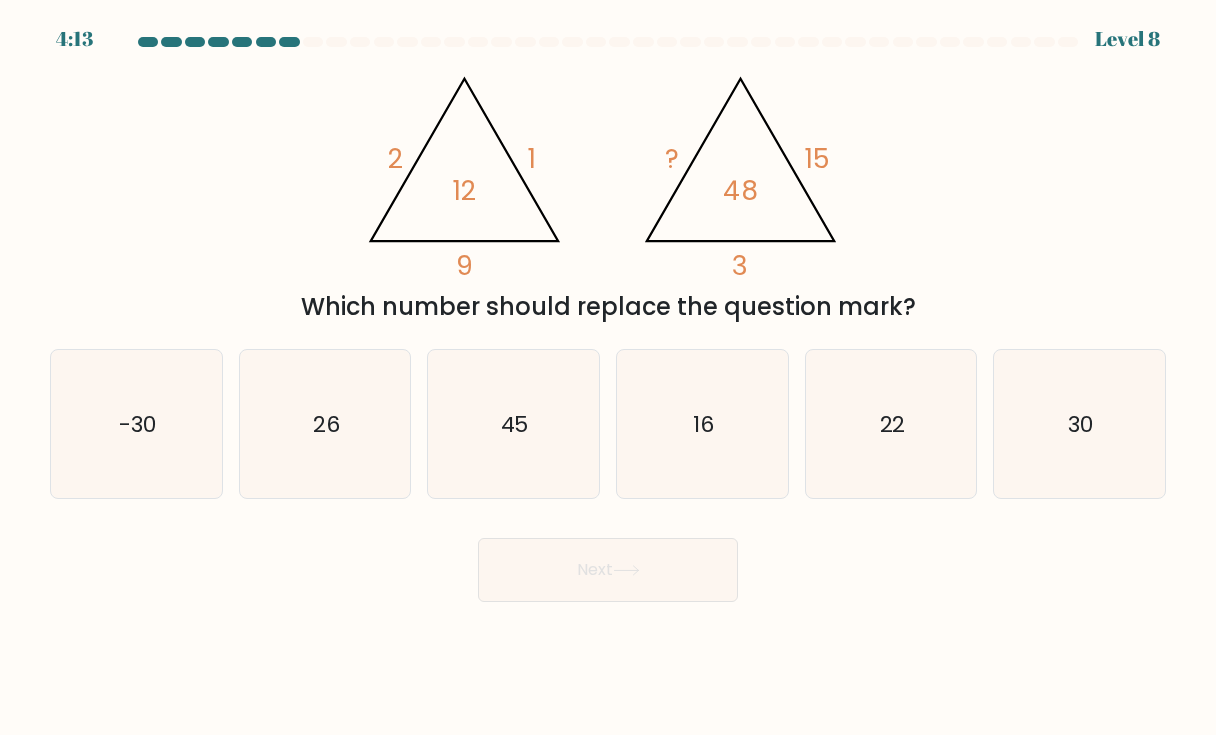type 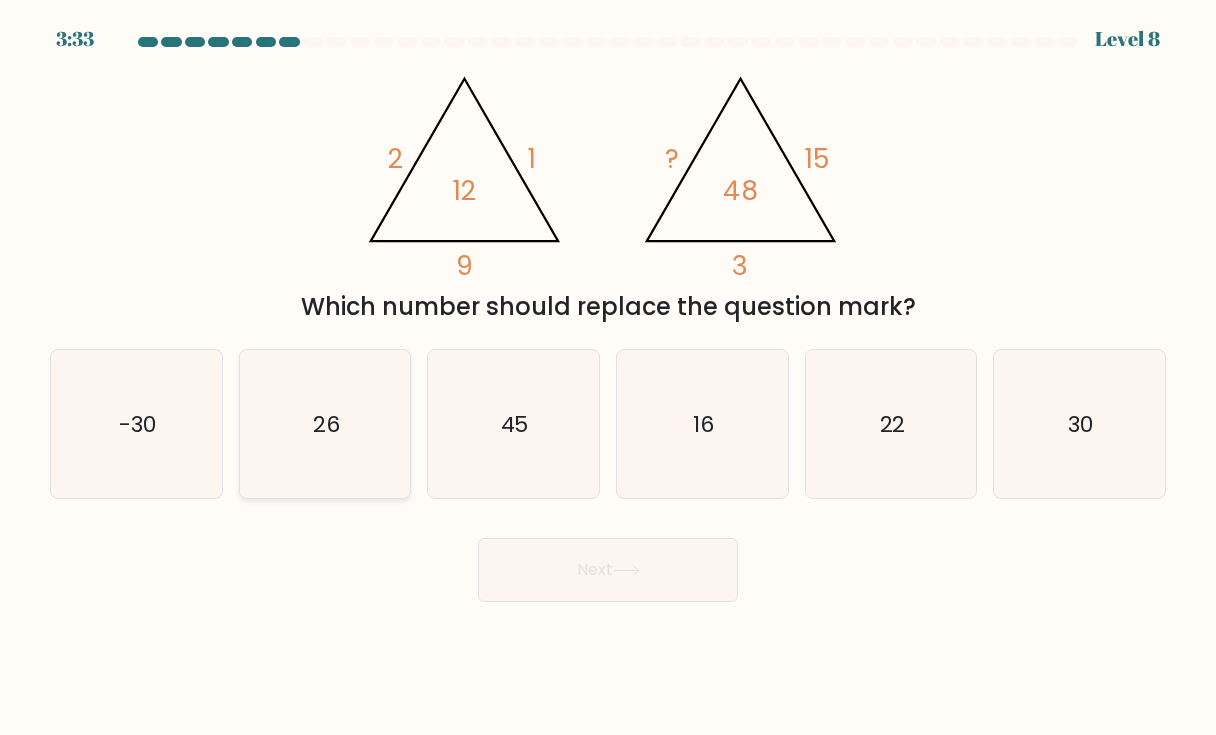 click on "26" 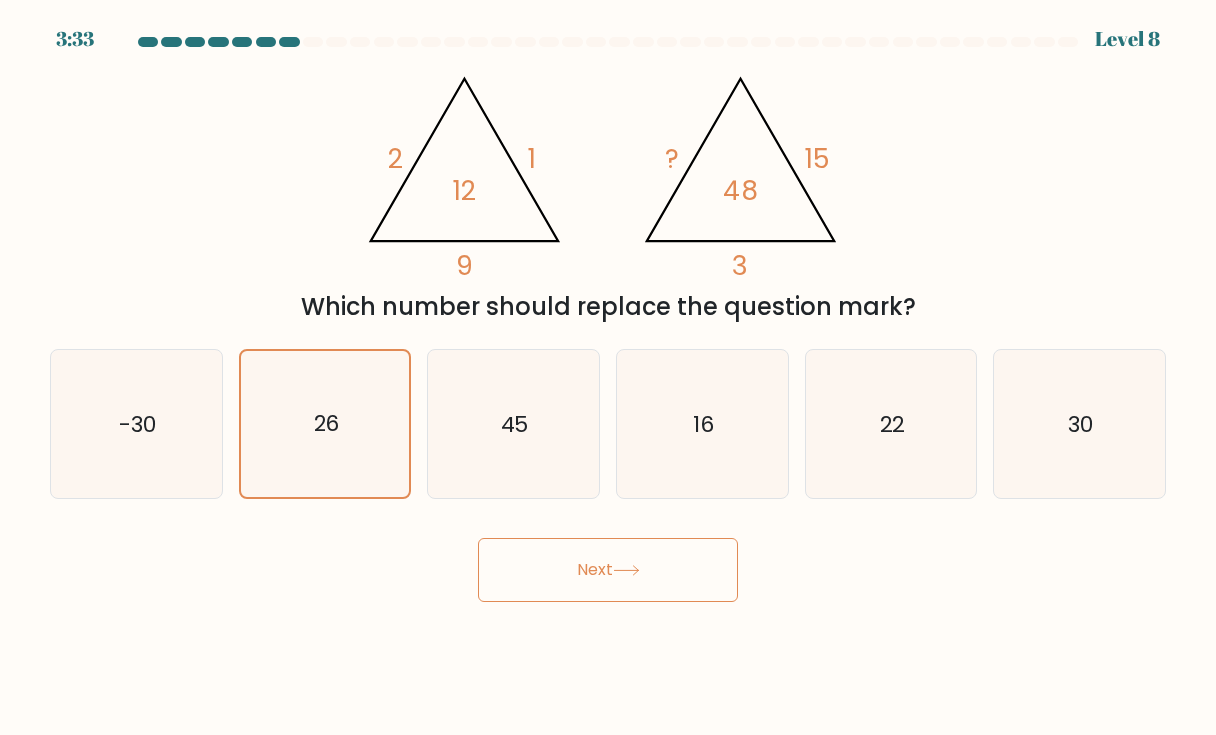 click on "Next" at bounding box center [608, 570] 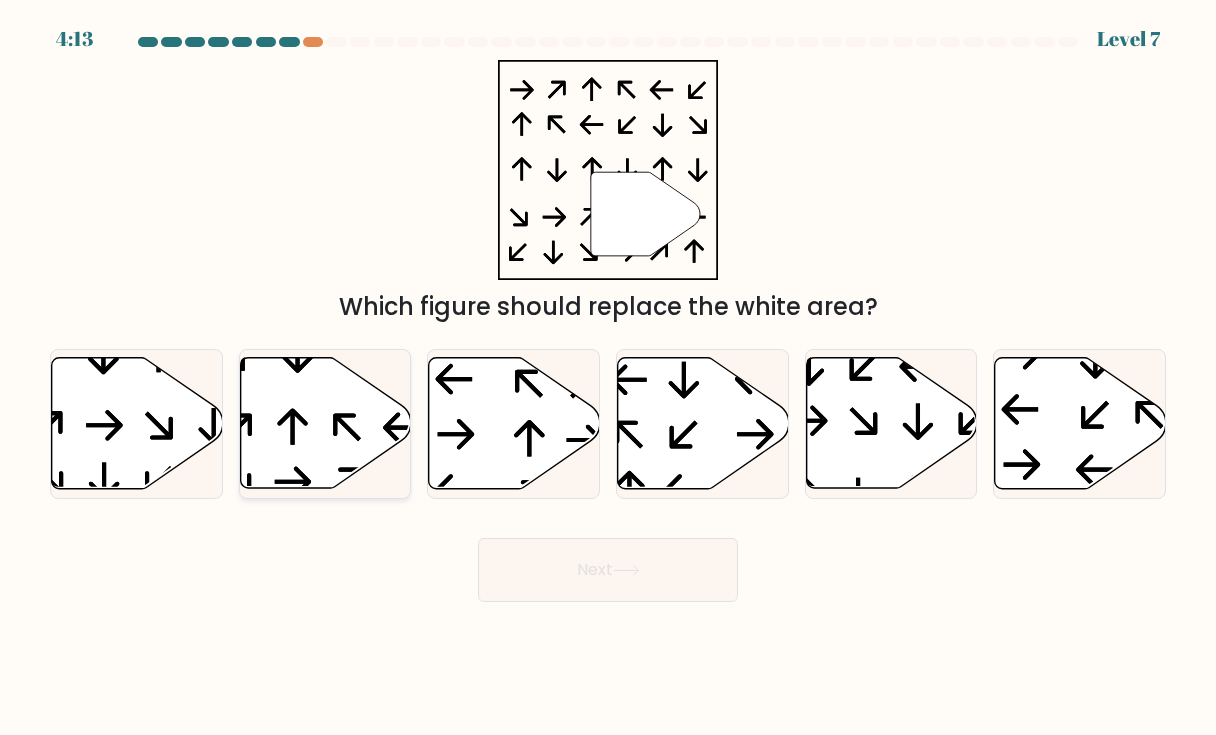 click 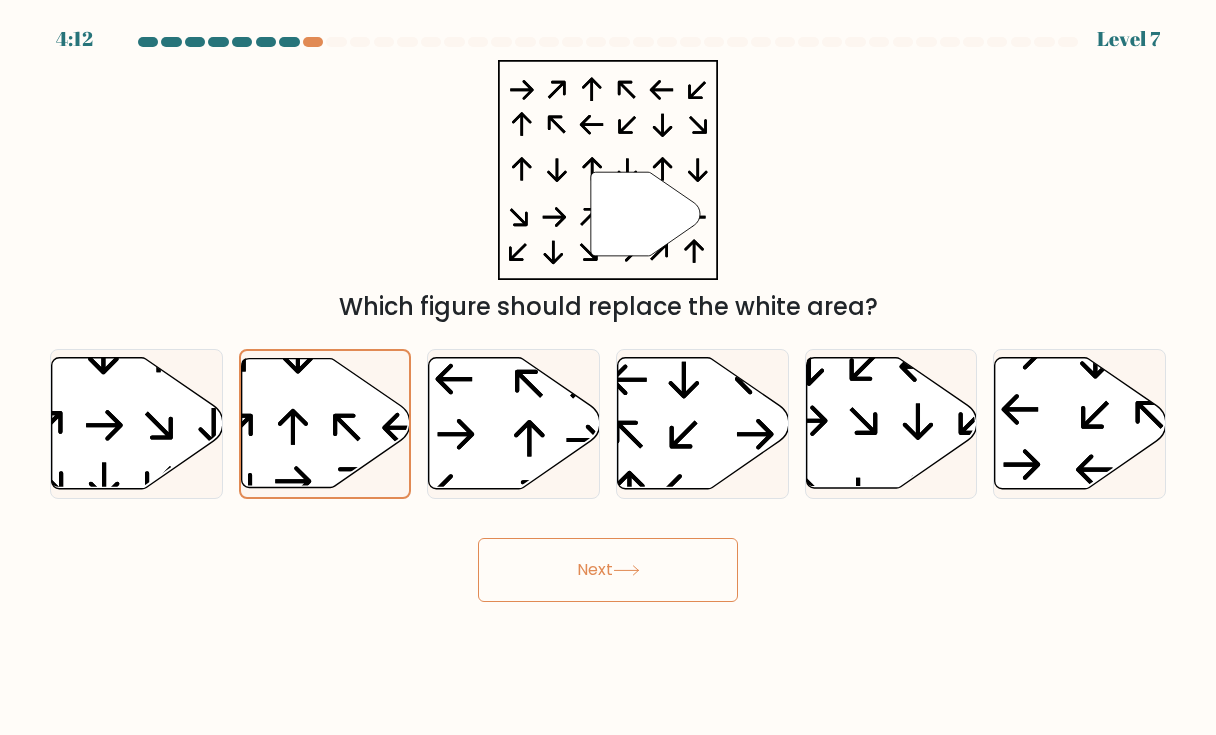 click on "Next" at bounding box center (608, 570) 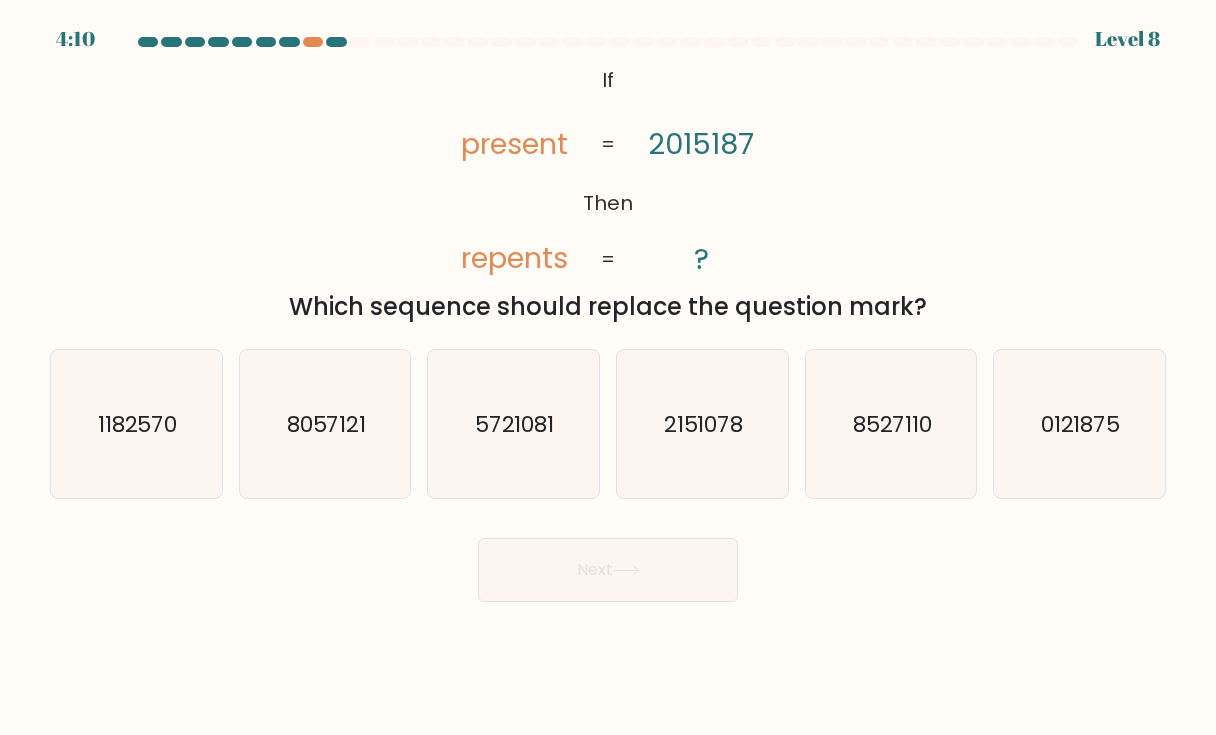 click on "Next" at bounding box center [608, 570] 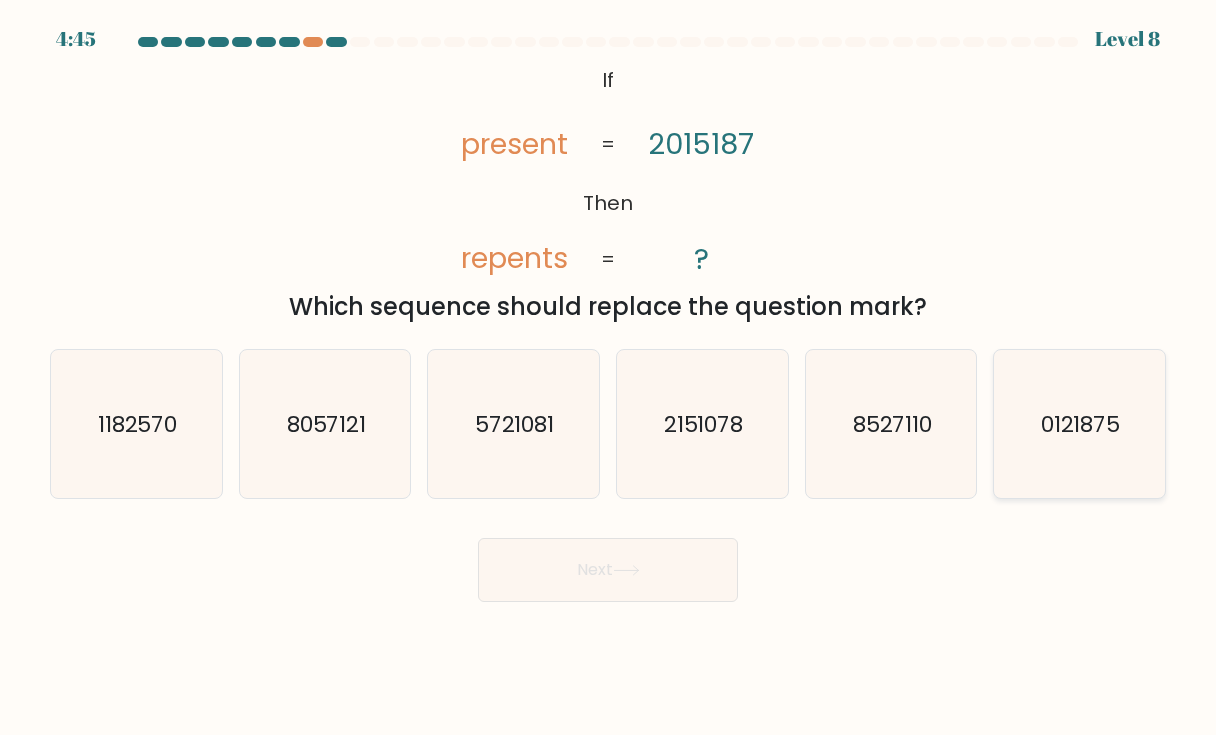 click on "0121875" 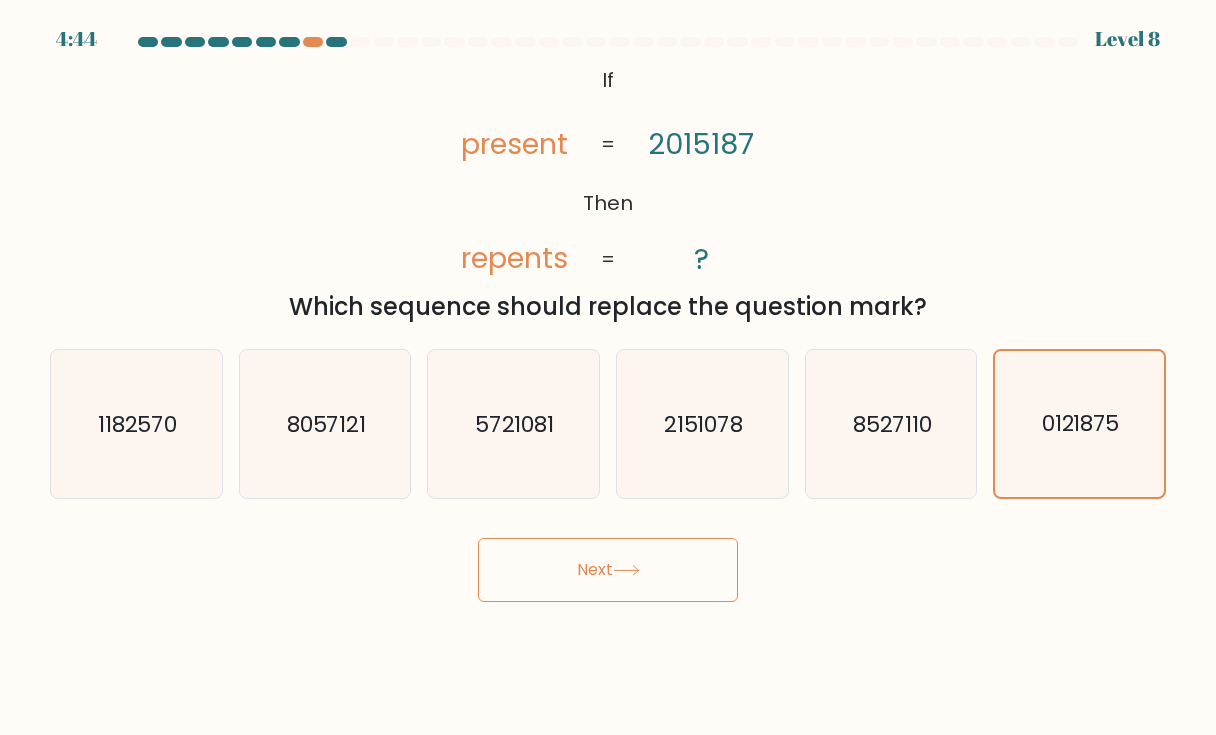 click on "Next" at bounding box center [608, 570] 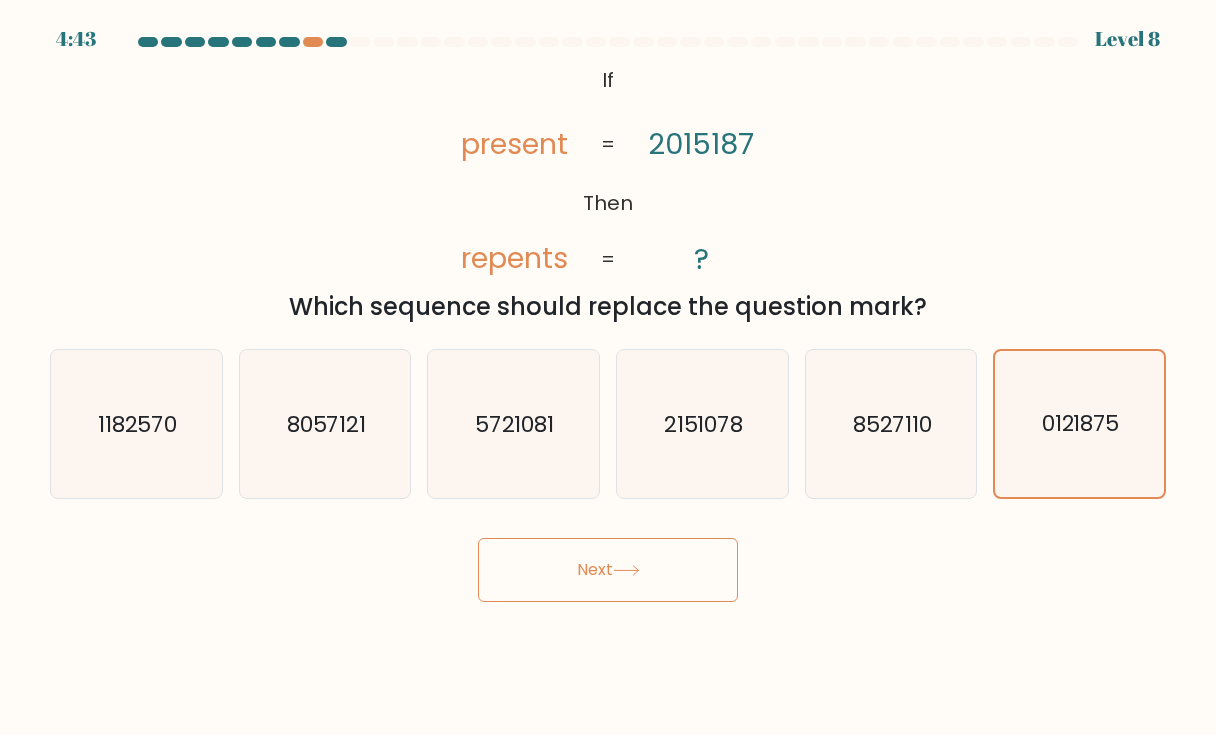 click on "Next" at bounding box center [608, 570] 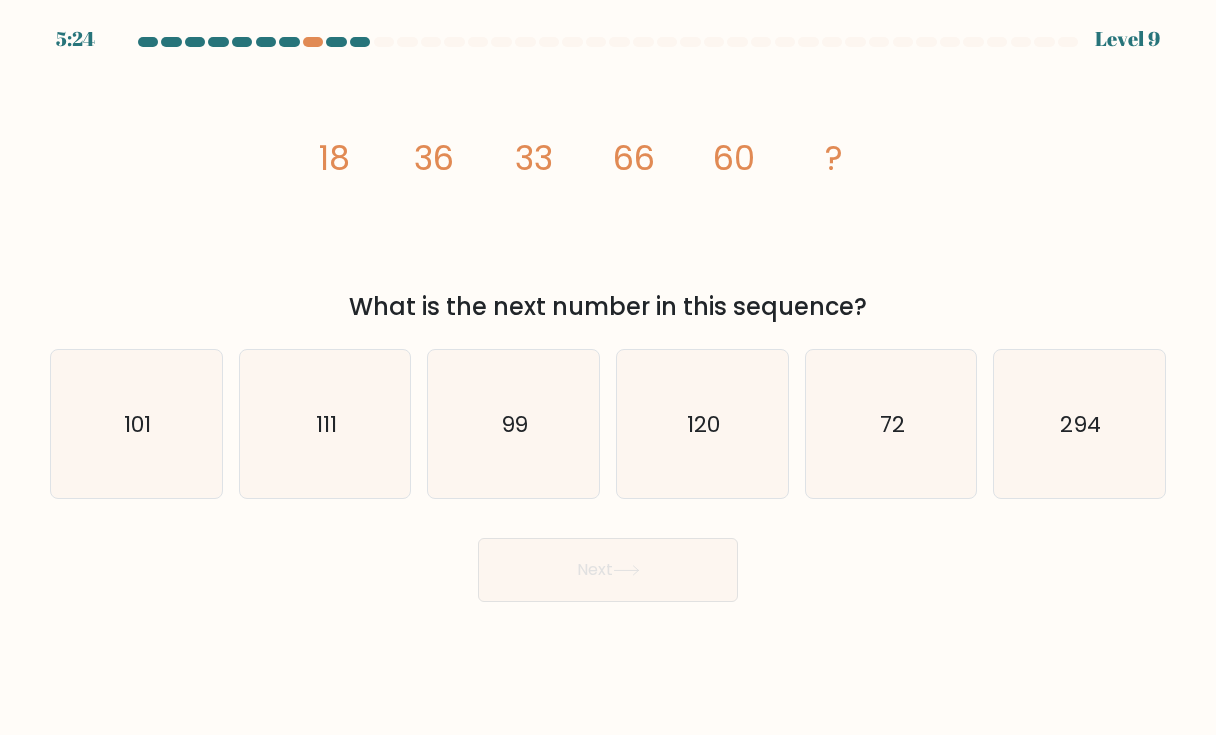 type 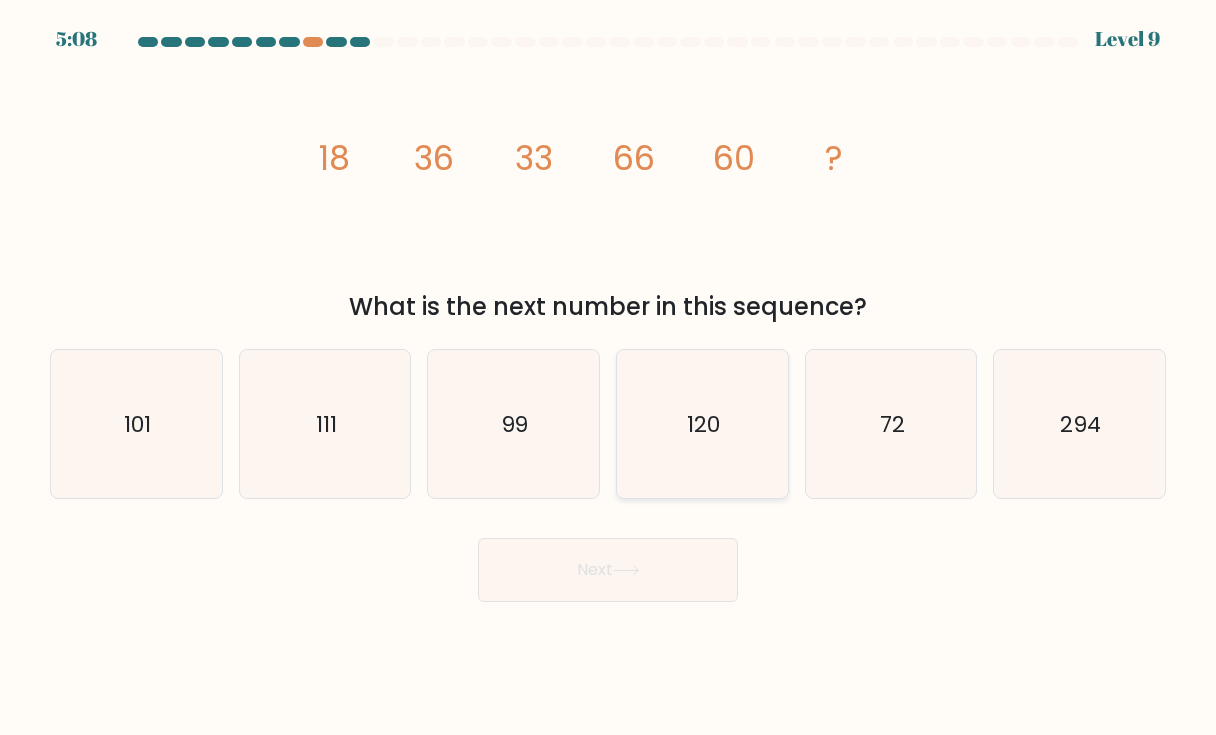 click on "120" 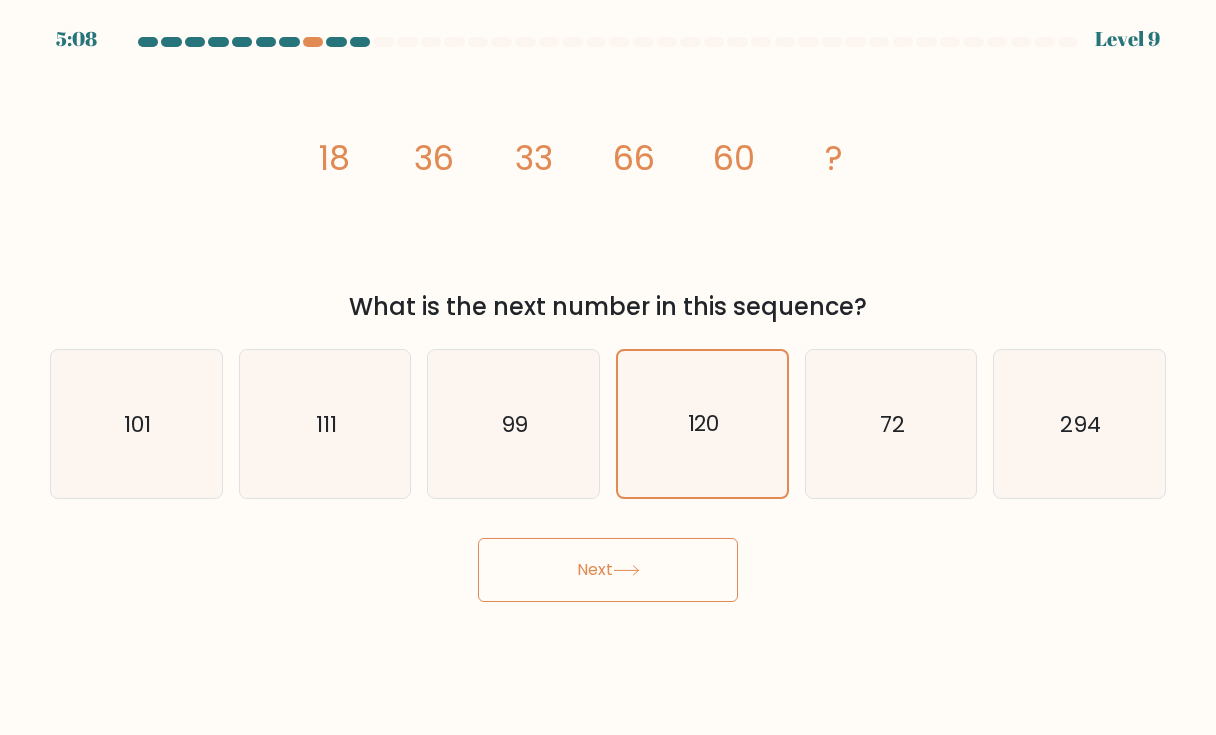 click on "Next" at bounding box center (608, 570) 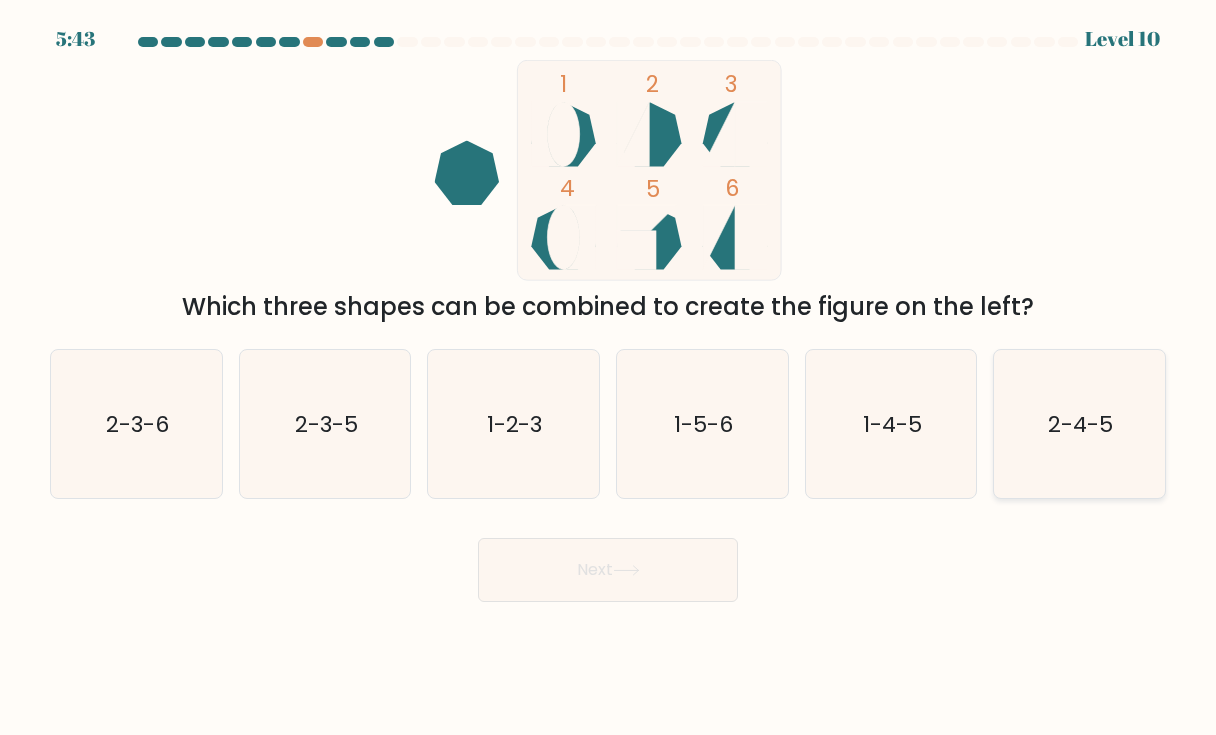 click on "2-4-5" 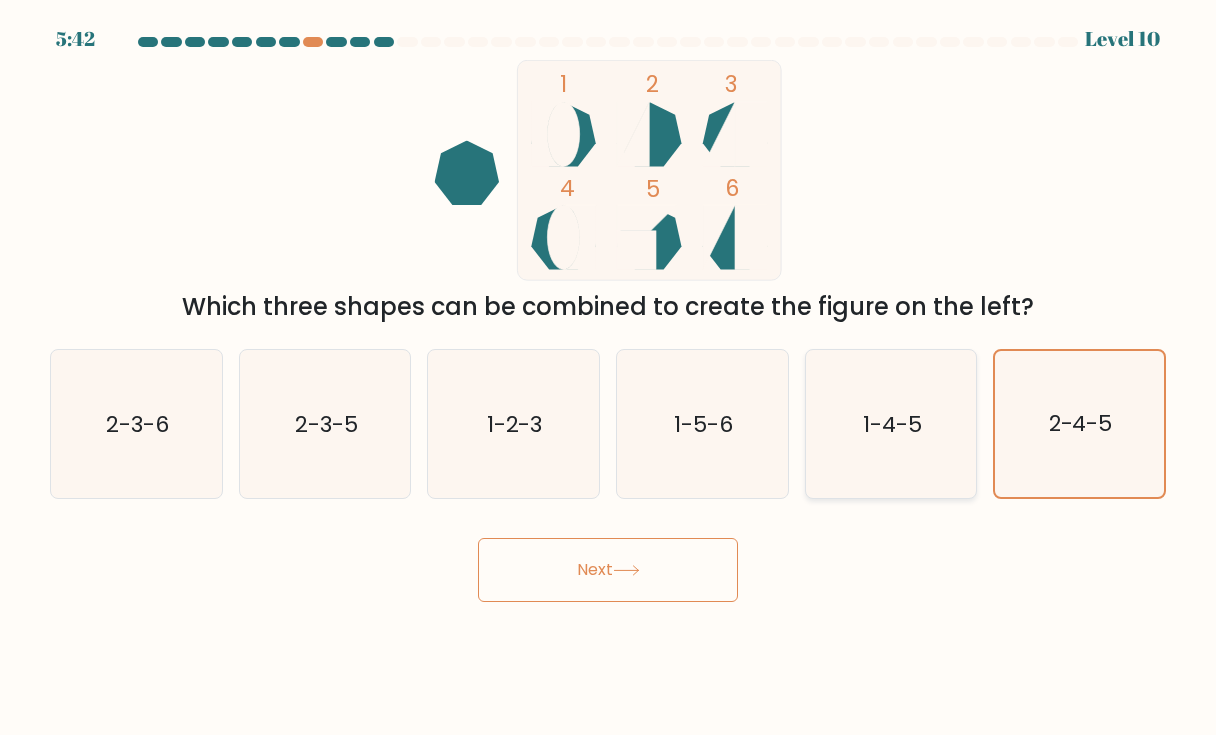 click on "1-4-5" 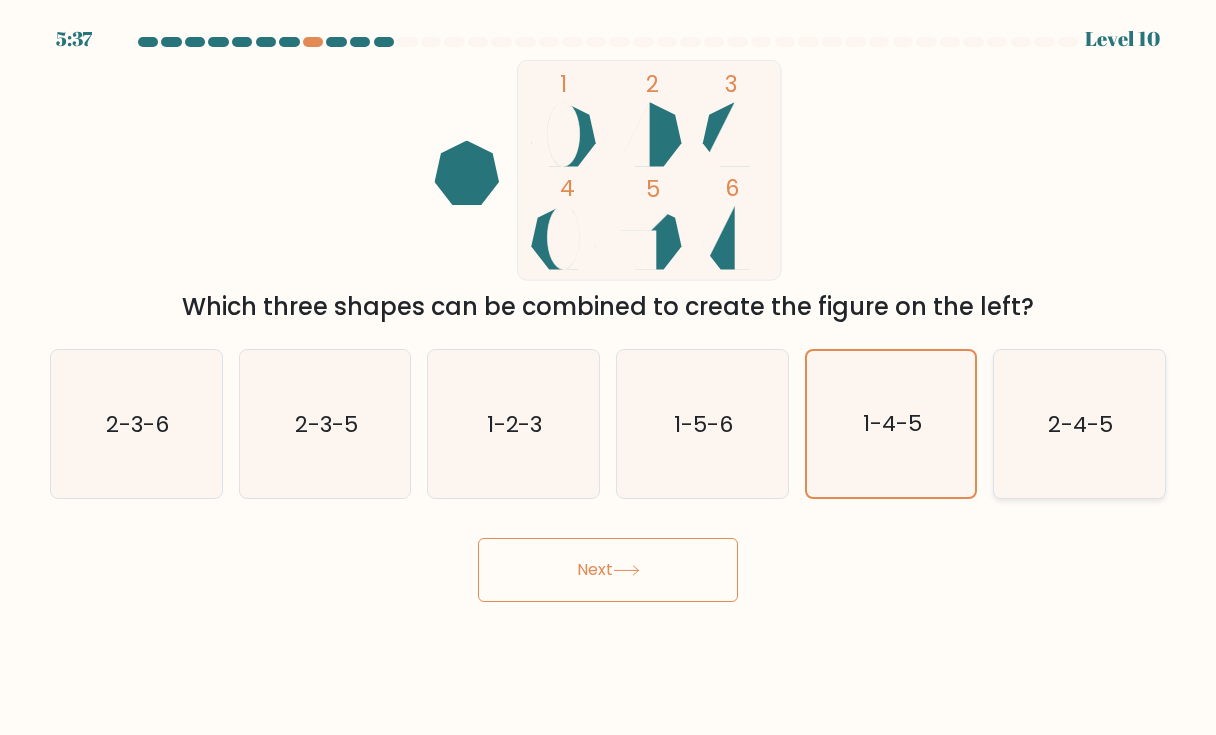click on "2-4-5" 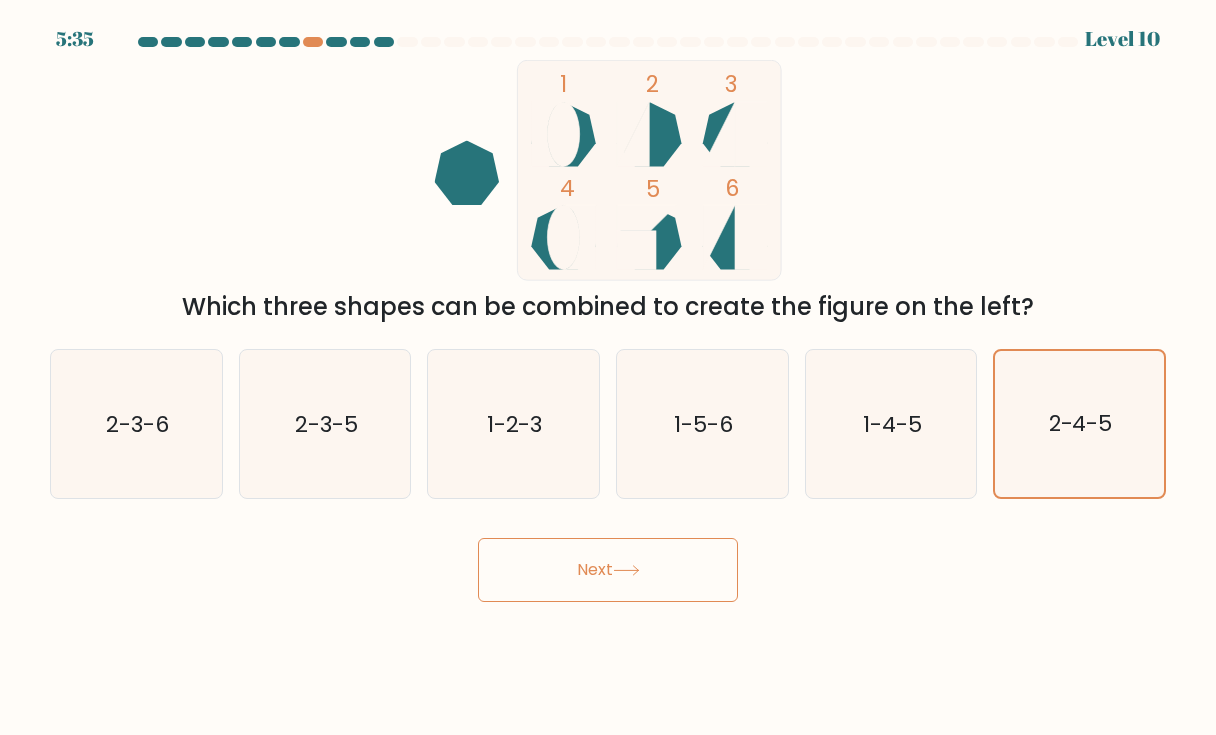 click on "Next" at bounding box center (608, 562) 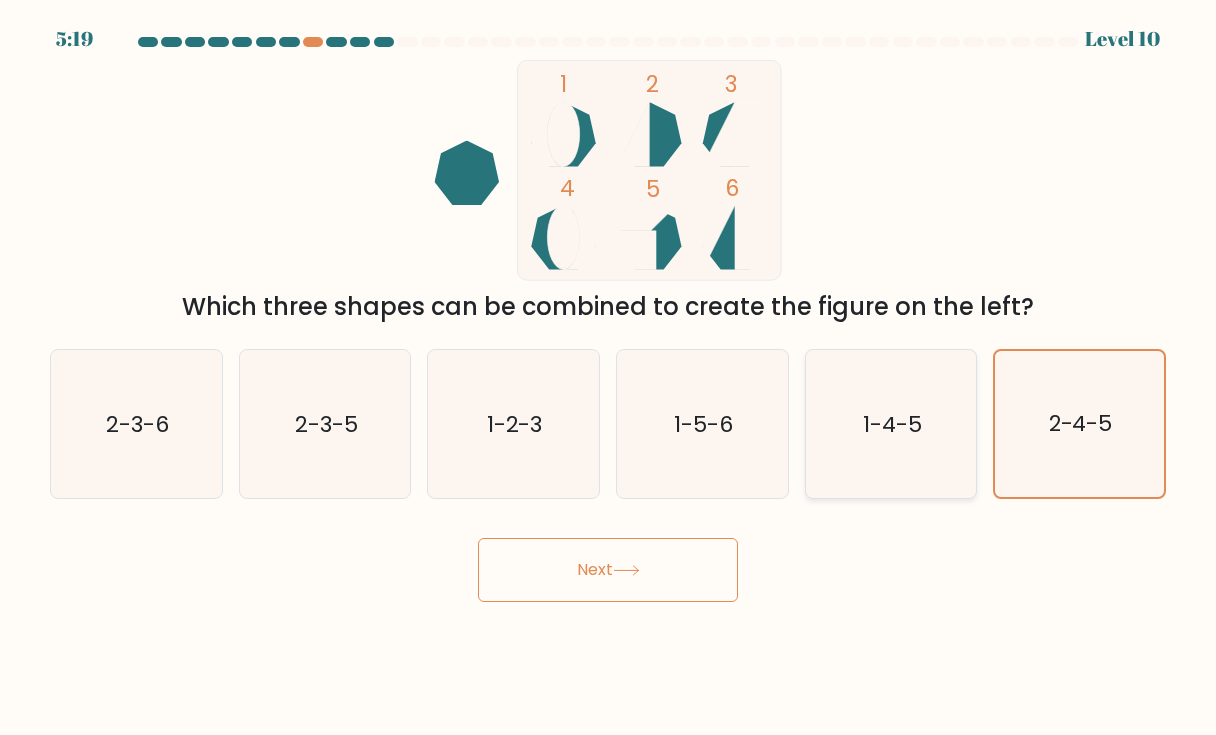 click on "1-4-5" 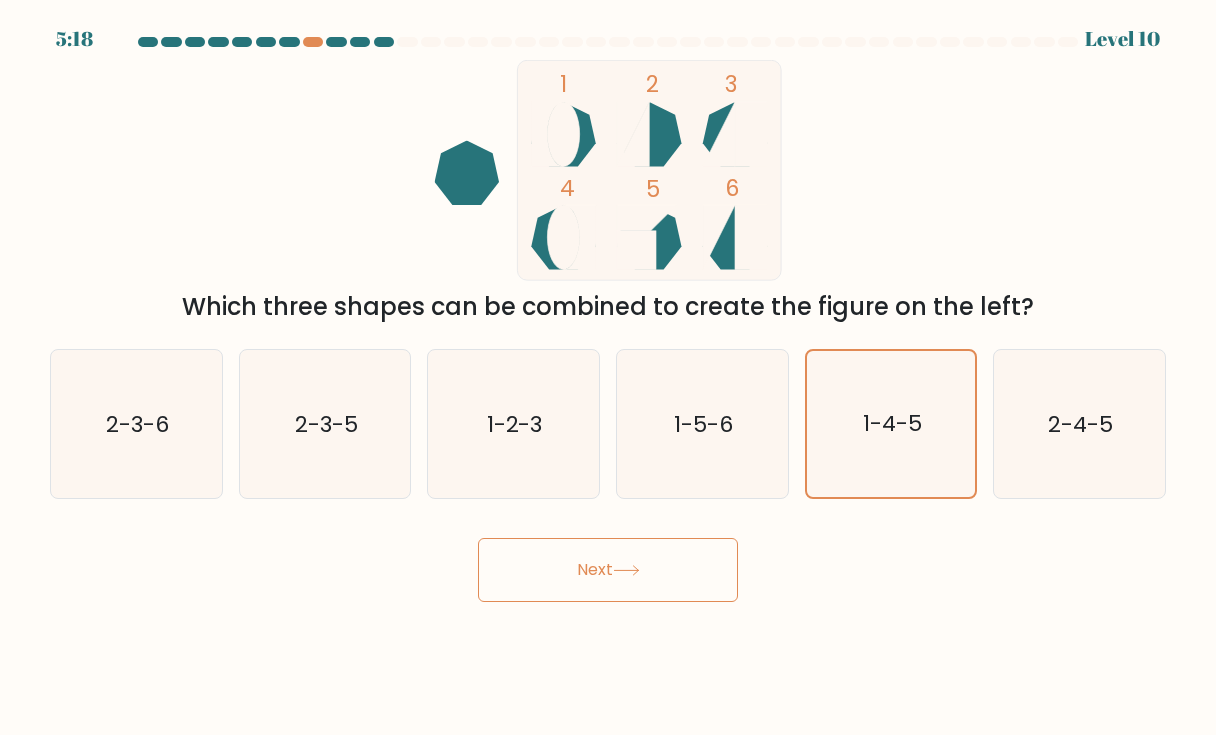 click on "Next" at bounding box center [608, 570] 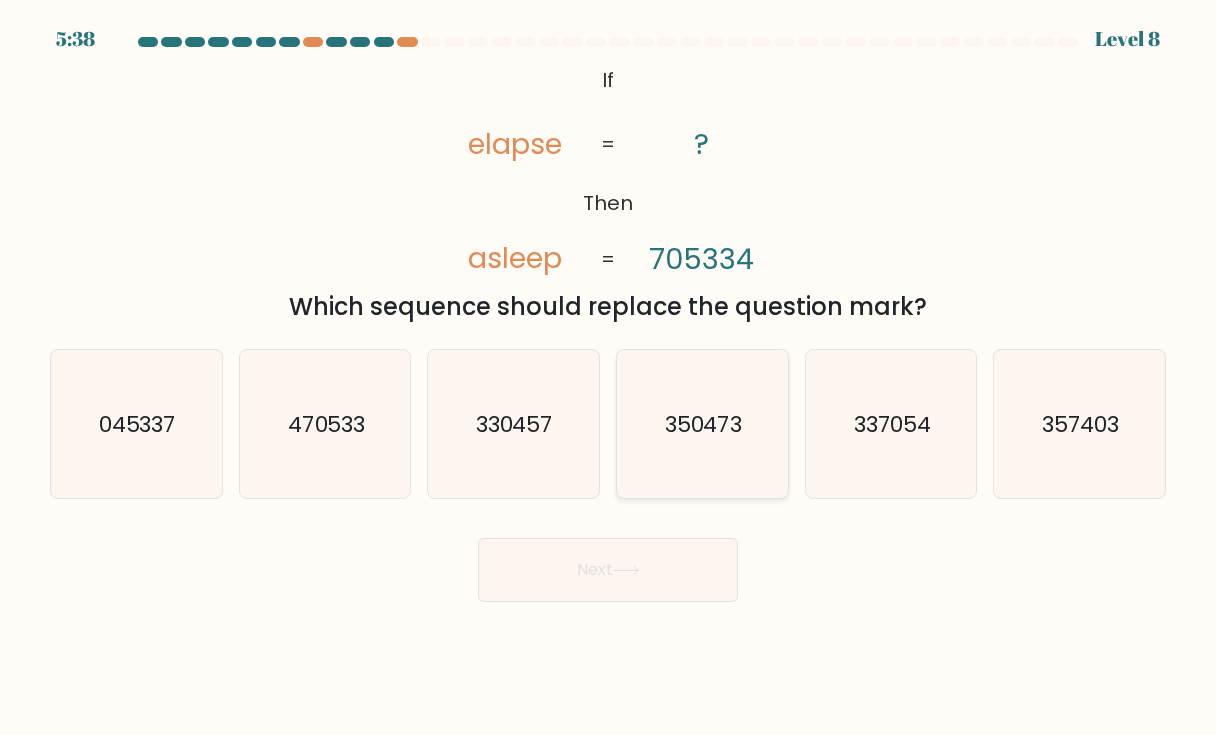 click on "350473" 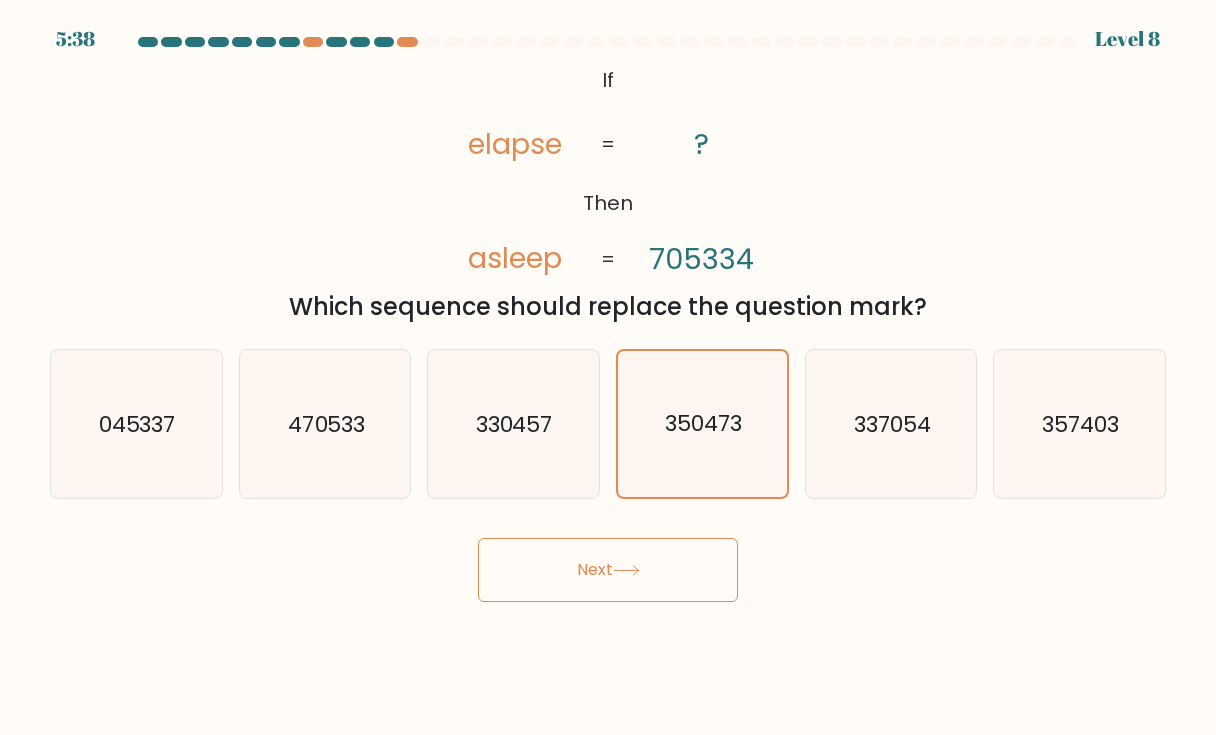 click on "Next" at bounding box center [608, 570] 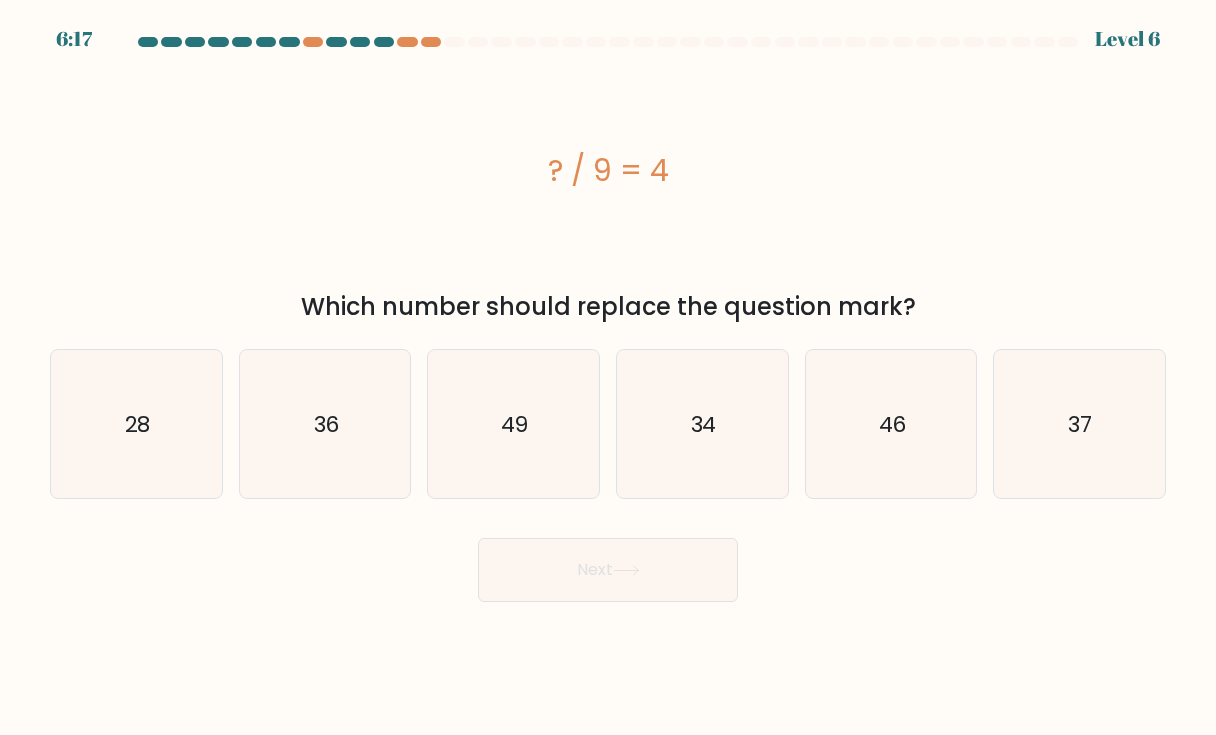 type 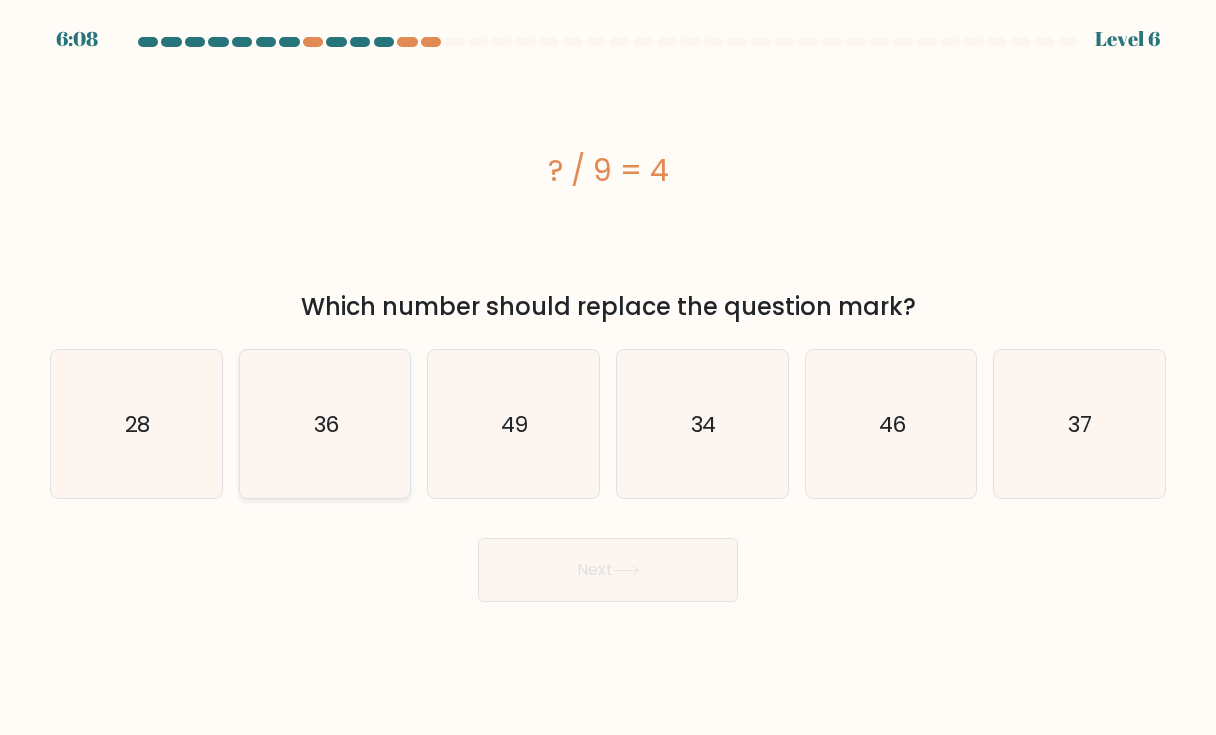 click on "36" 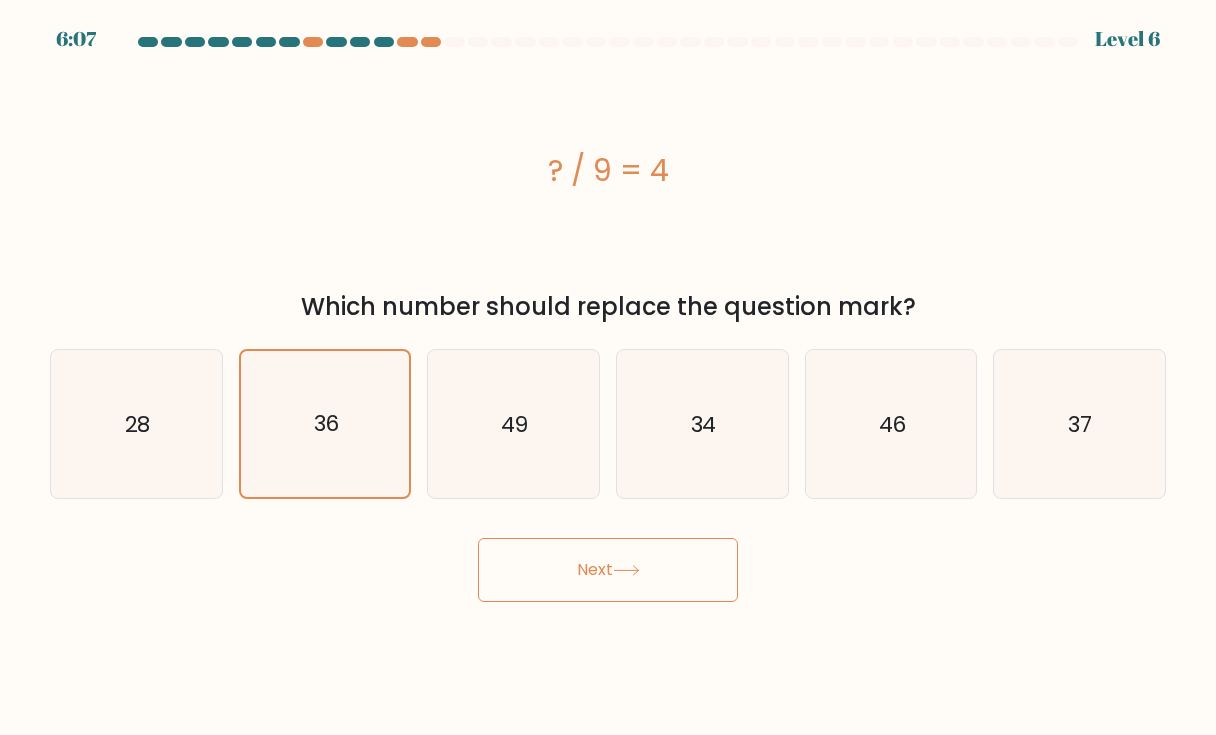 click on "Next" at bounding box center (608, 570) 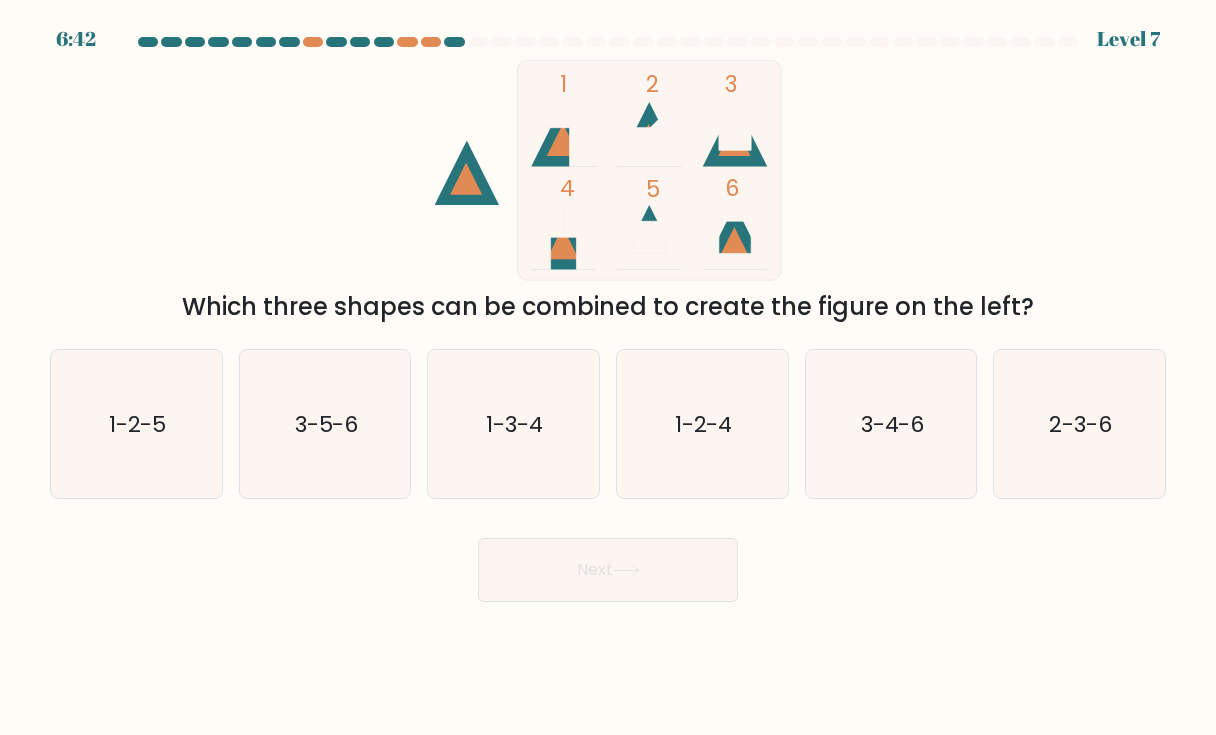 type 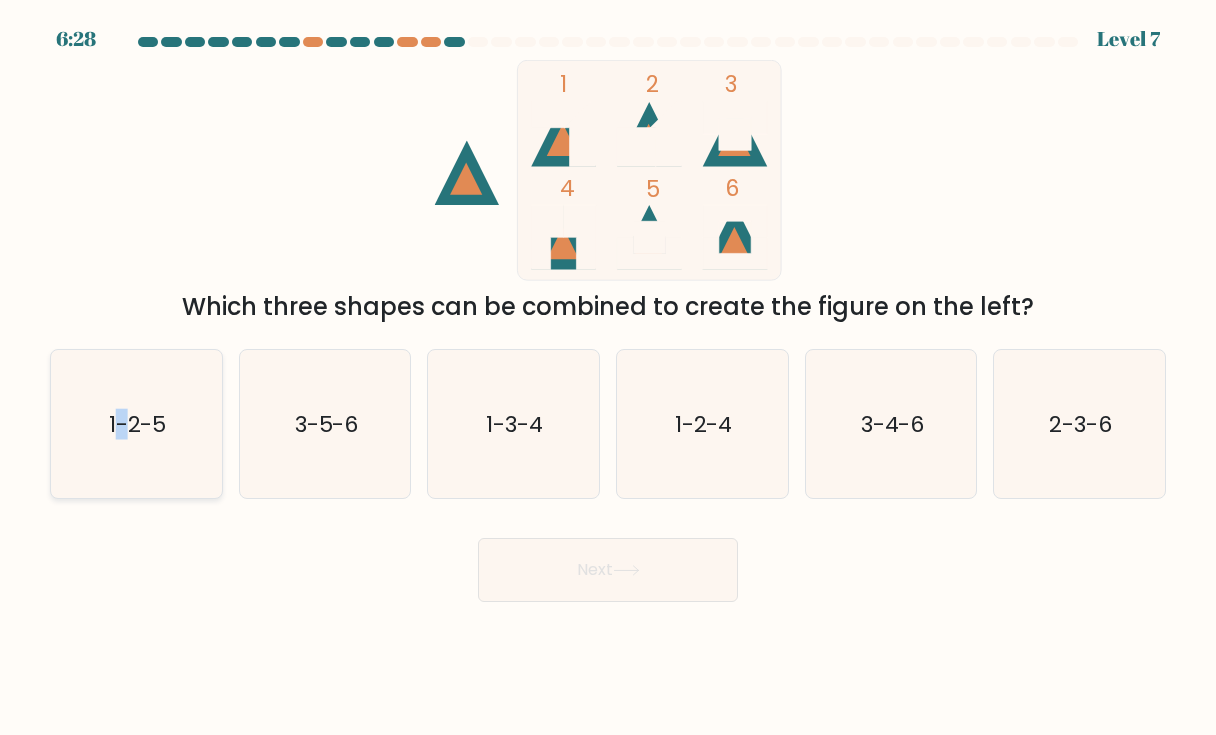 click on "1-2-5" 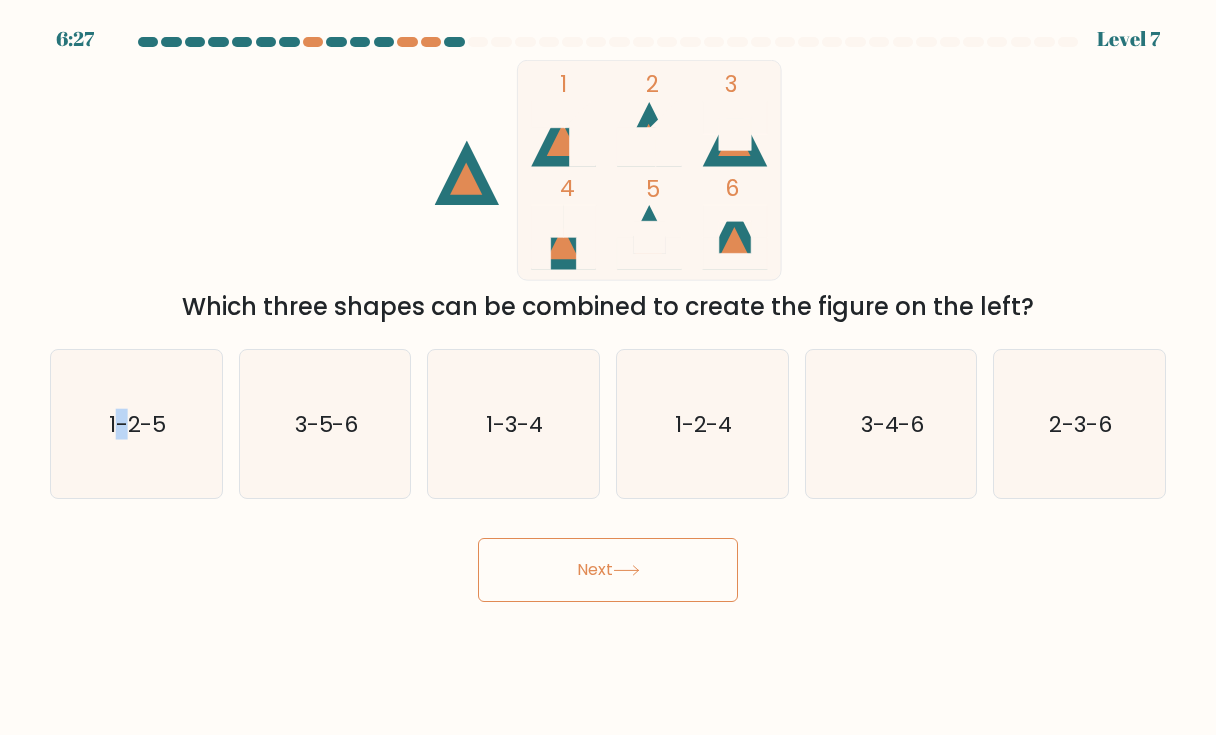 click on "Next" at bounding box center (608, 570) 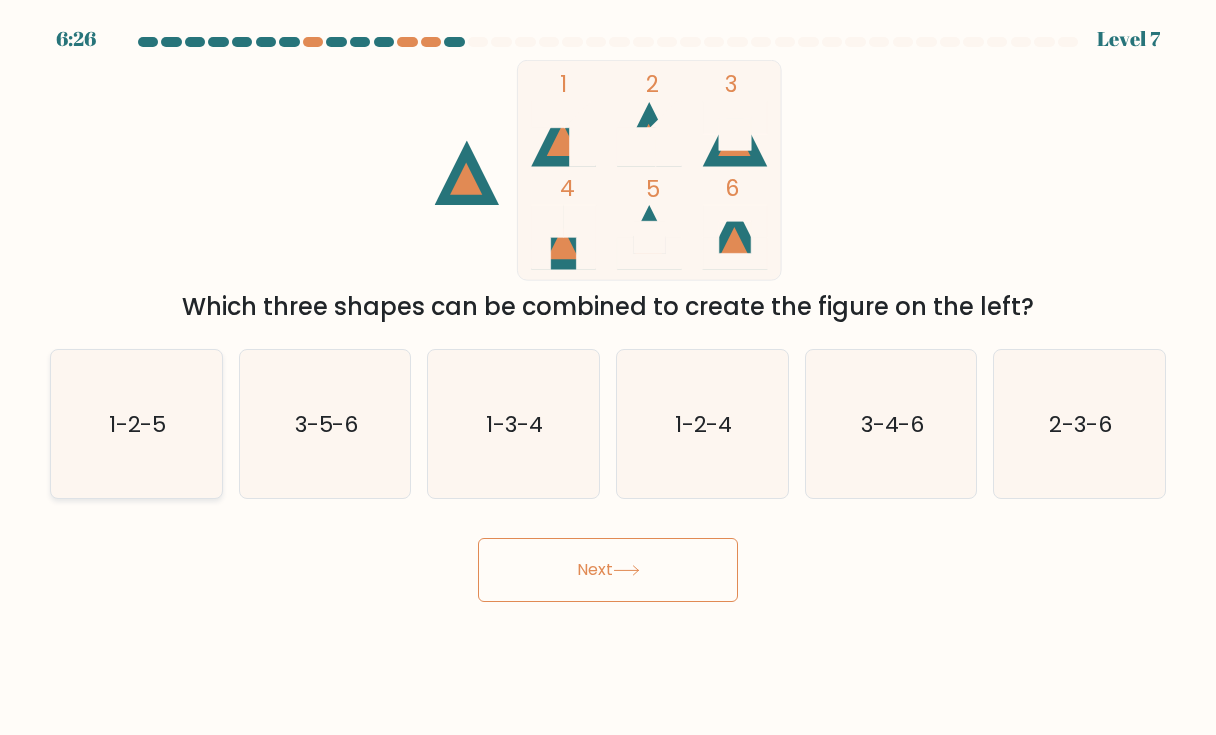 click on "1-2-5" 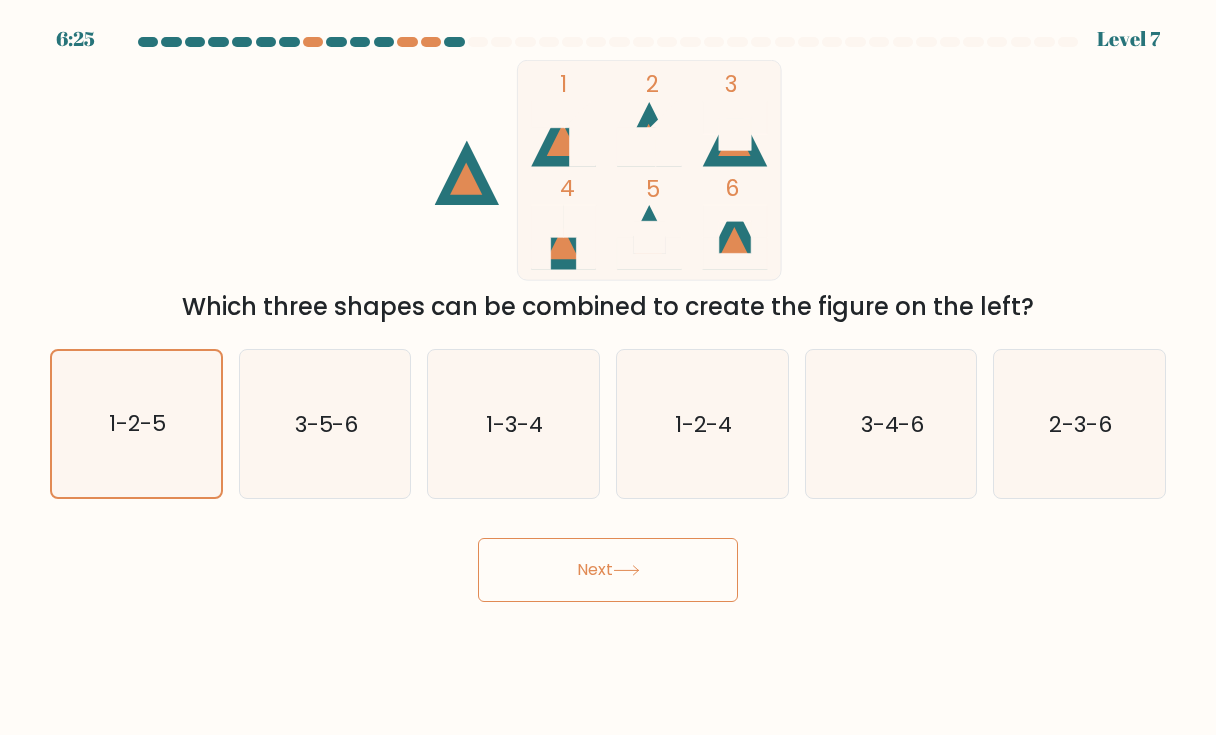 click on "Next" at bounding box center [608, 570] 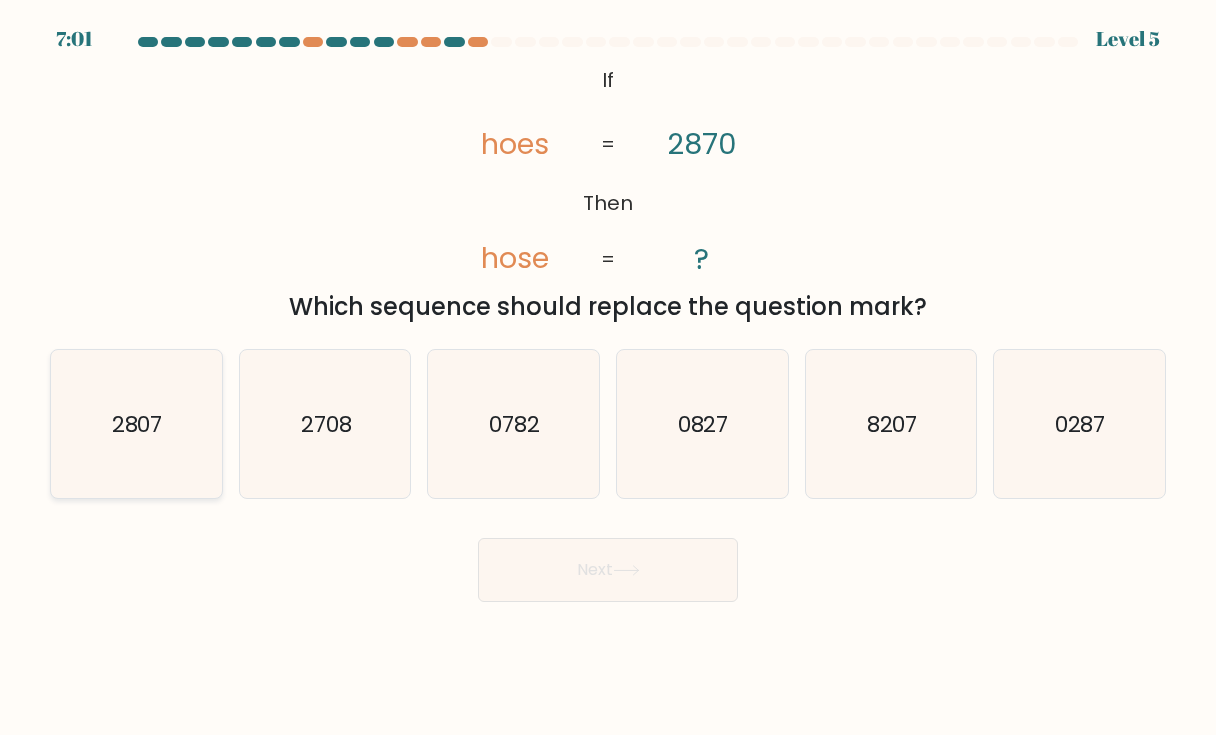 click on "2807" 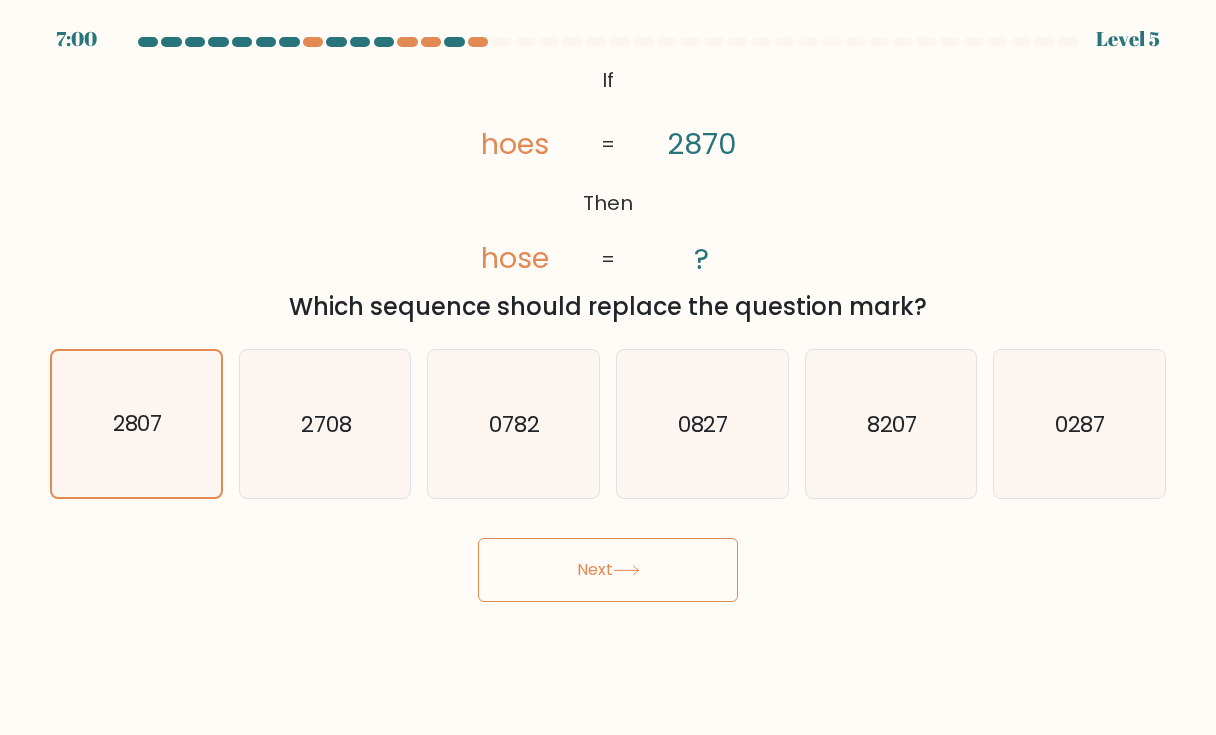 click on "Next" at bounding box center [608, 570] 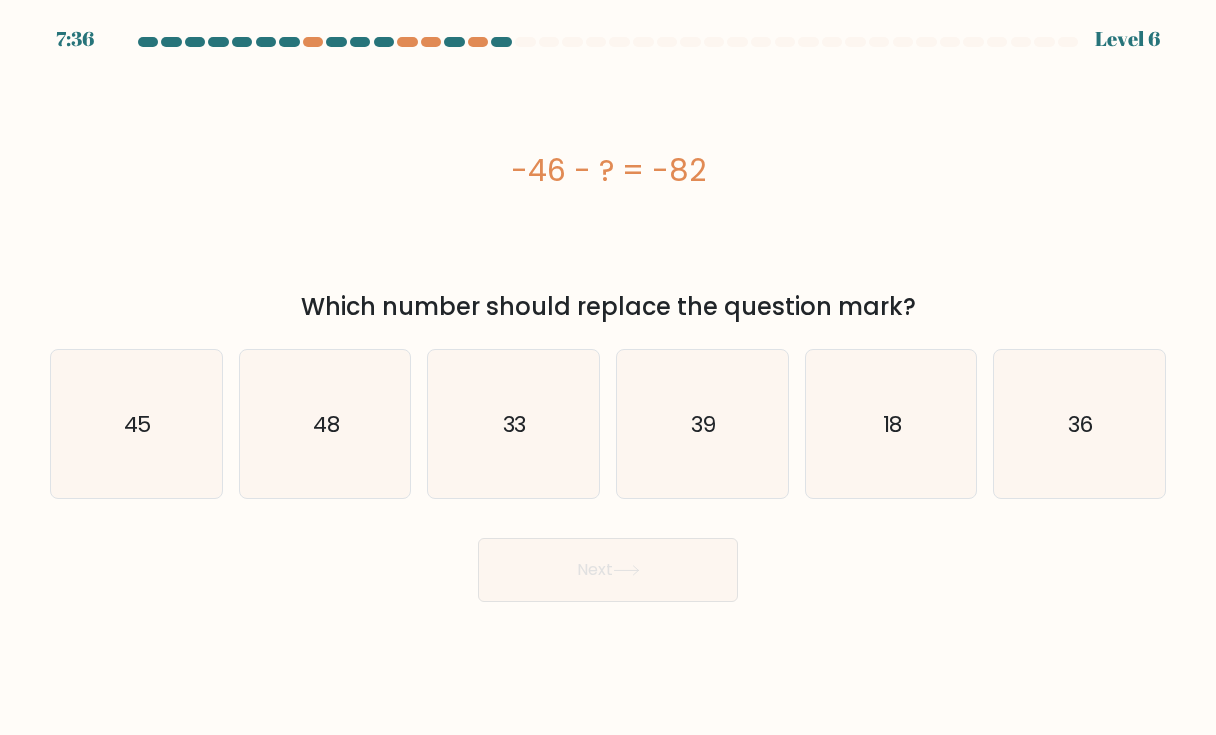 type 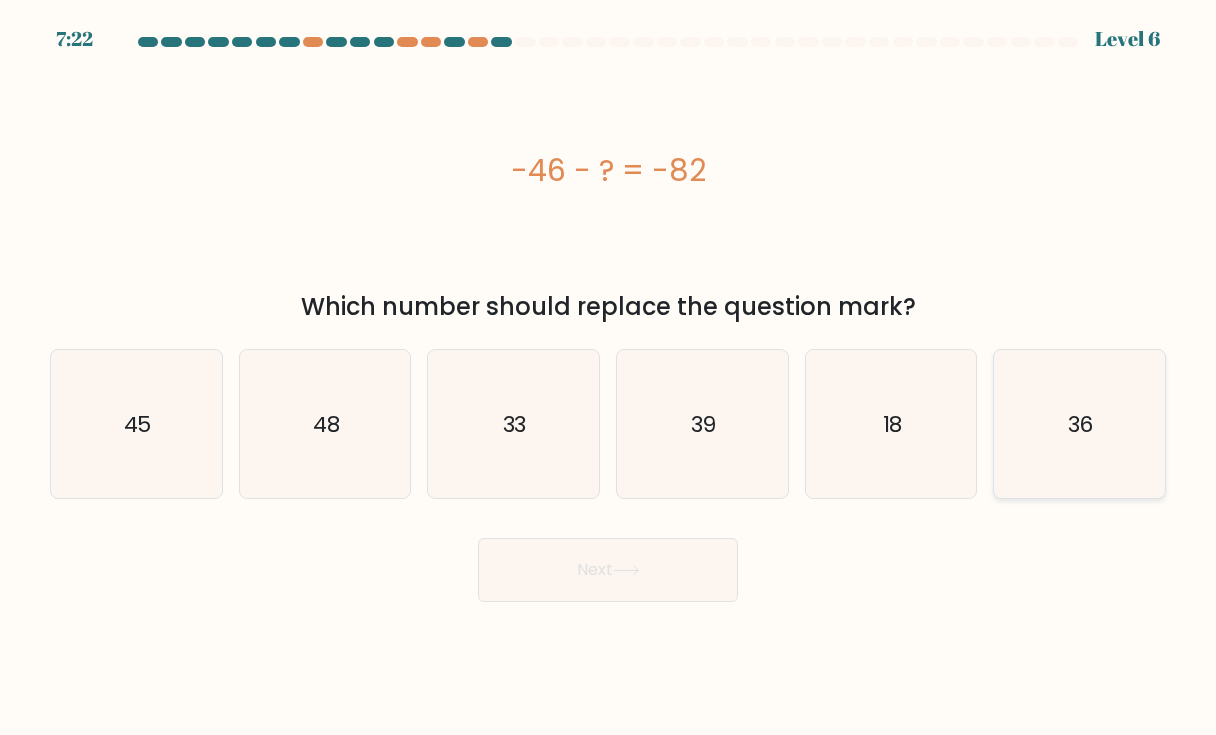 click on "36" 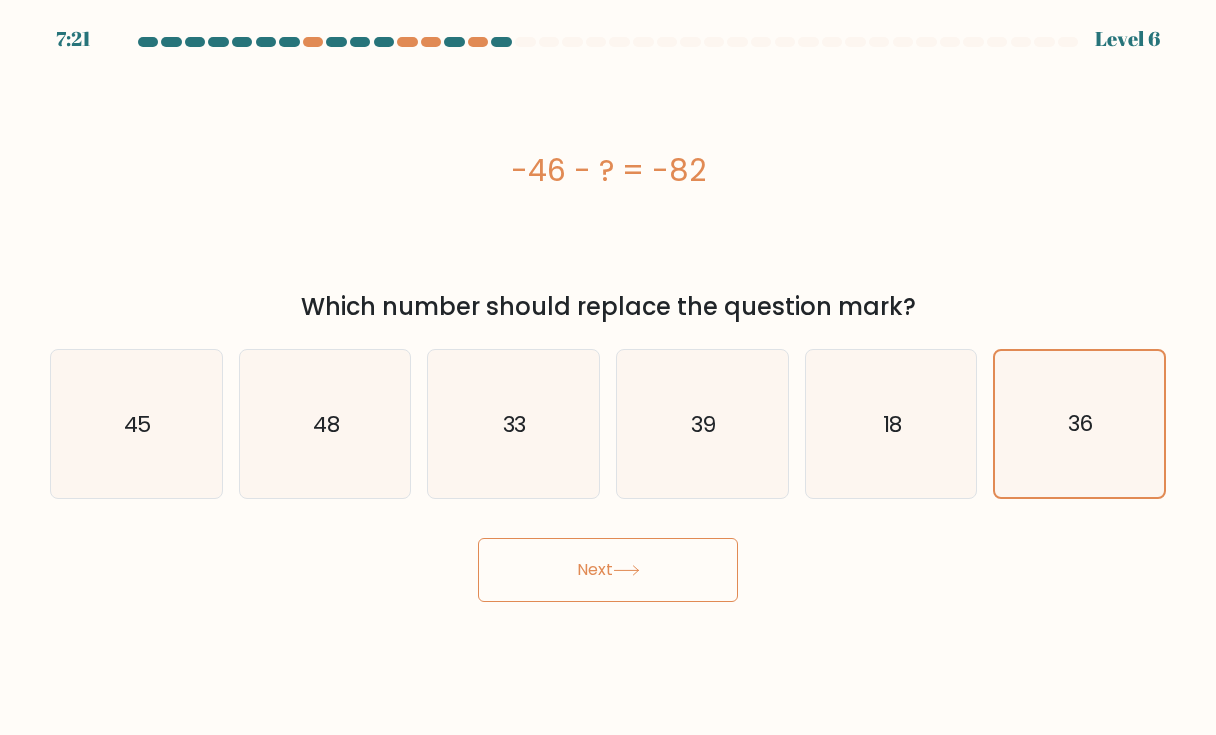click on "Next" at bounding box center (608, 570) 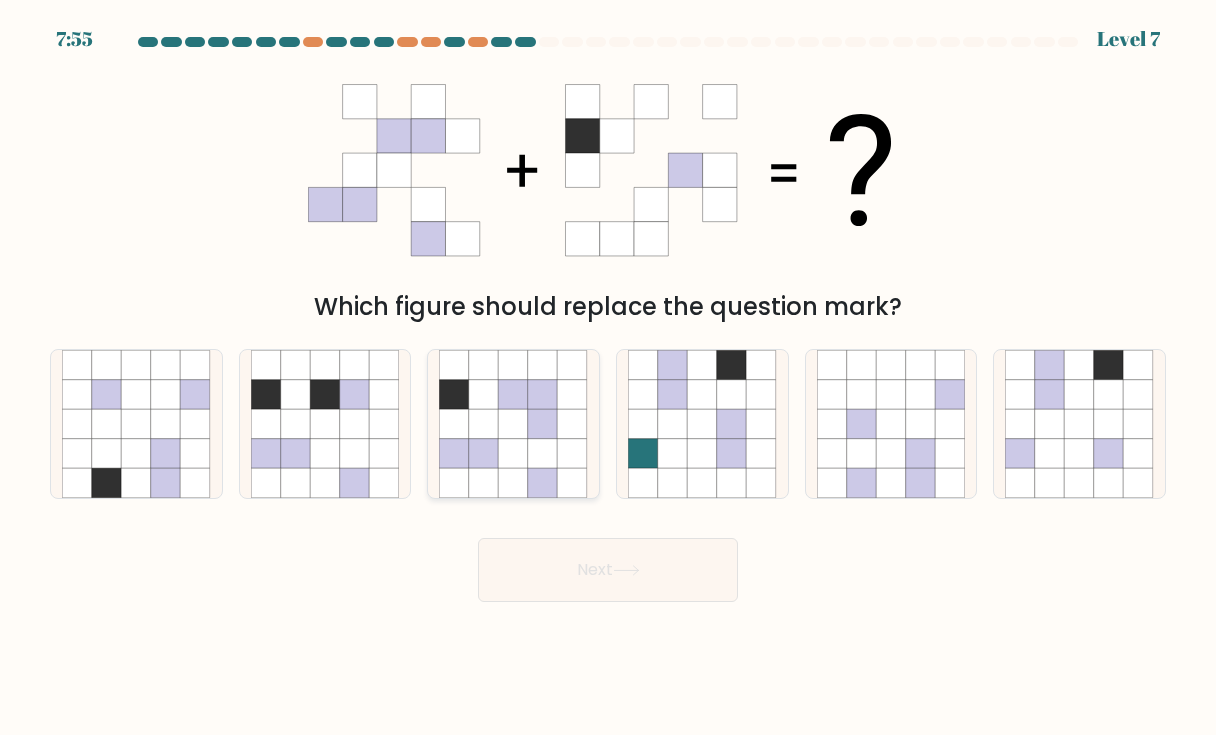 click 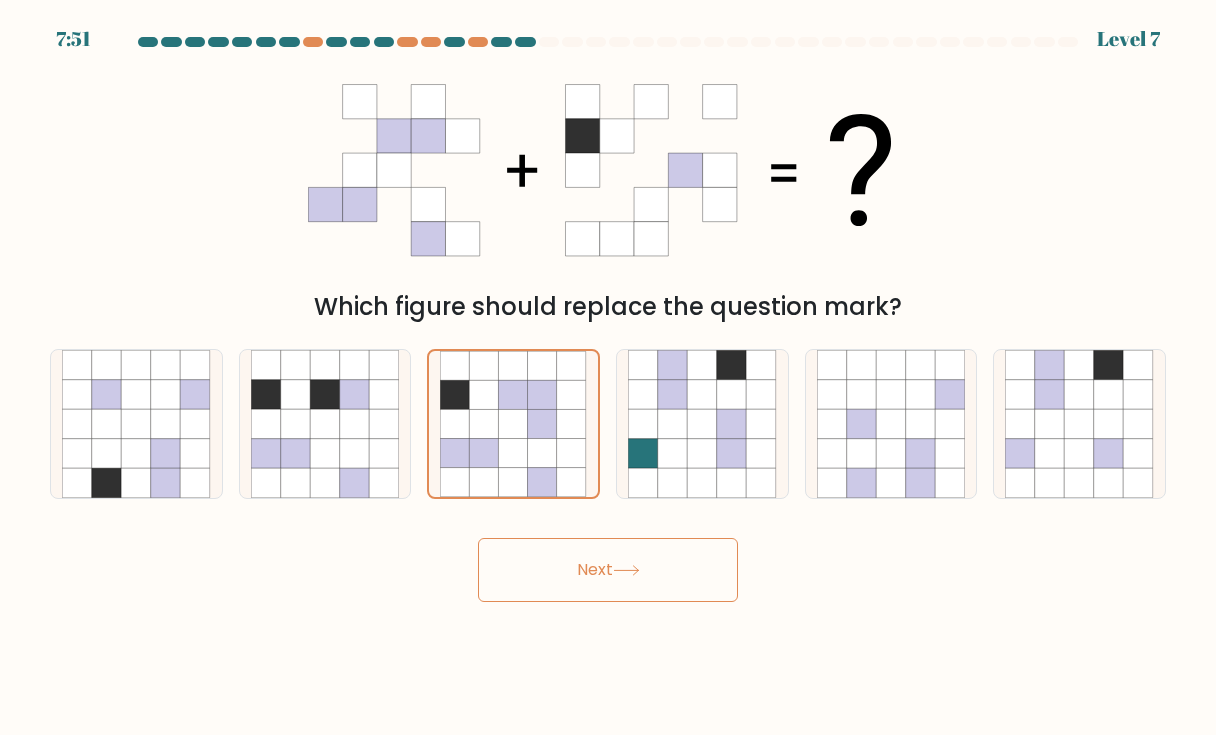click on "Next" at bounding box center [608, 570] 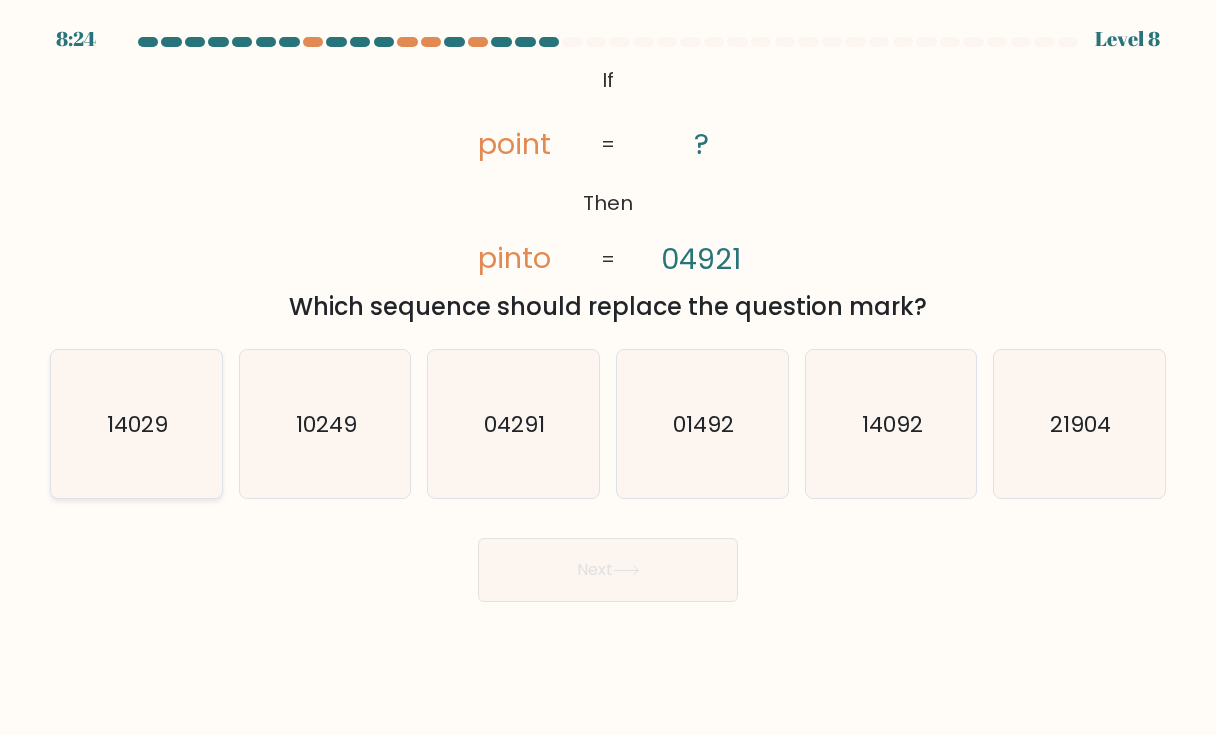 click on "14029" 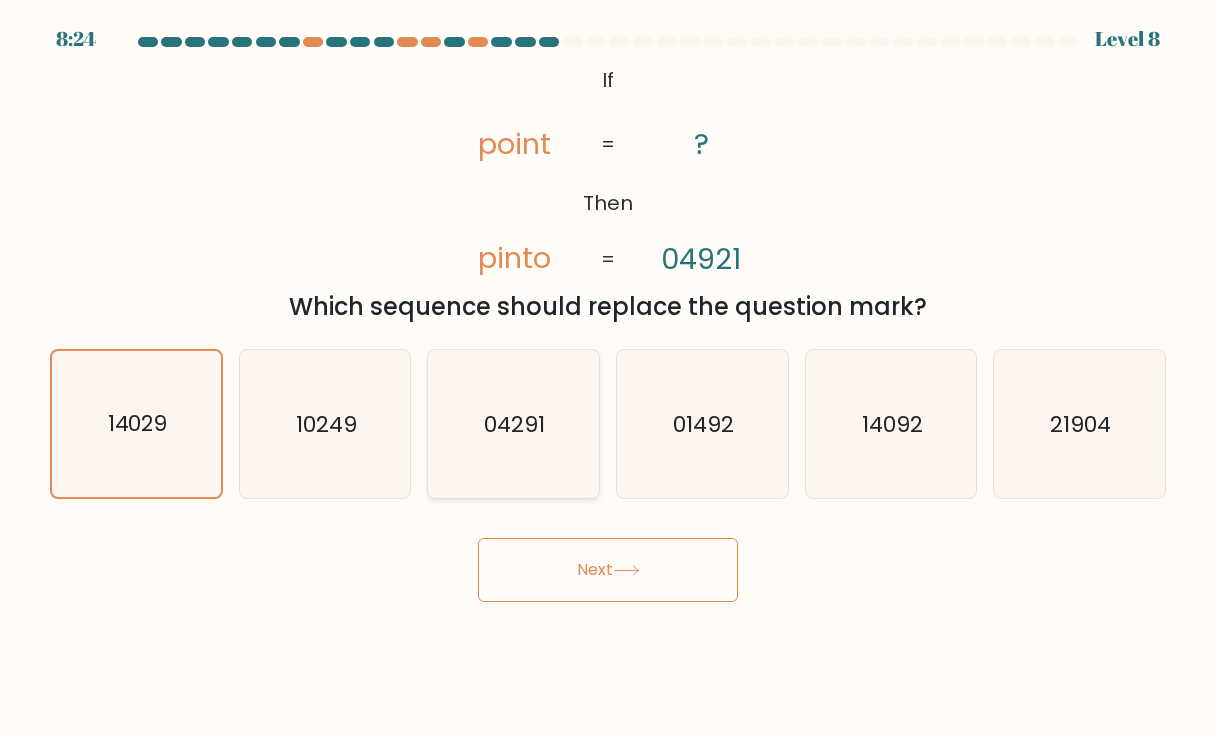 click on "04291" 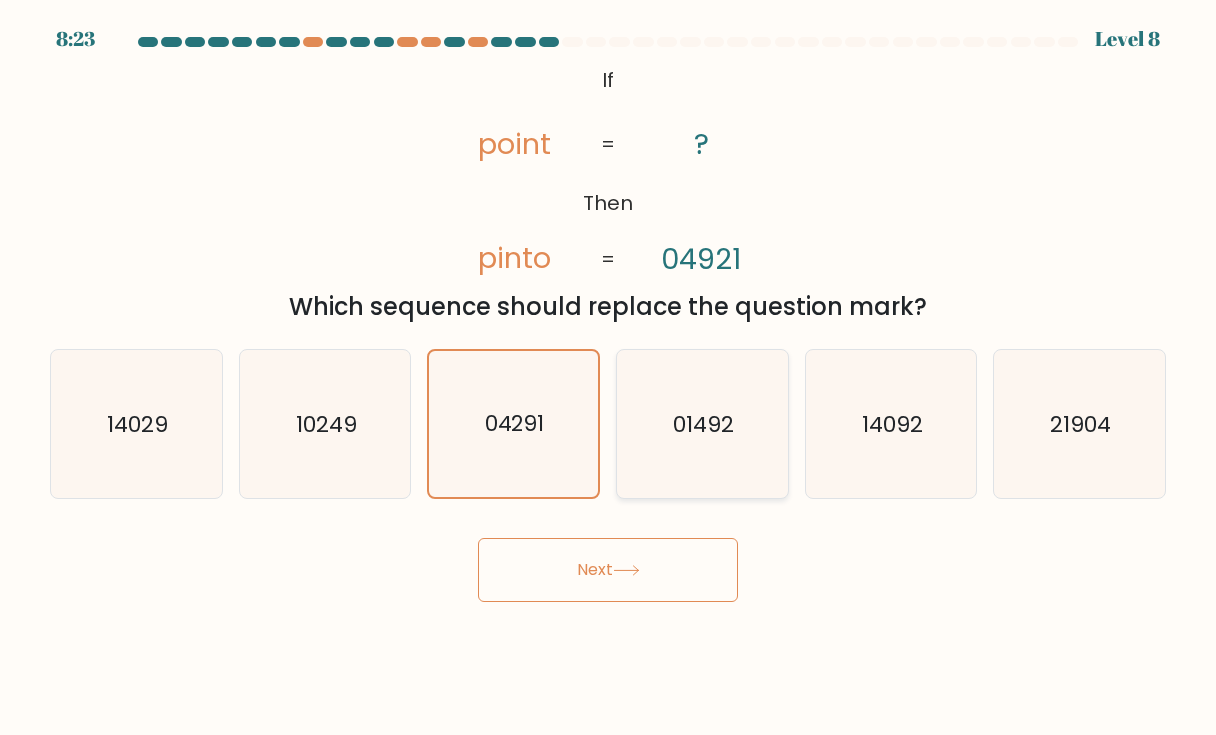 click on "01492" 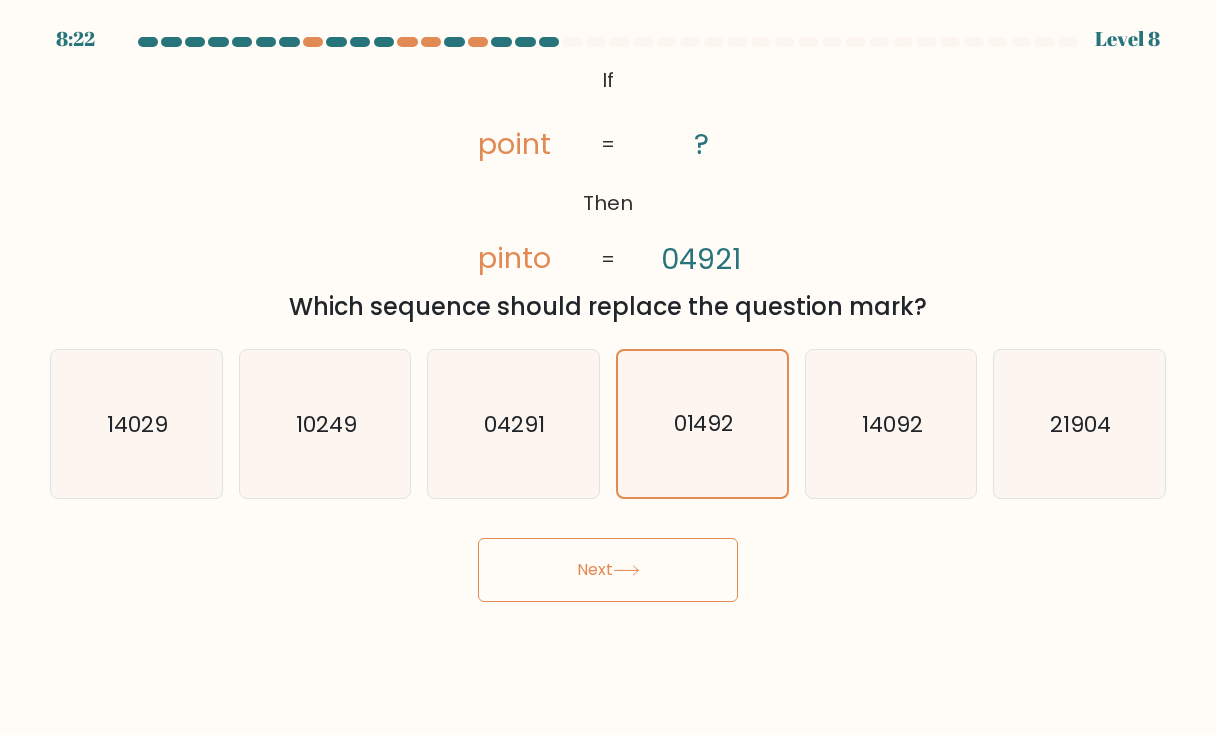 click on "Next" at bounding box center (608, 570) 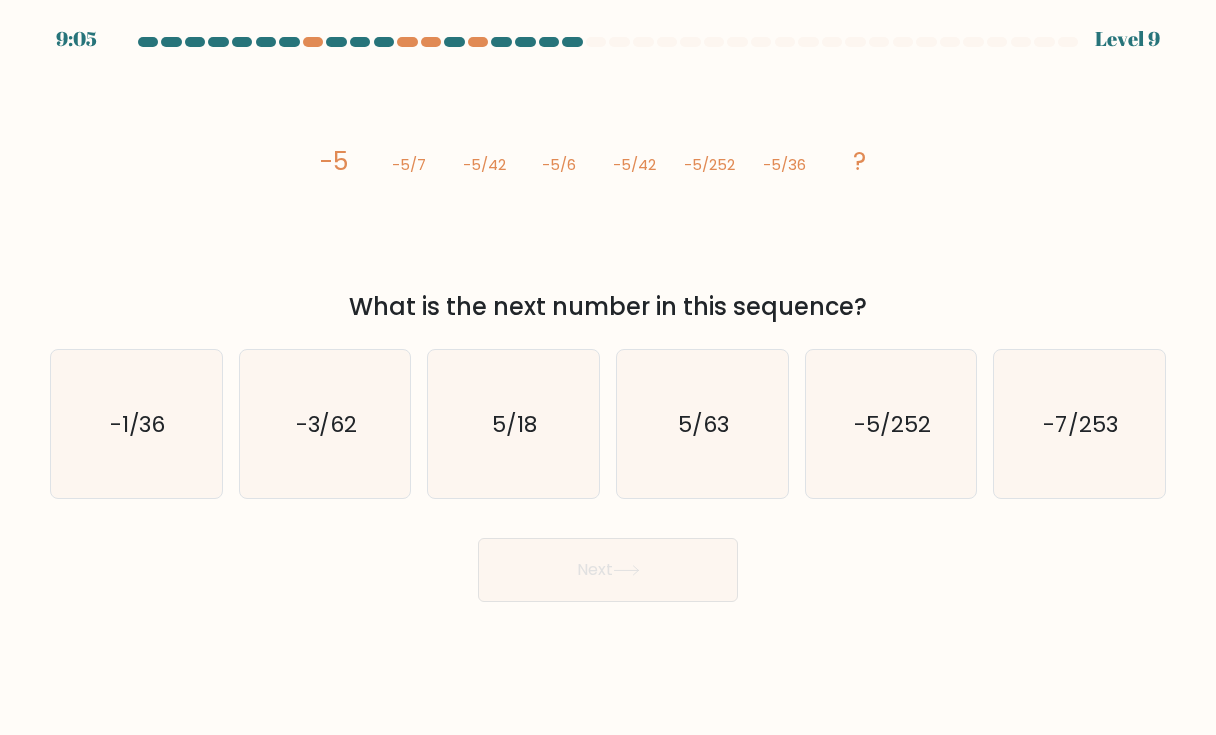 type 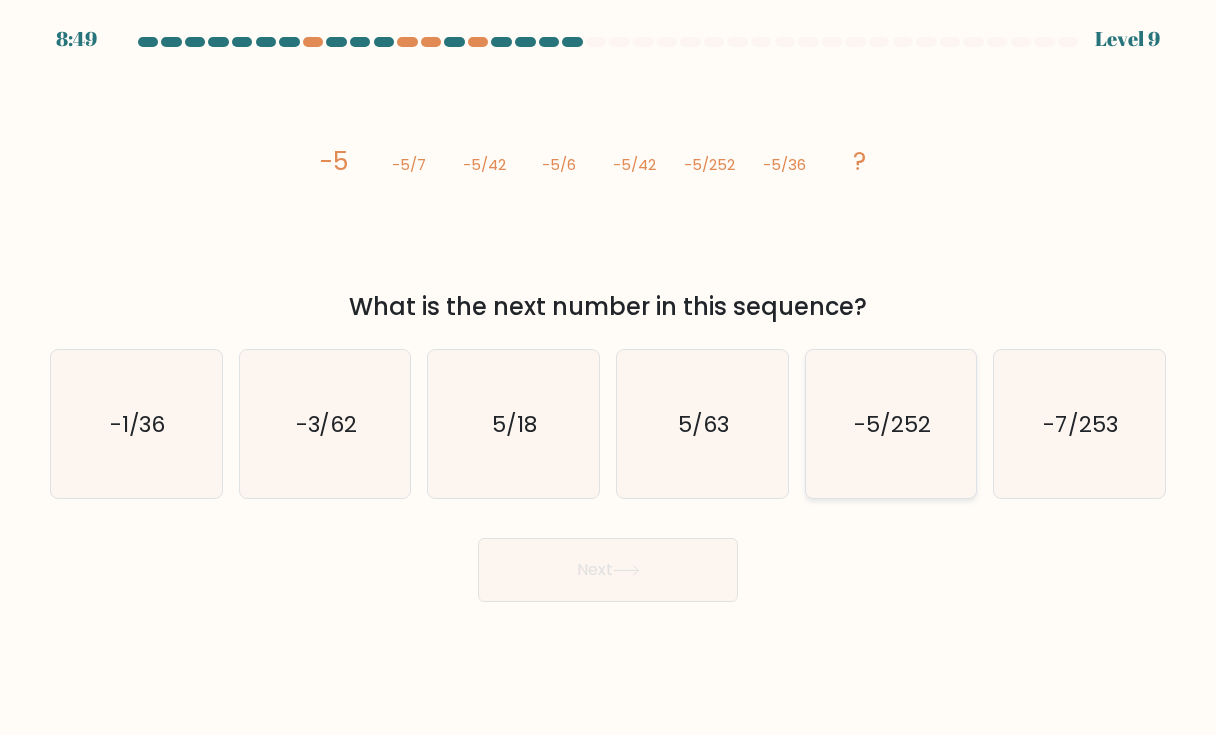 click on "-5/252" 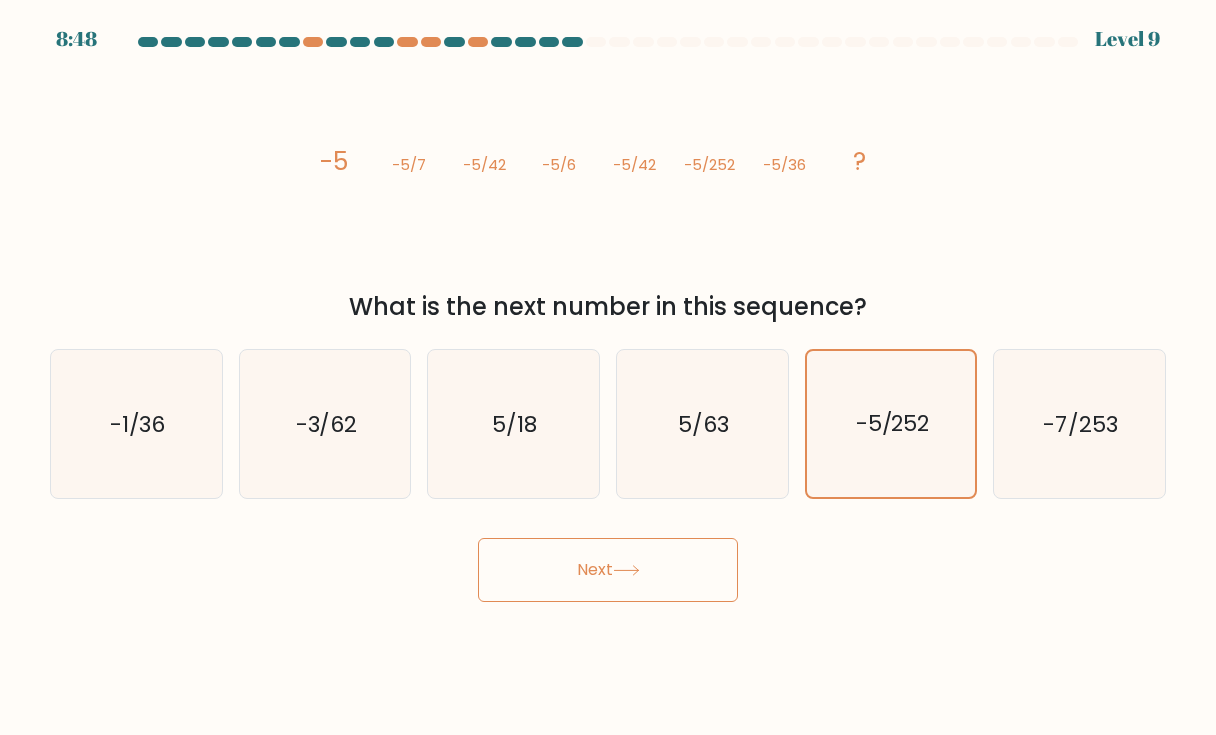 click 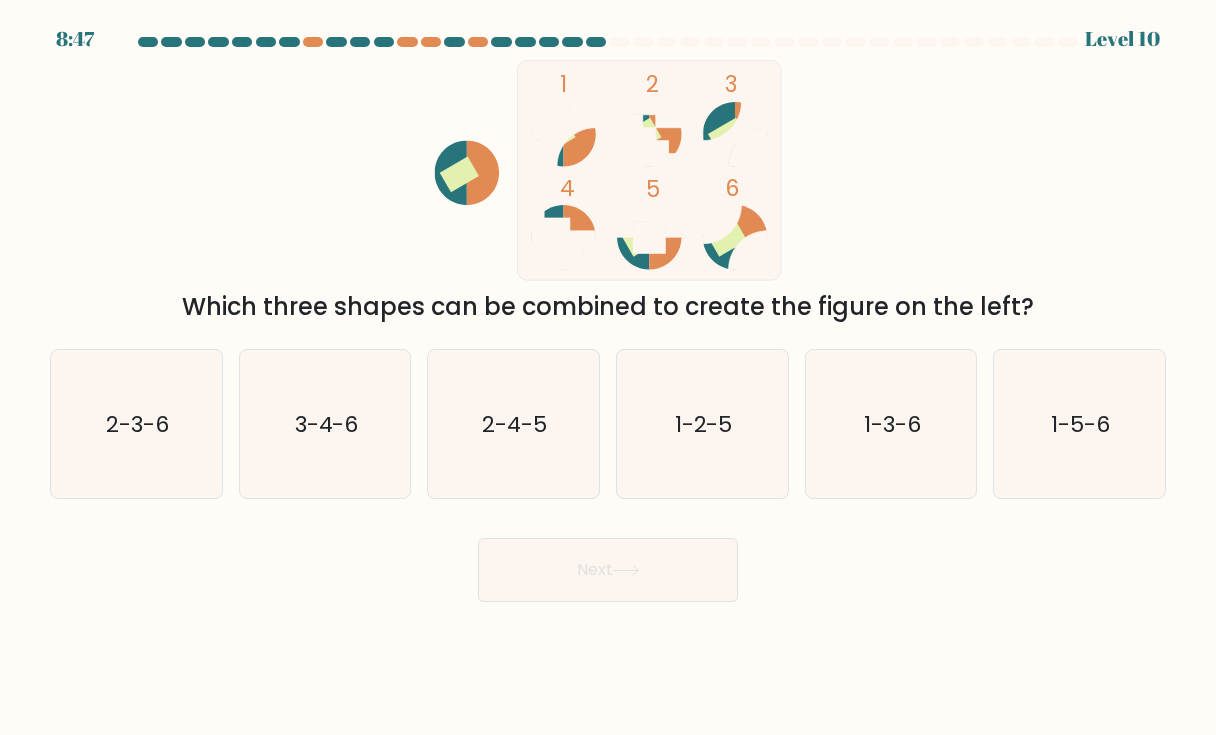 type 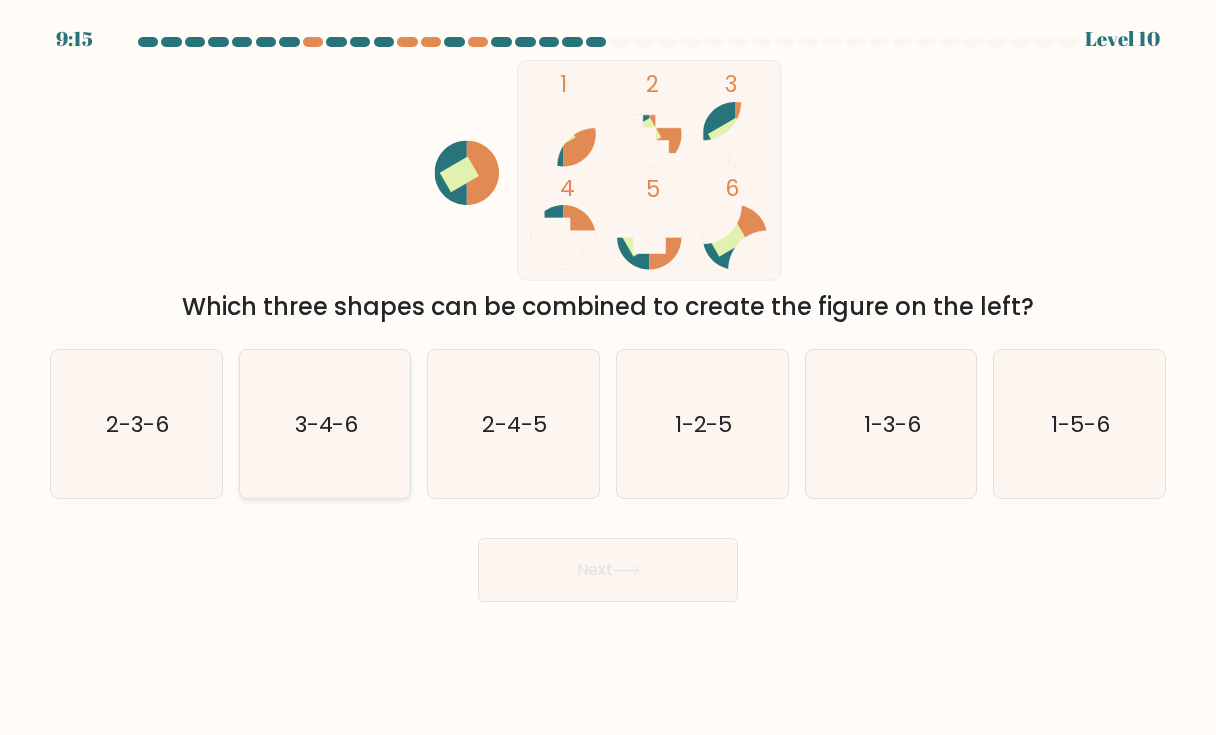 click on "3-4-6" 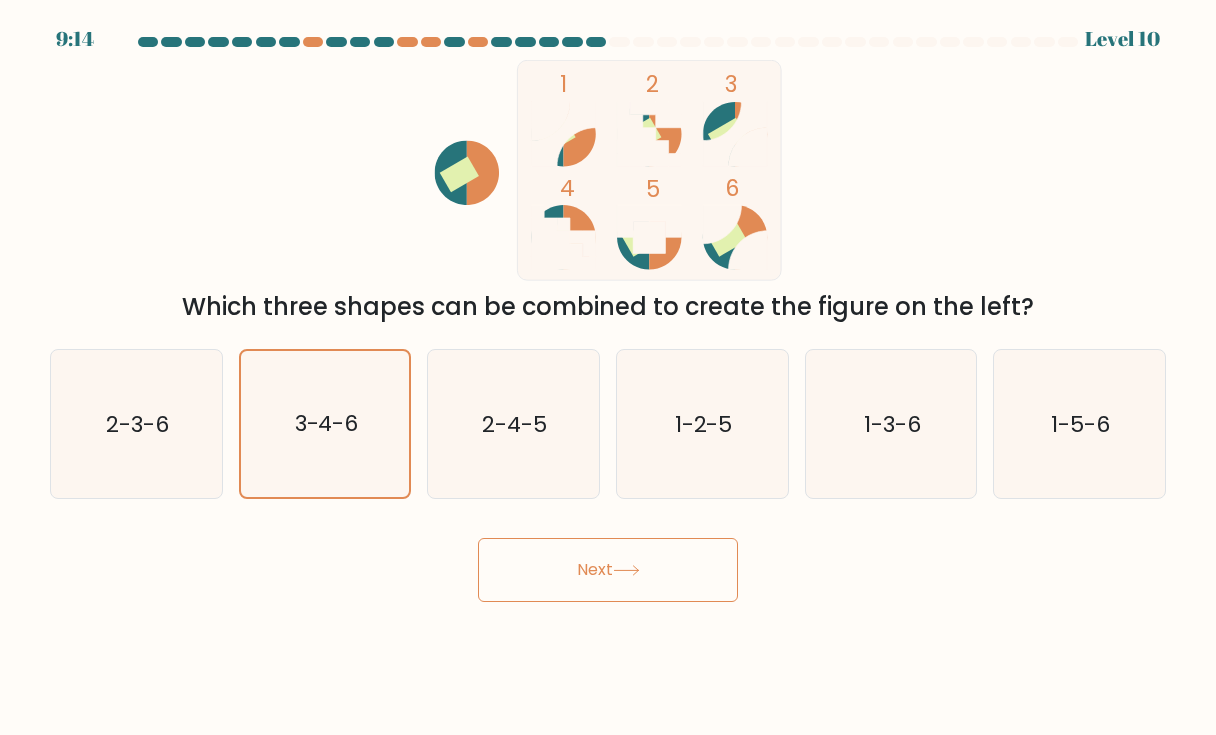 click on "Next" at bounding box center (608, 570) 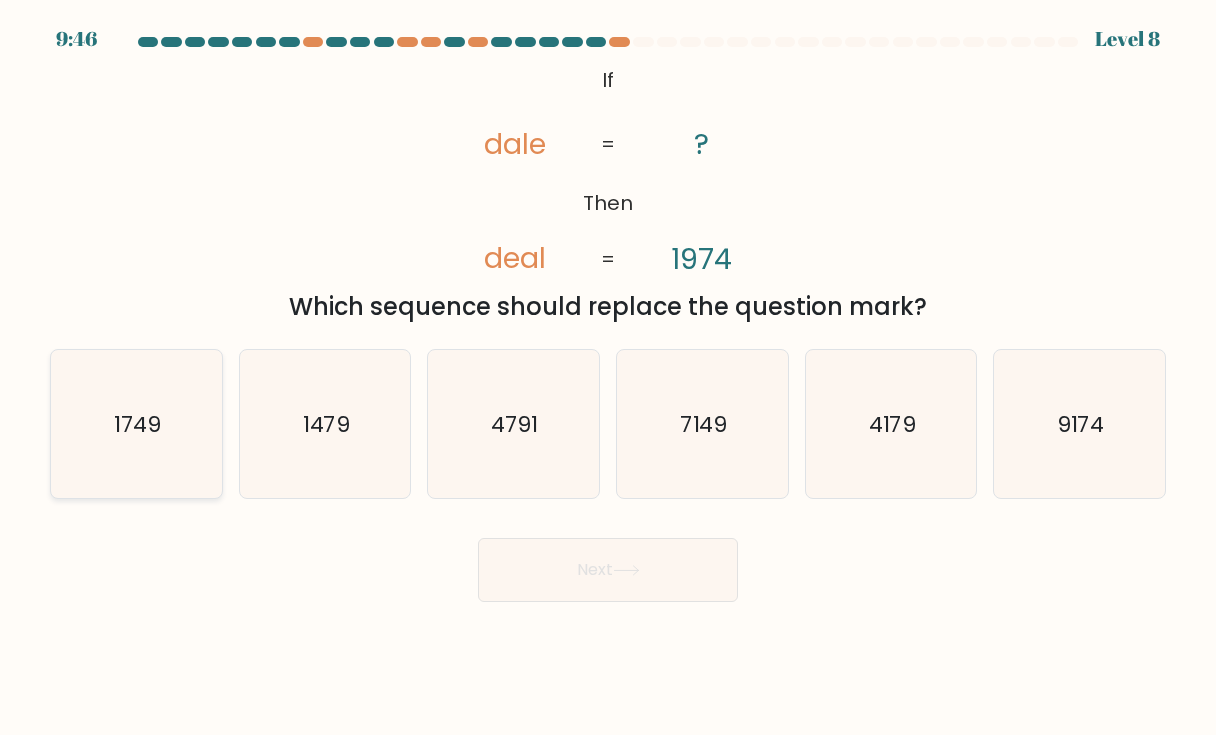 click on "1749" 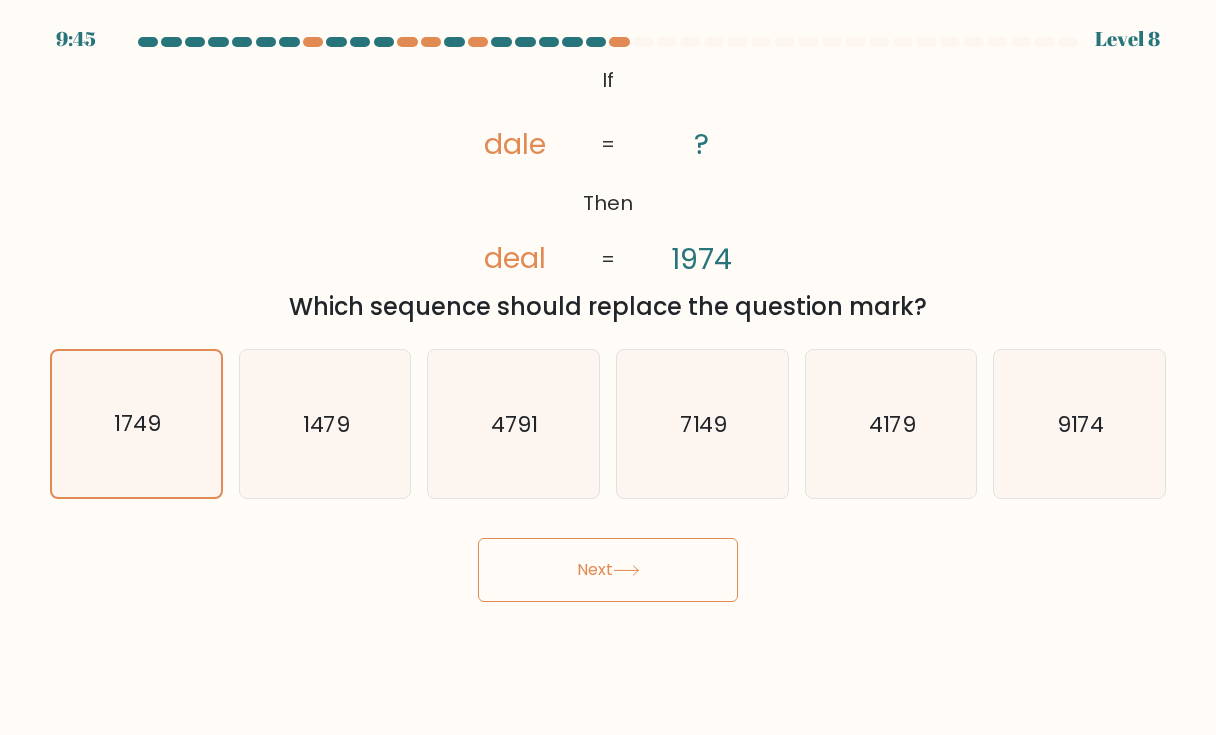 click 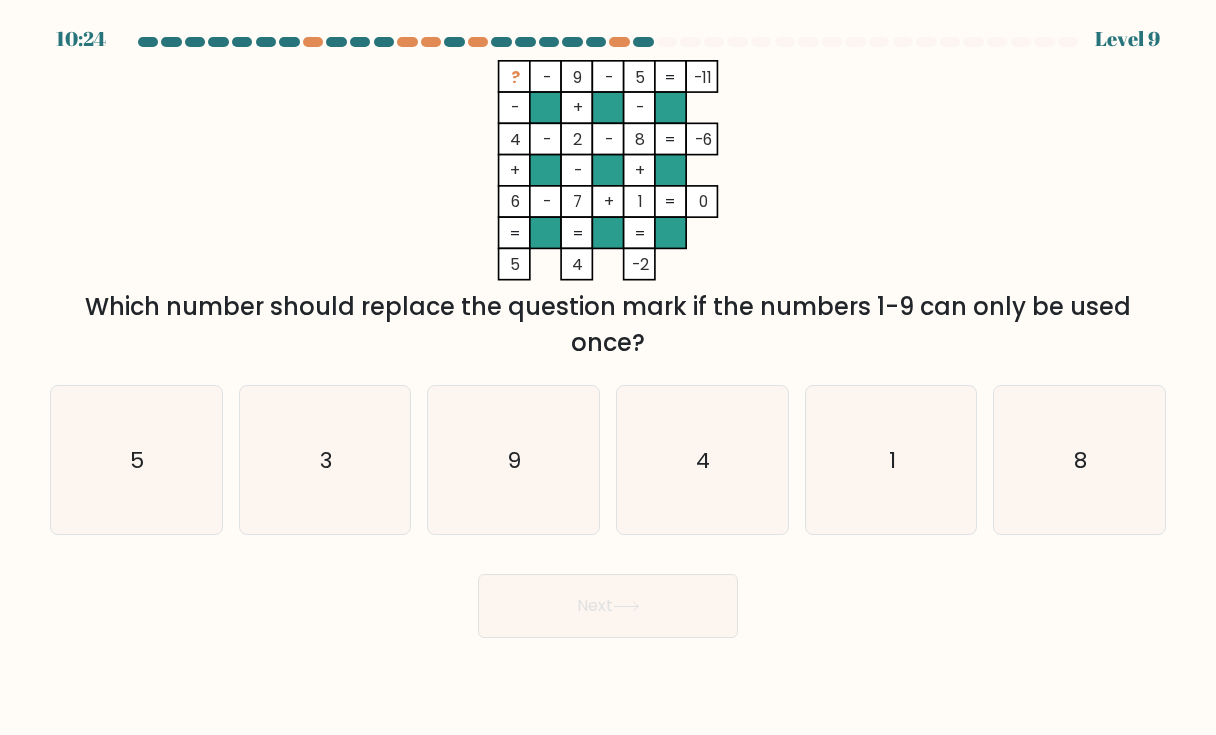 type 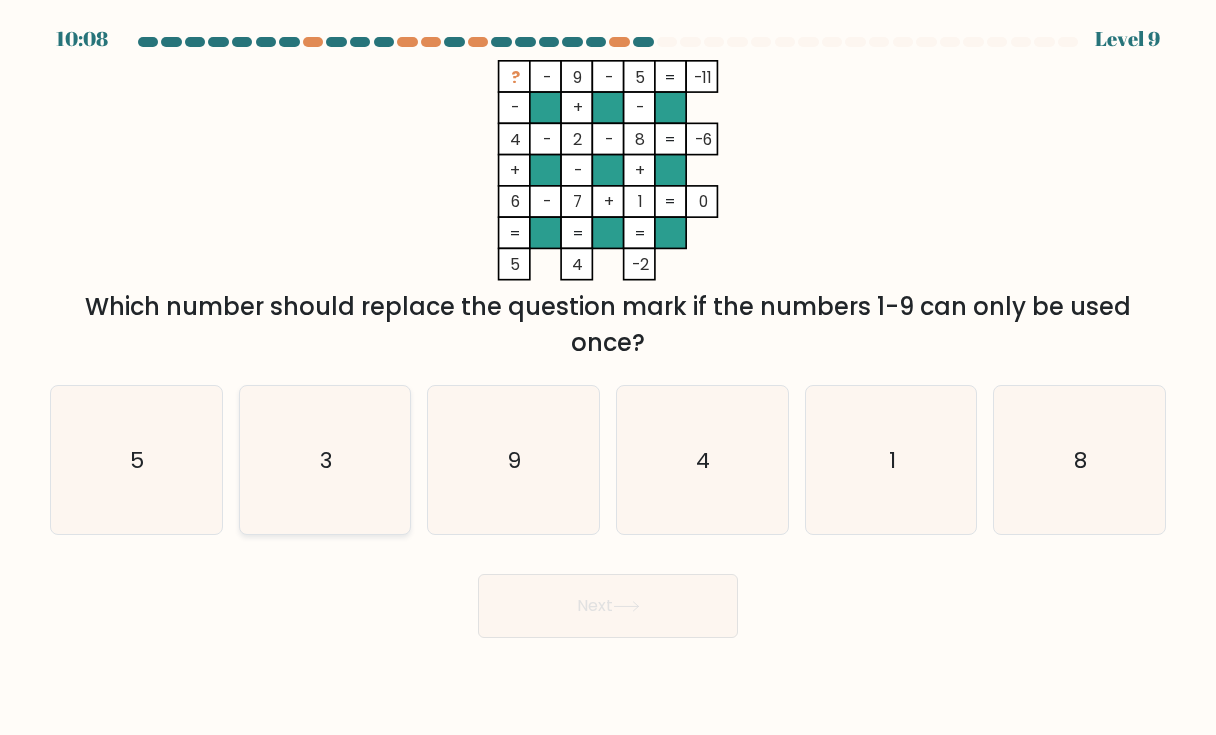 click on "3" 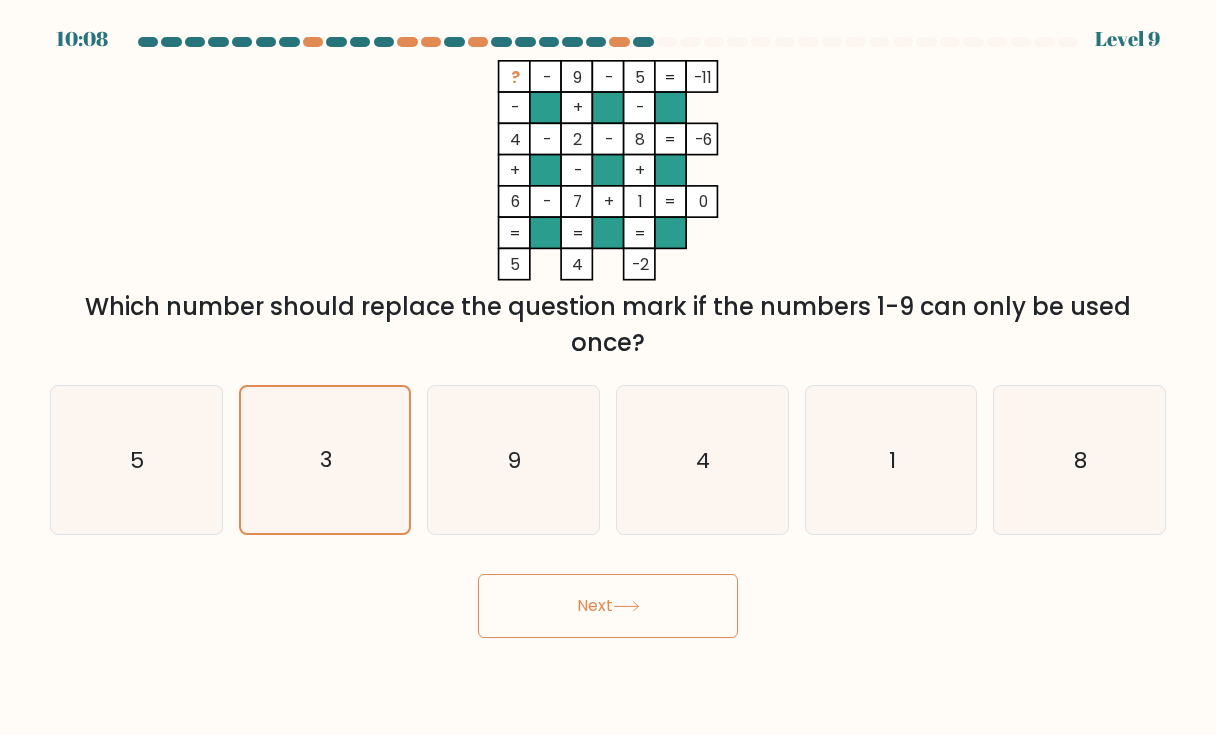 click on "Next" at bounding box center [608, 606] 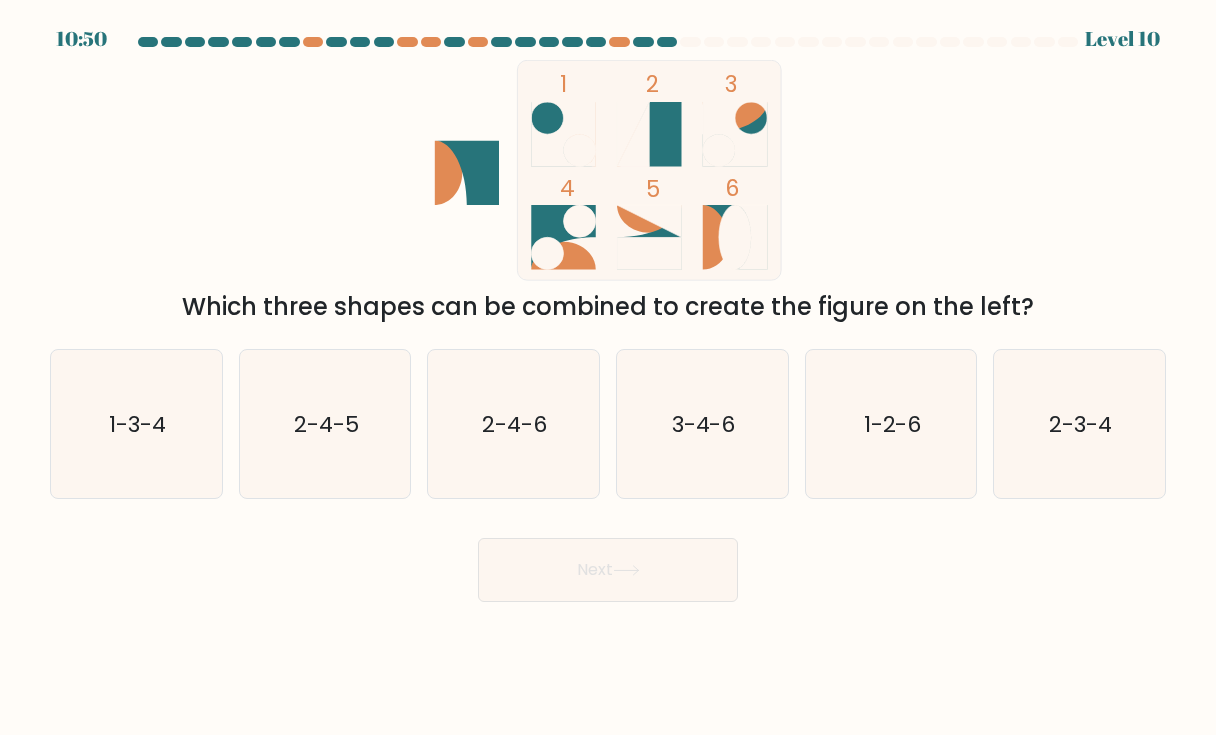 type 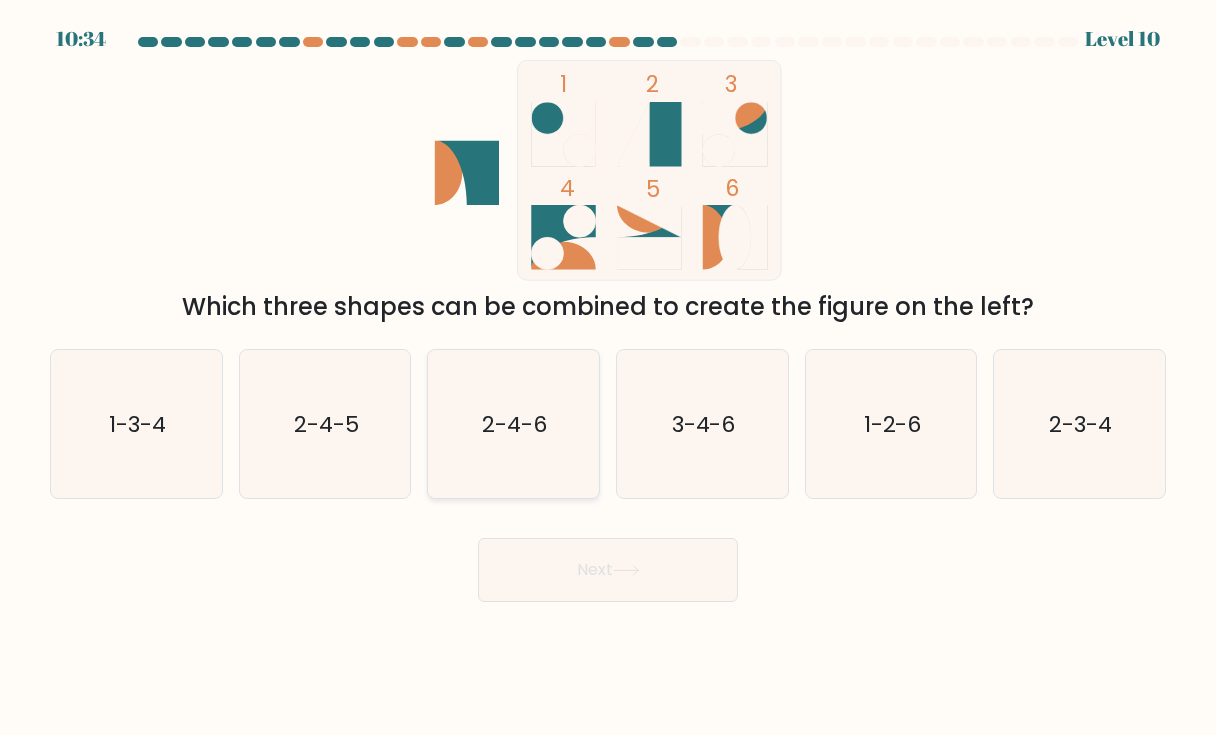 click on "2-4-6" 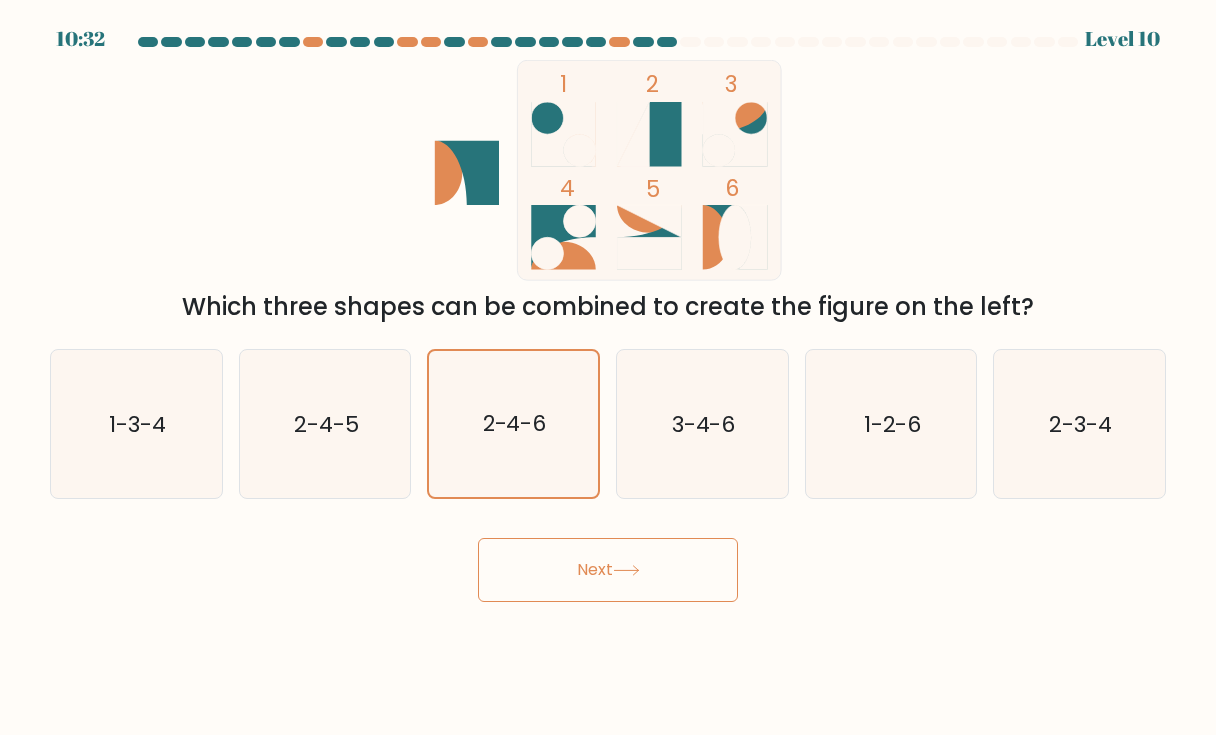 click 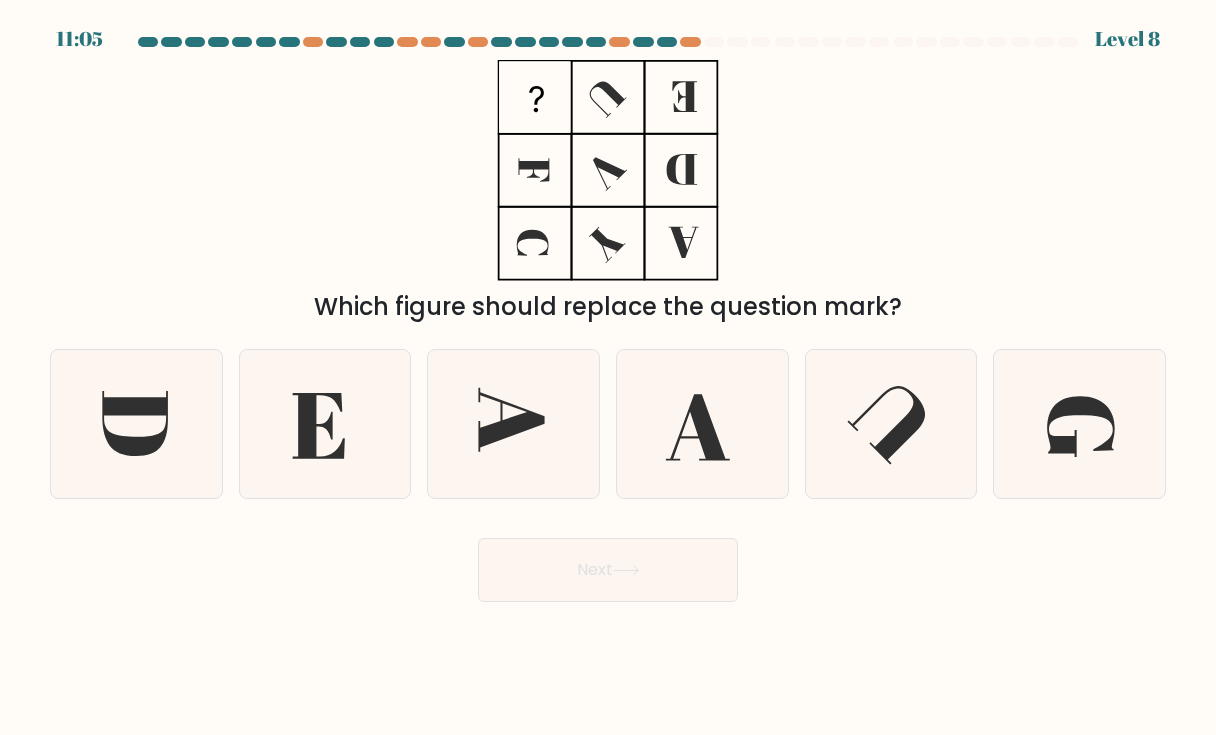 type 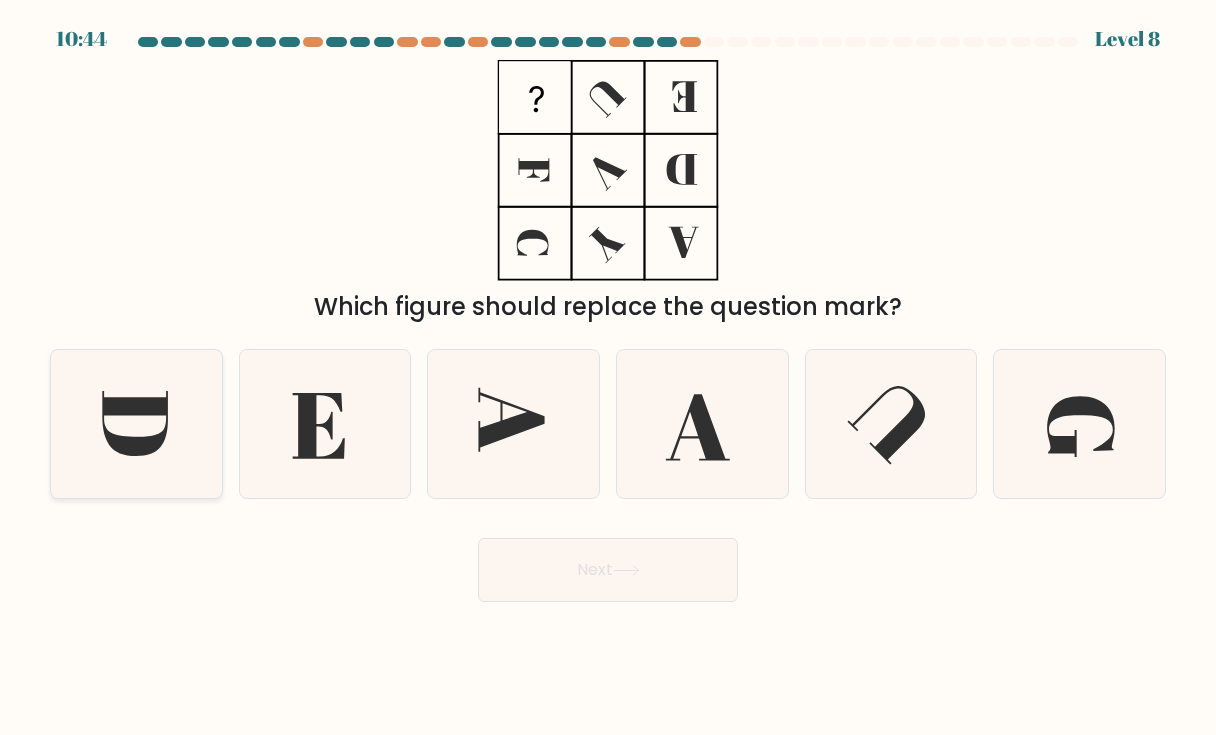 click 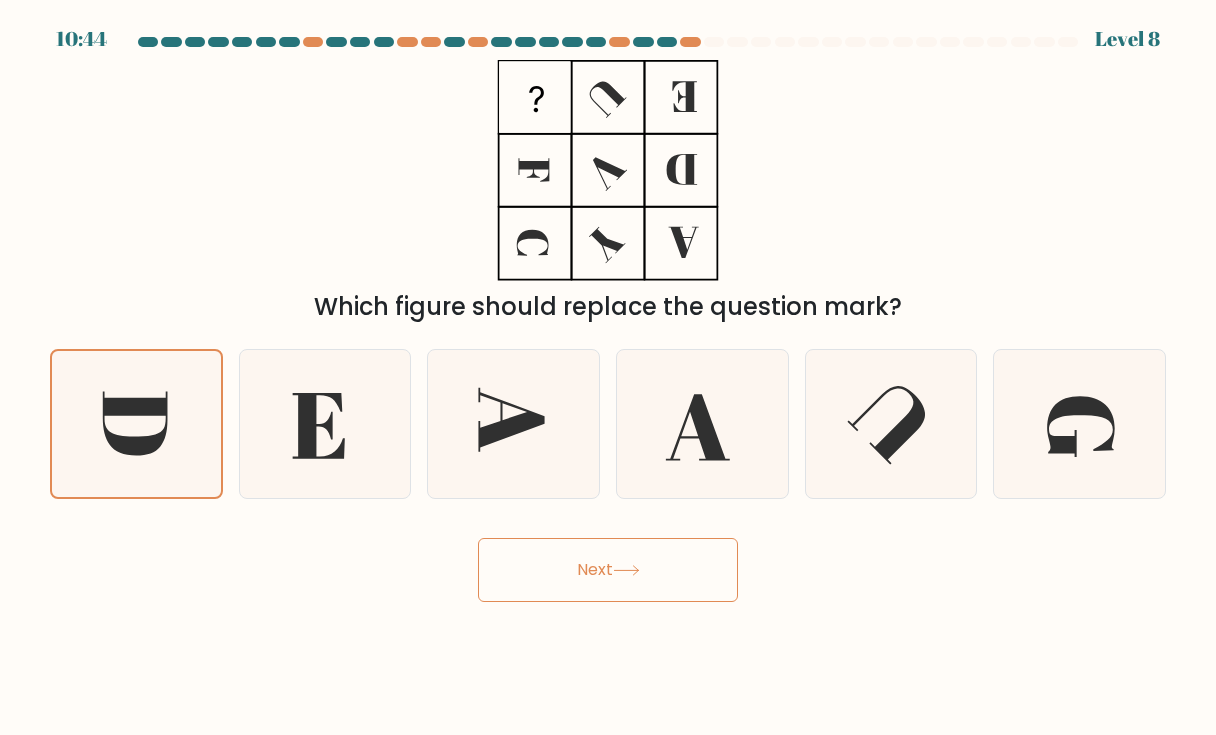 click on "Next" at bounding box center (608, 570) 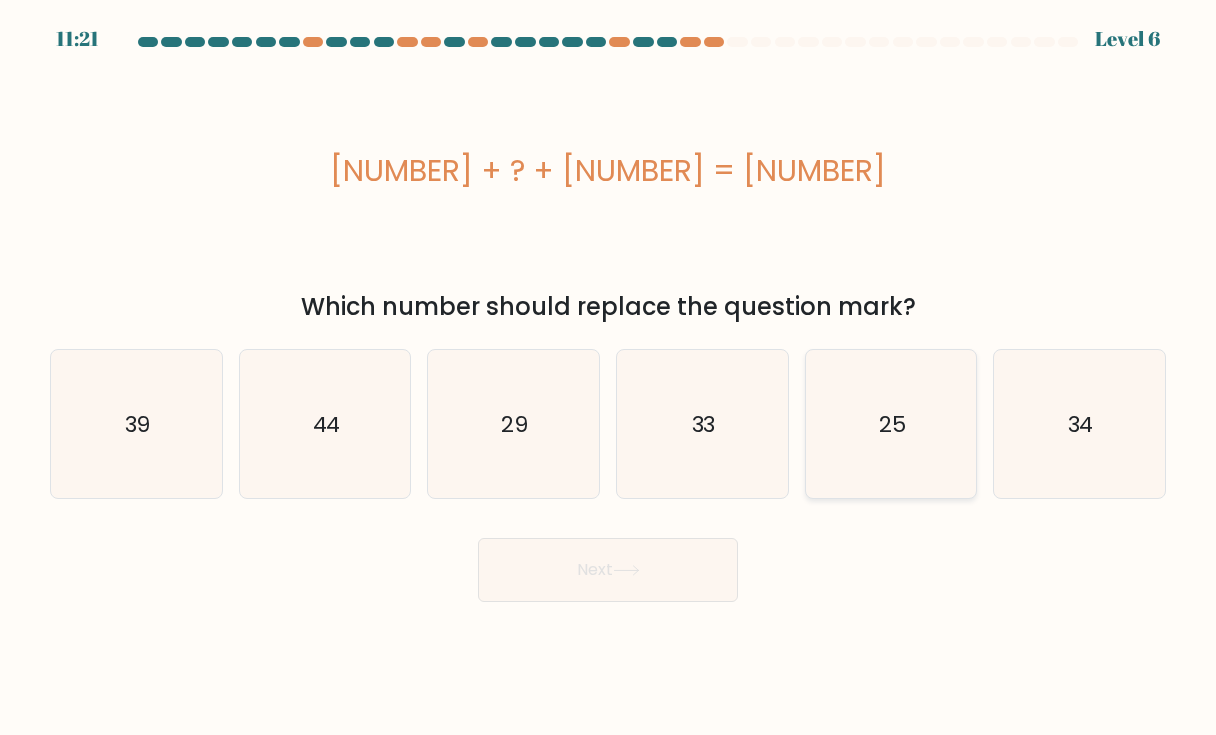 type 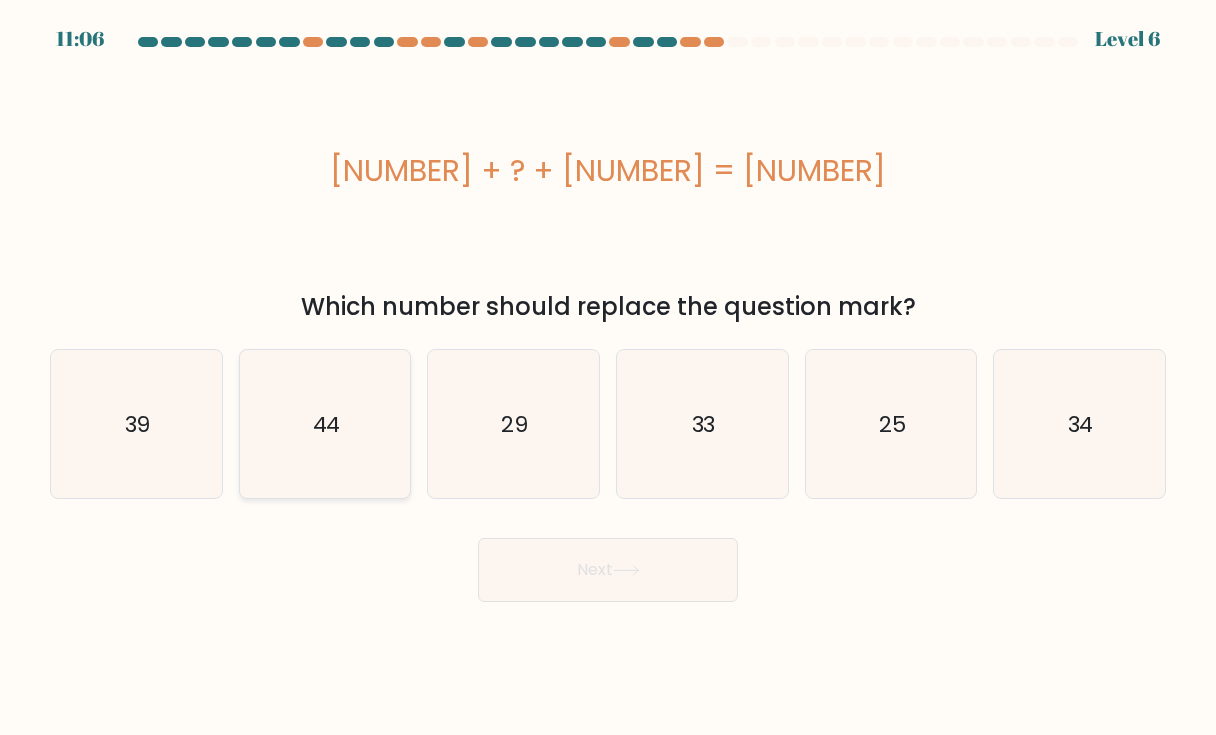 click on "44" 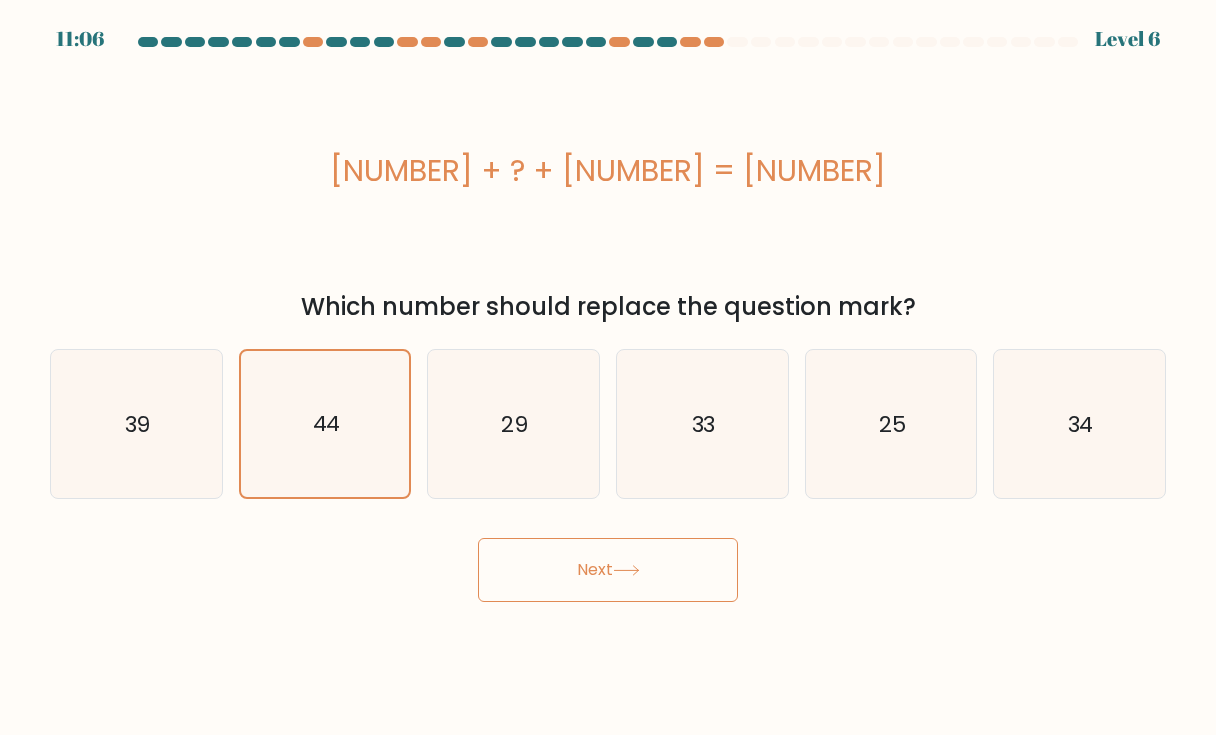 click on "Next" at bounding box center [608, 570] 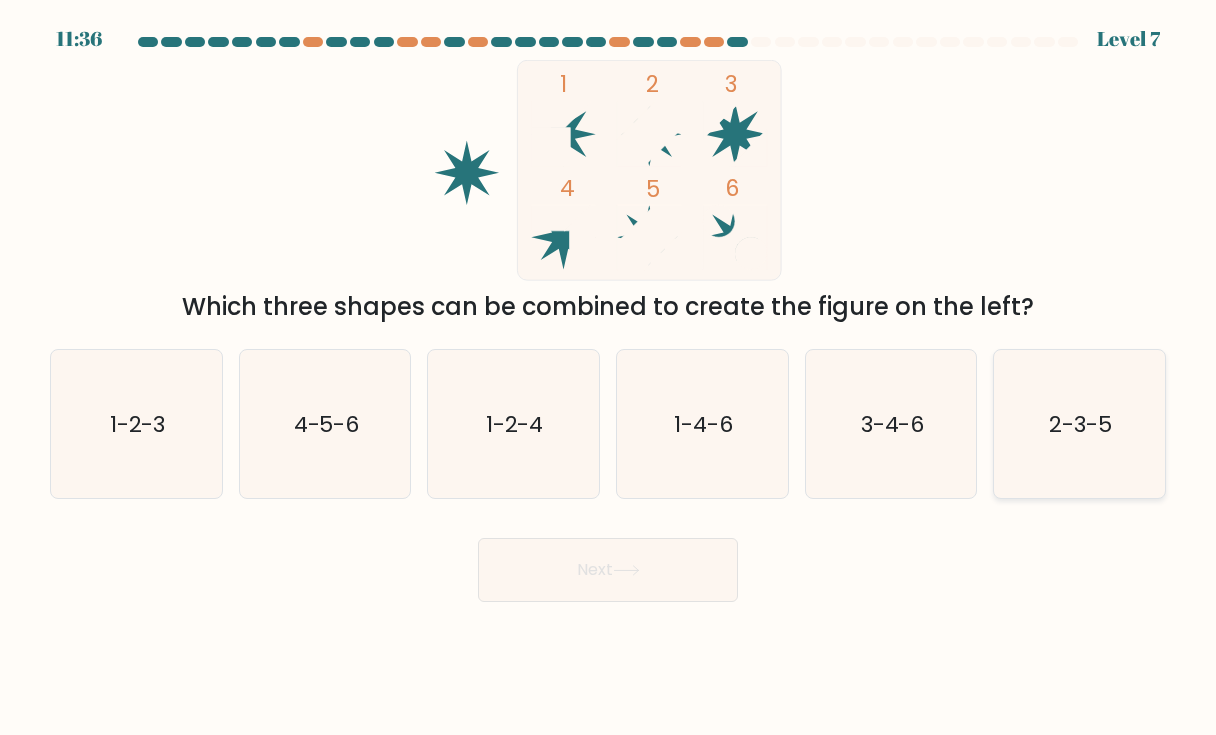 click on "2-3-5" 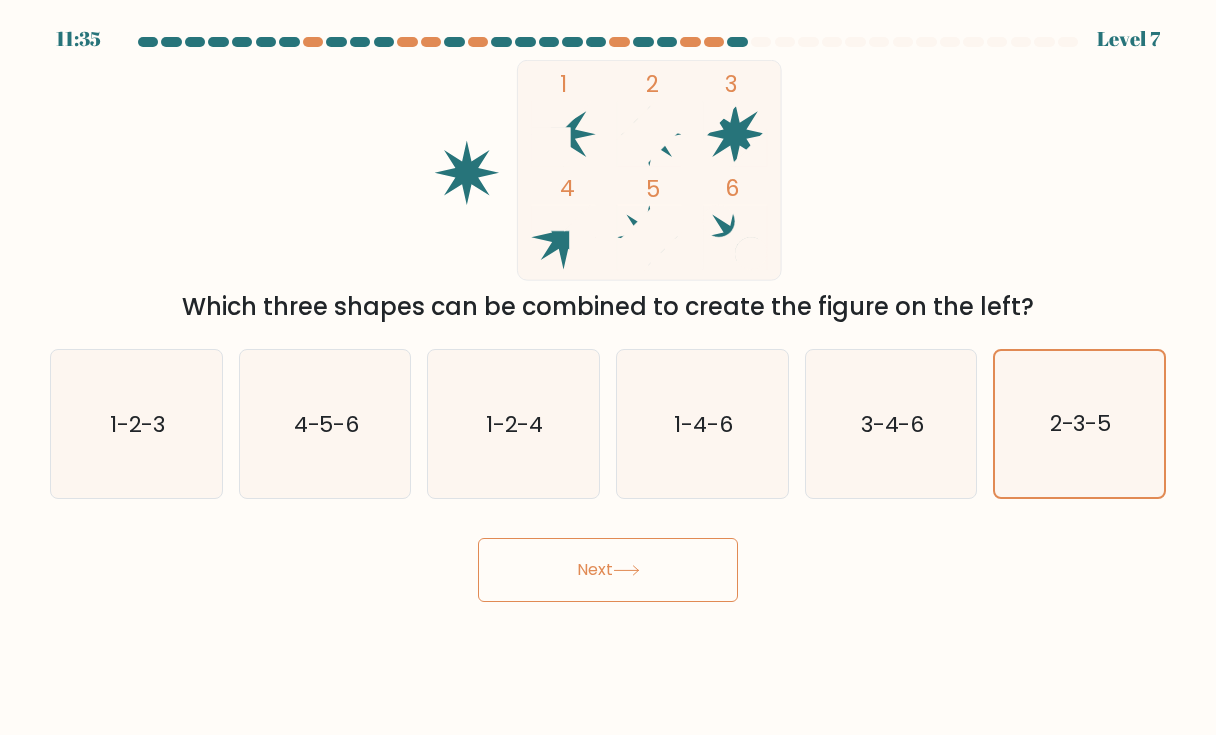click on "Next" at bounding box center (608, 570) 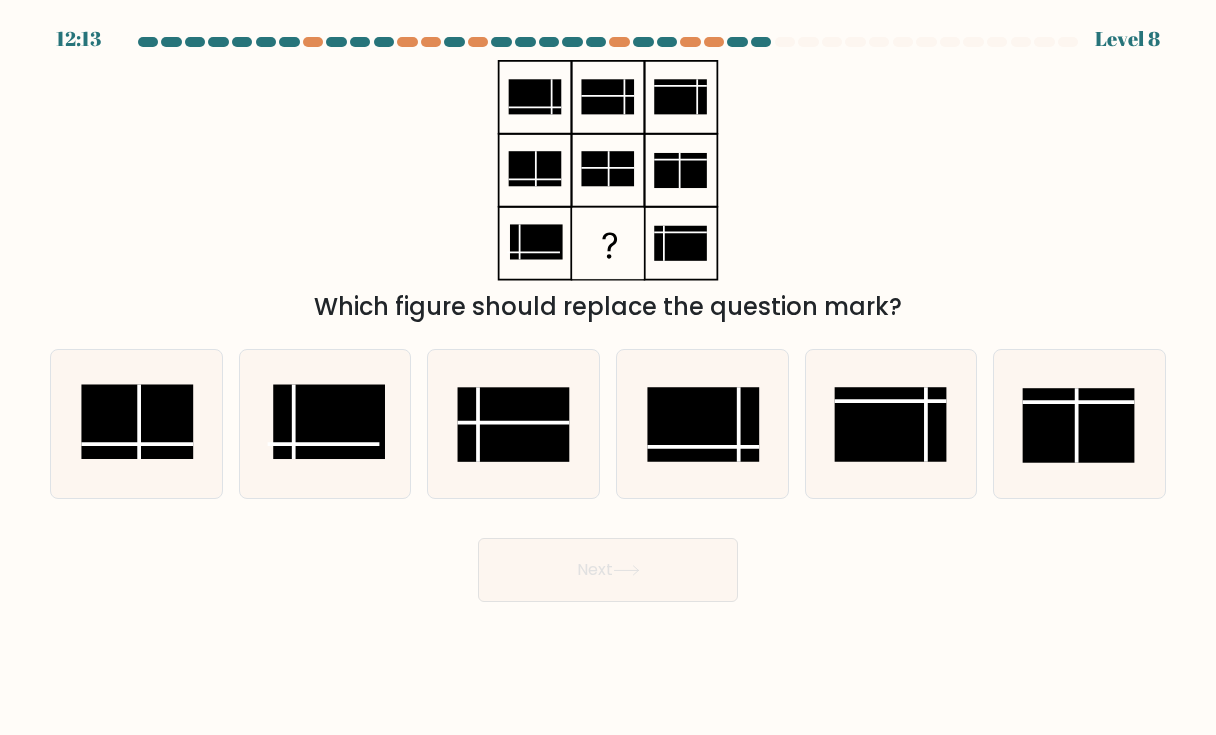 click on "b." at bounding box center [325, 424] 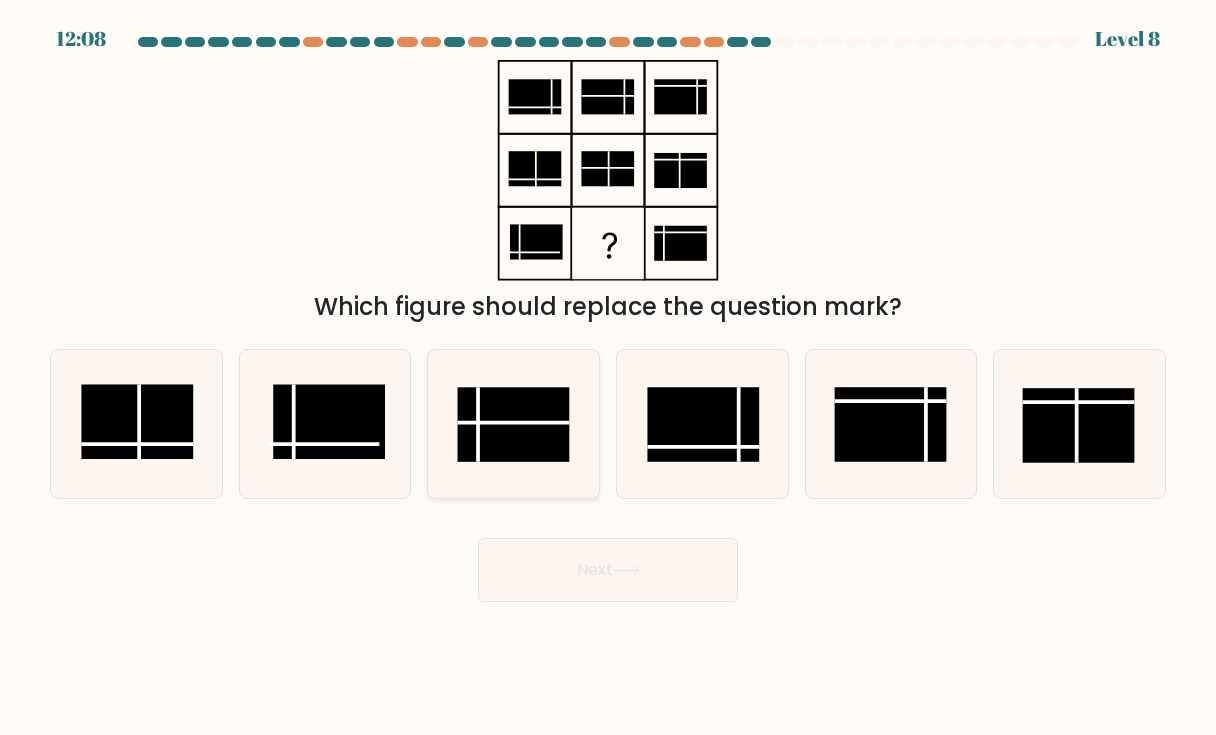 click 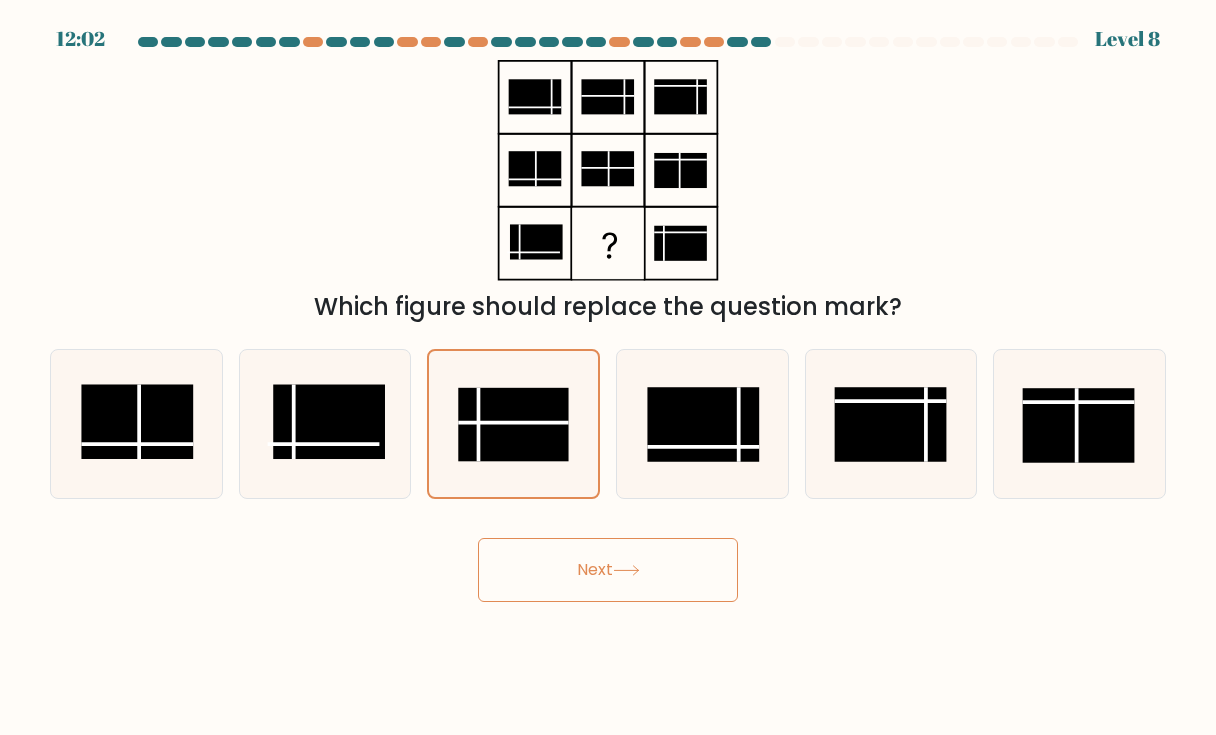 click on "Next" at bounding box center [608, 570] 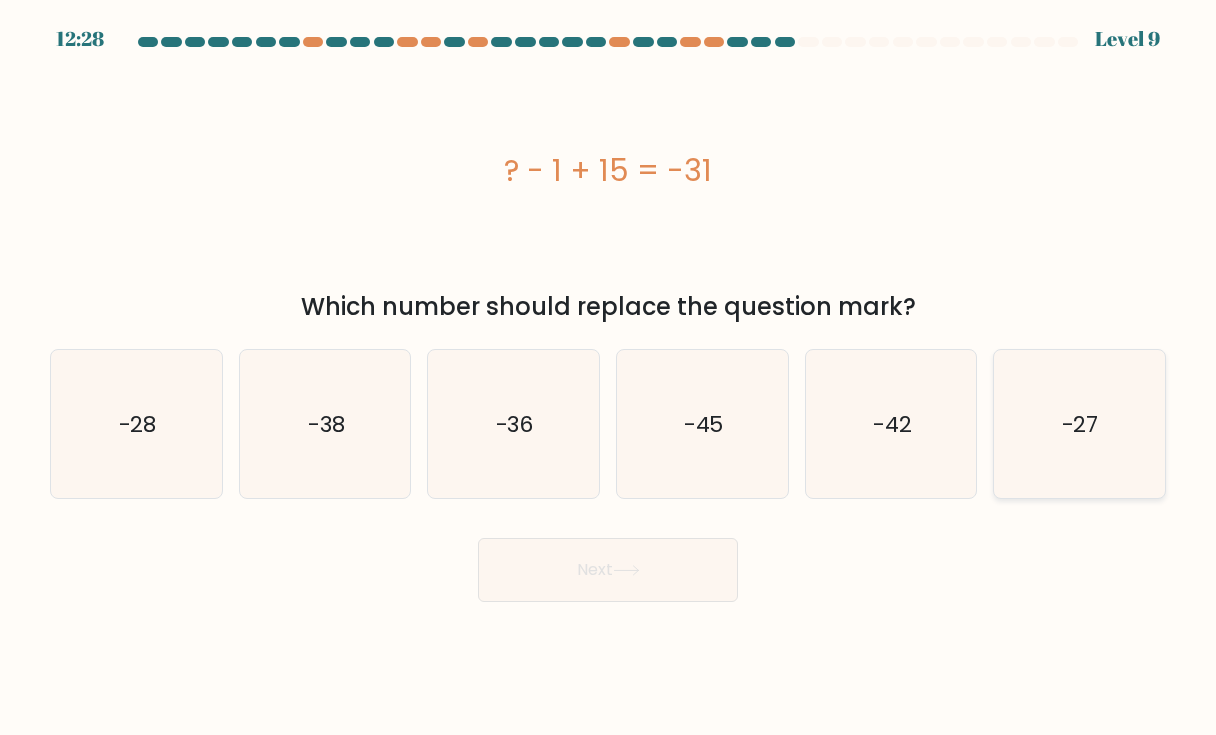 click on "-27" 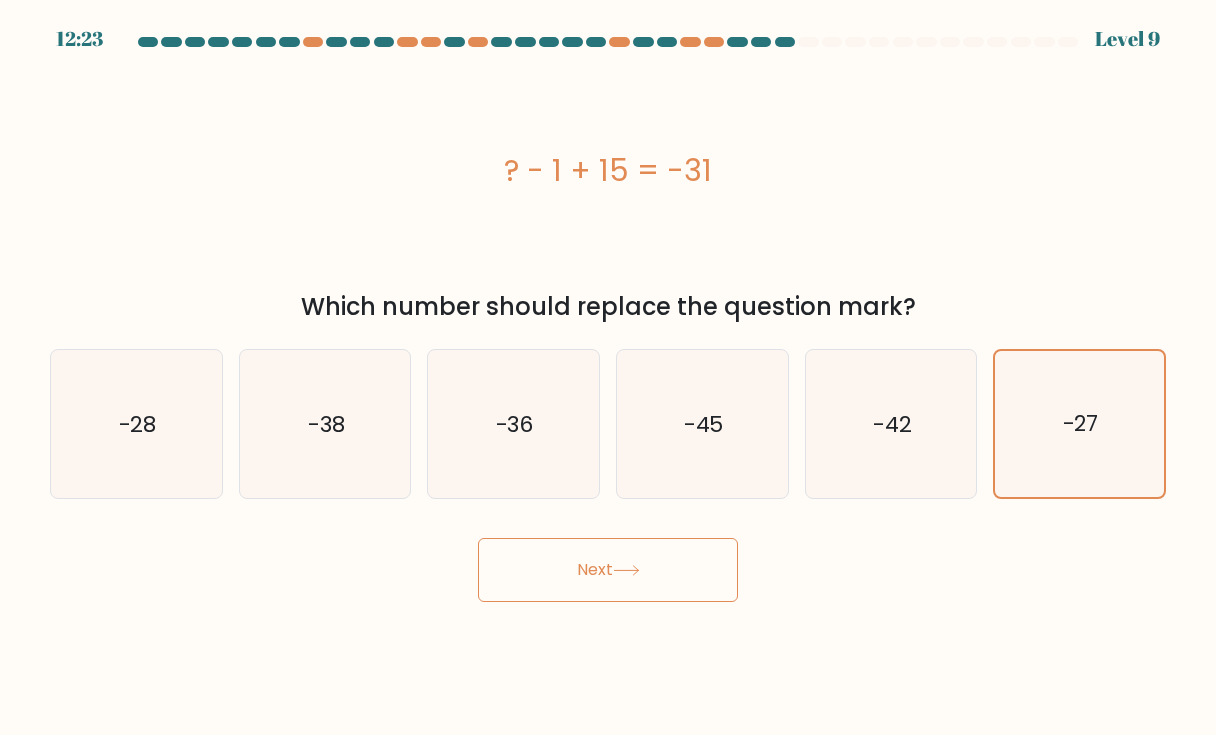 click on "Next" at bounding box center (608, 562) 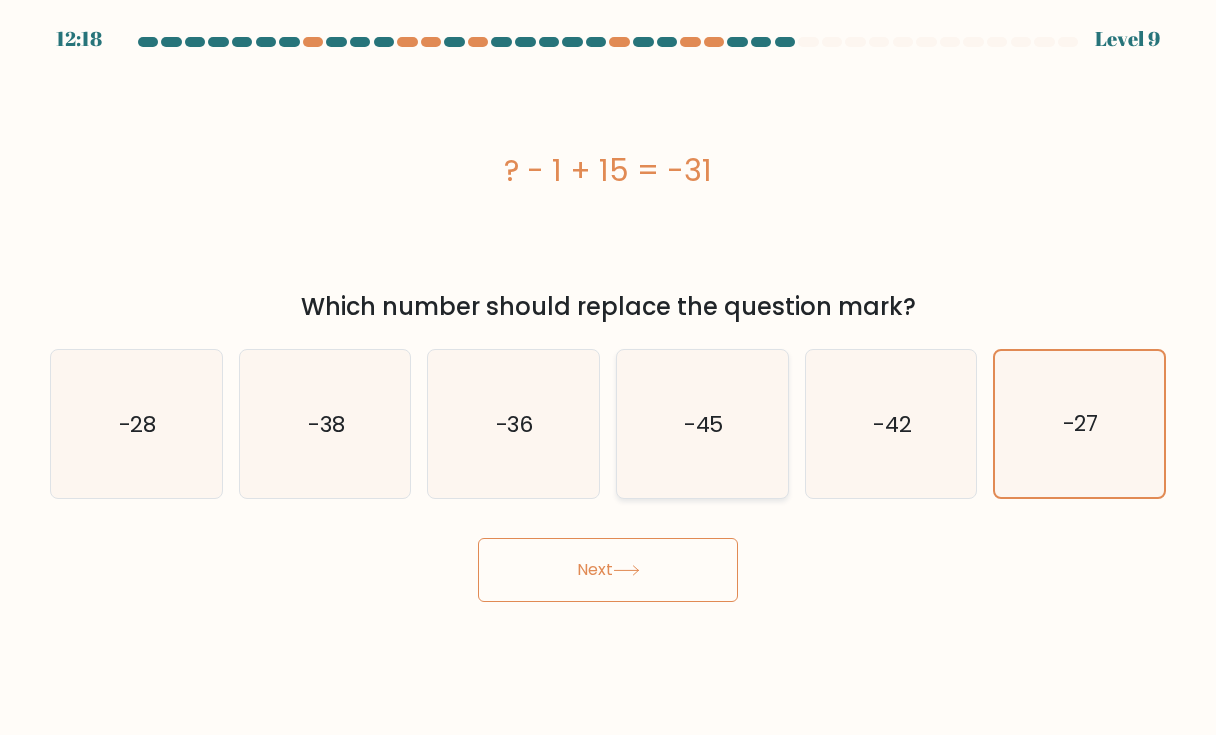 click on "-45" 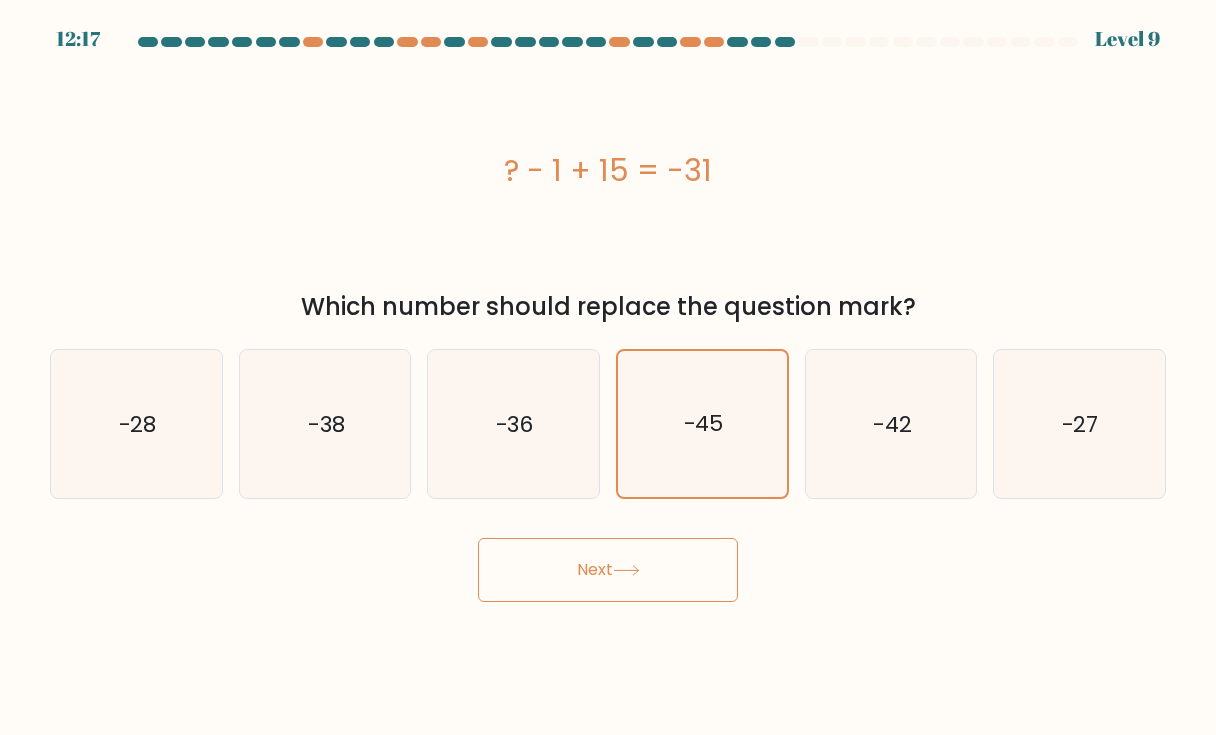 click on "Next" at bounding box center (608, 570) 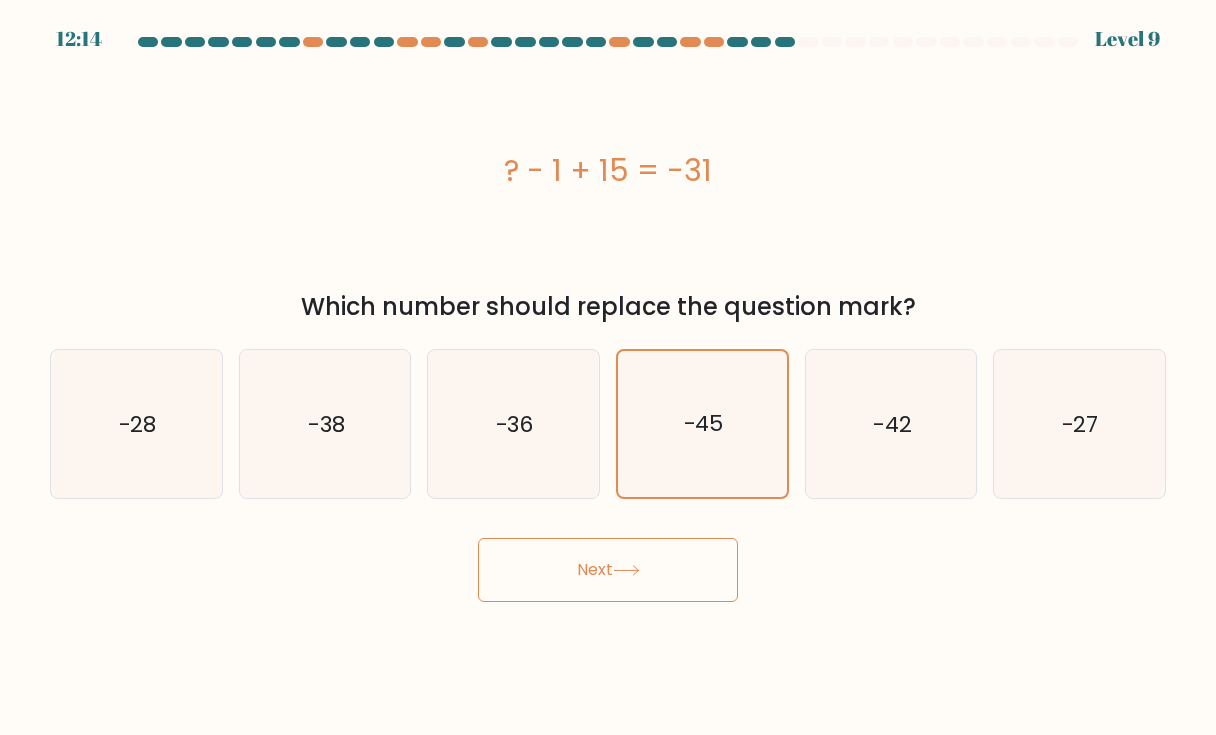 click on "Next" at bounding box center [608, 570] 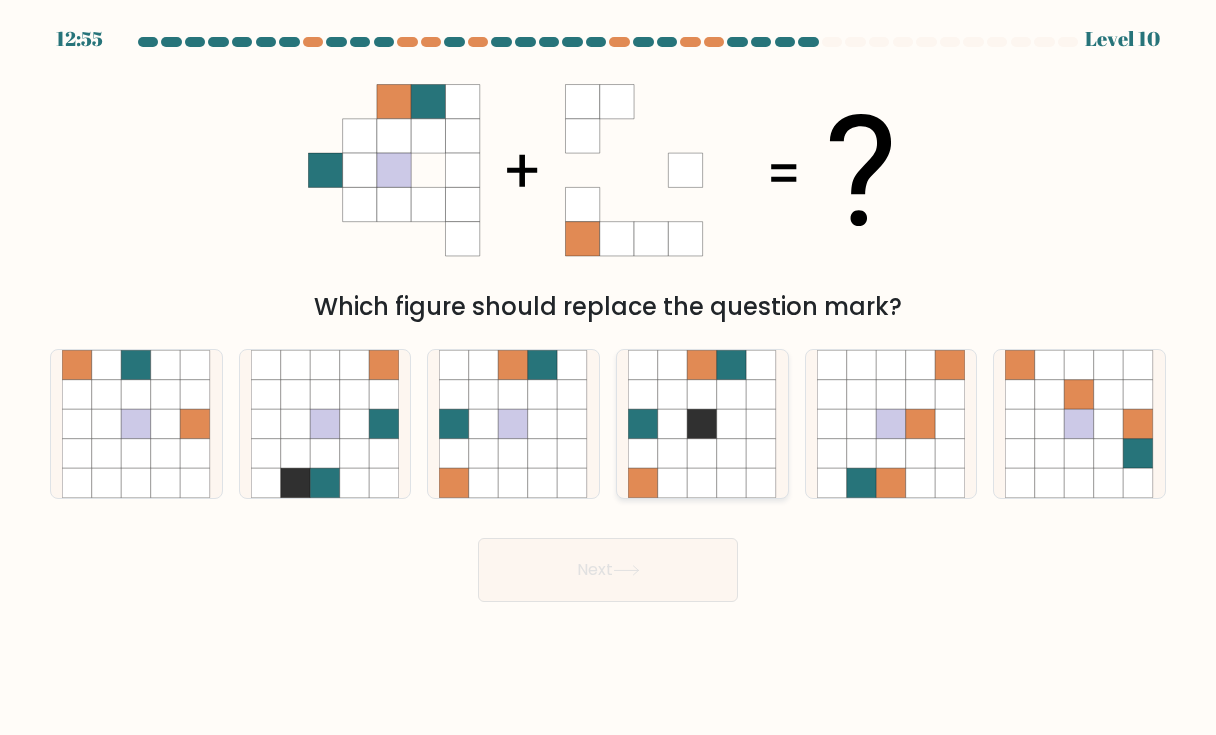 click at bounding box center (702, 424) 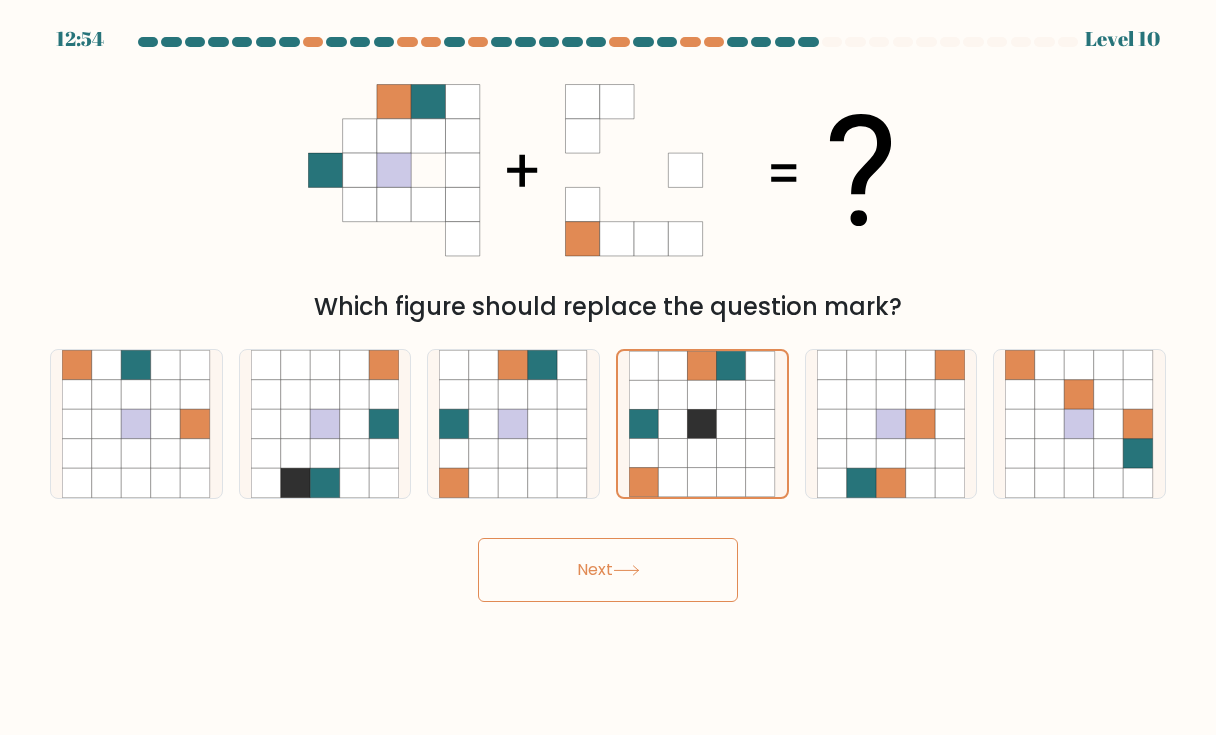click on "Next" at bounding box center [608, 562] 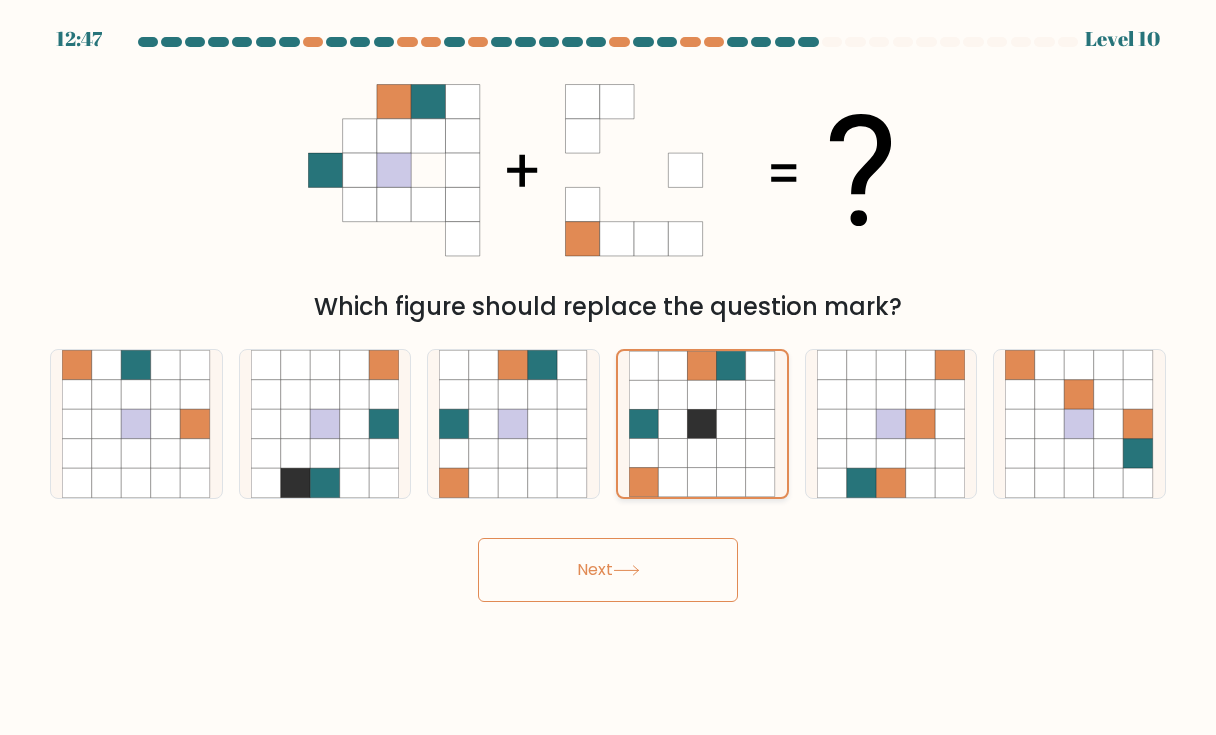 click 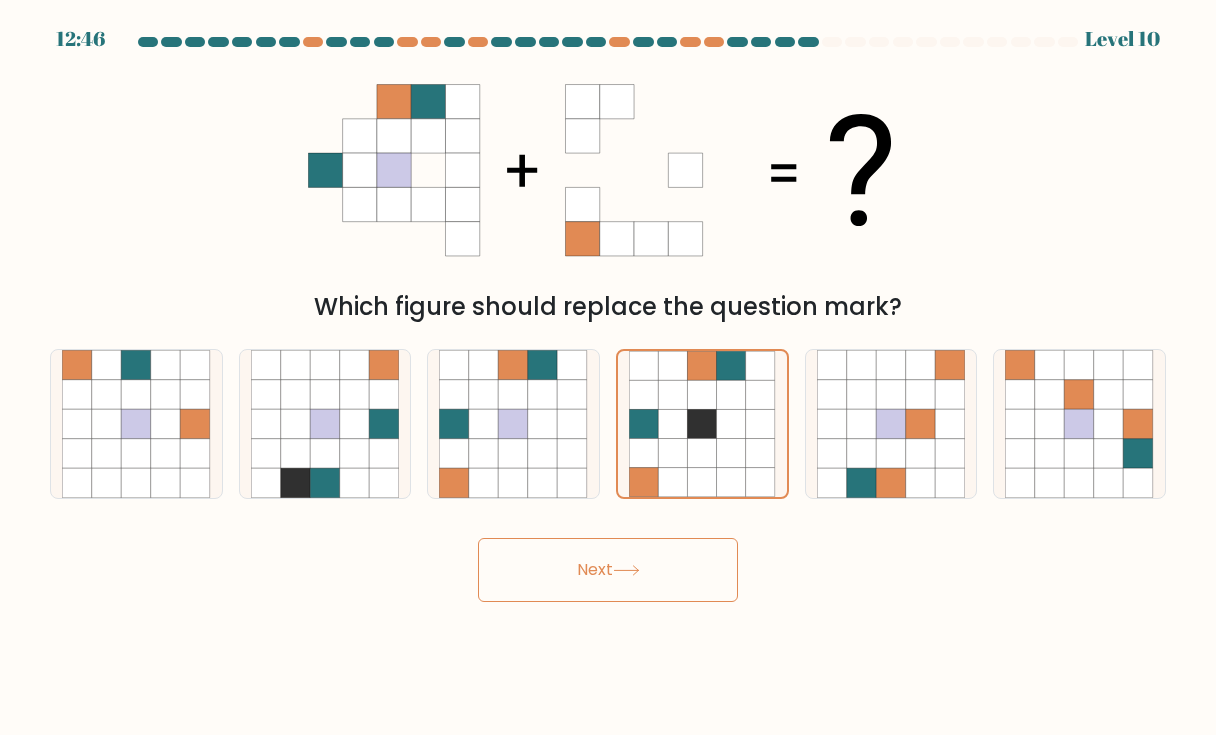 click on "12:46
Level 10" at bounding box center [608, 367] 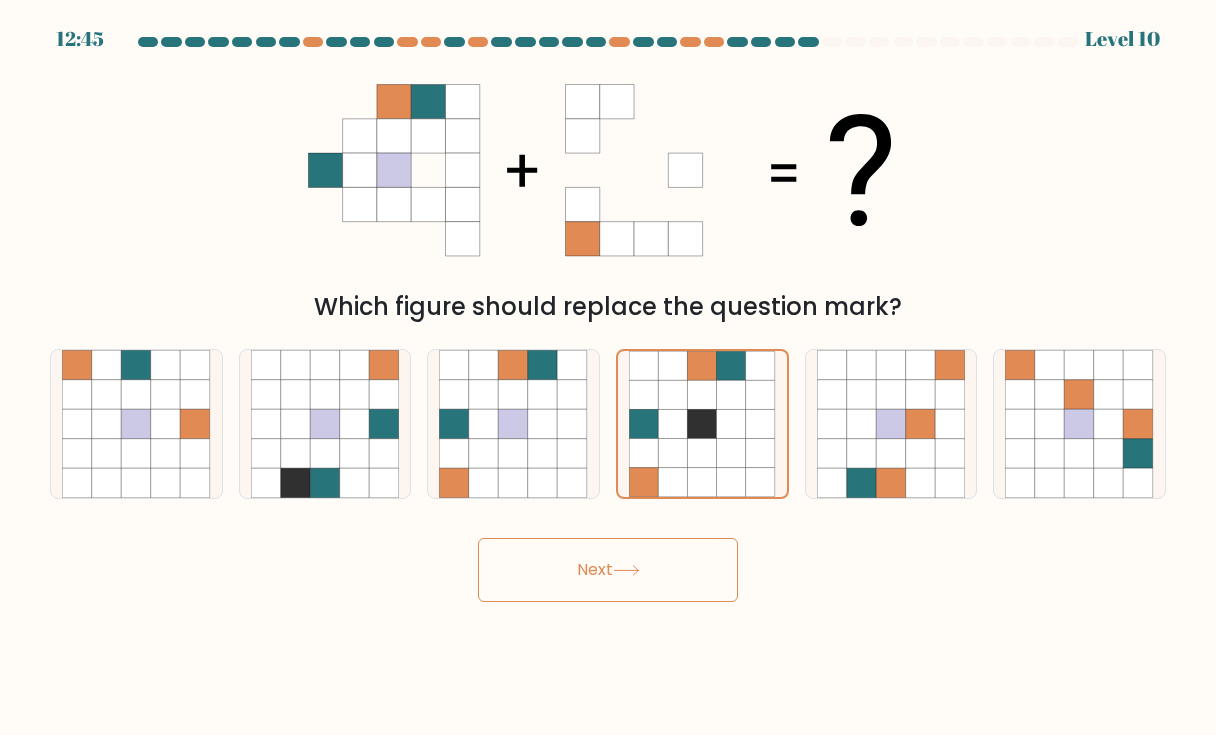 click 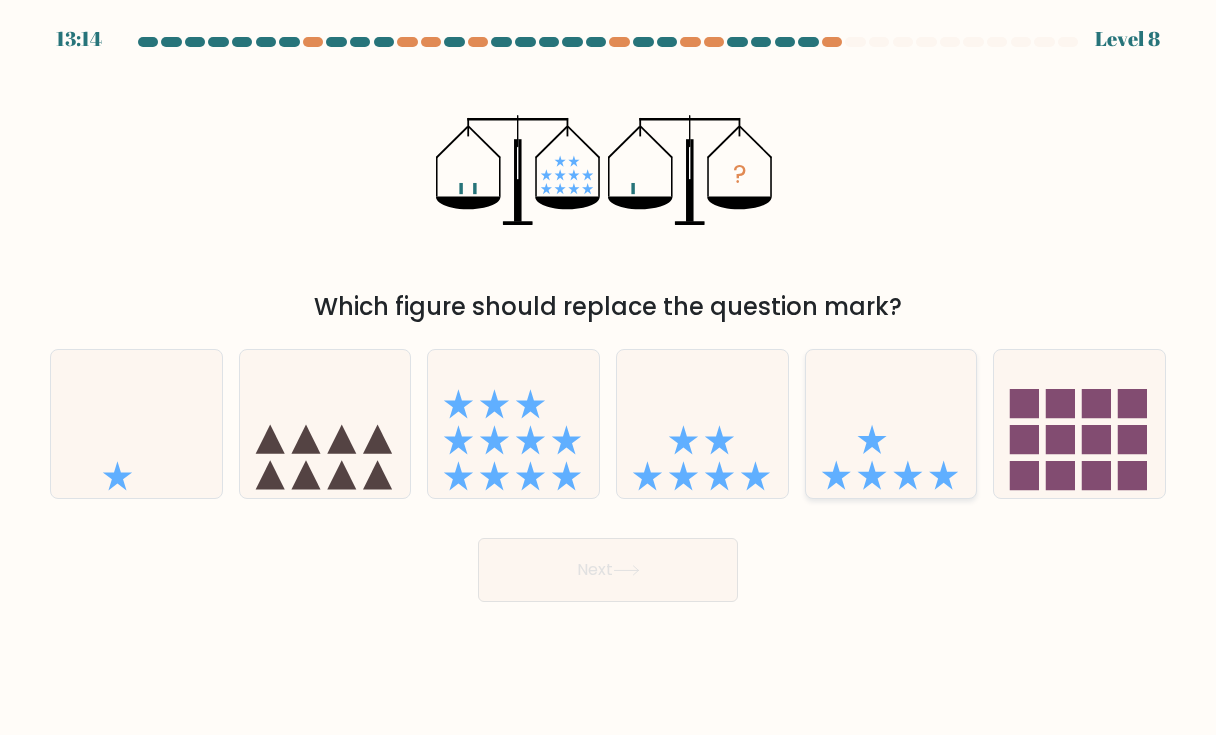 click 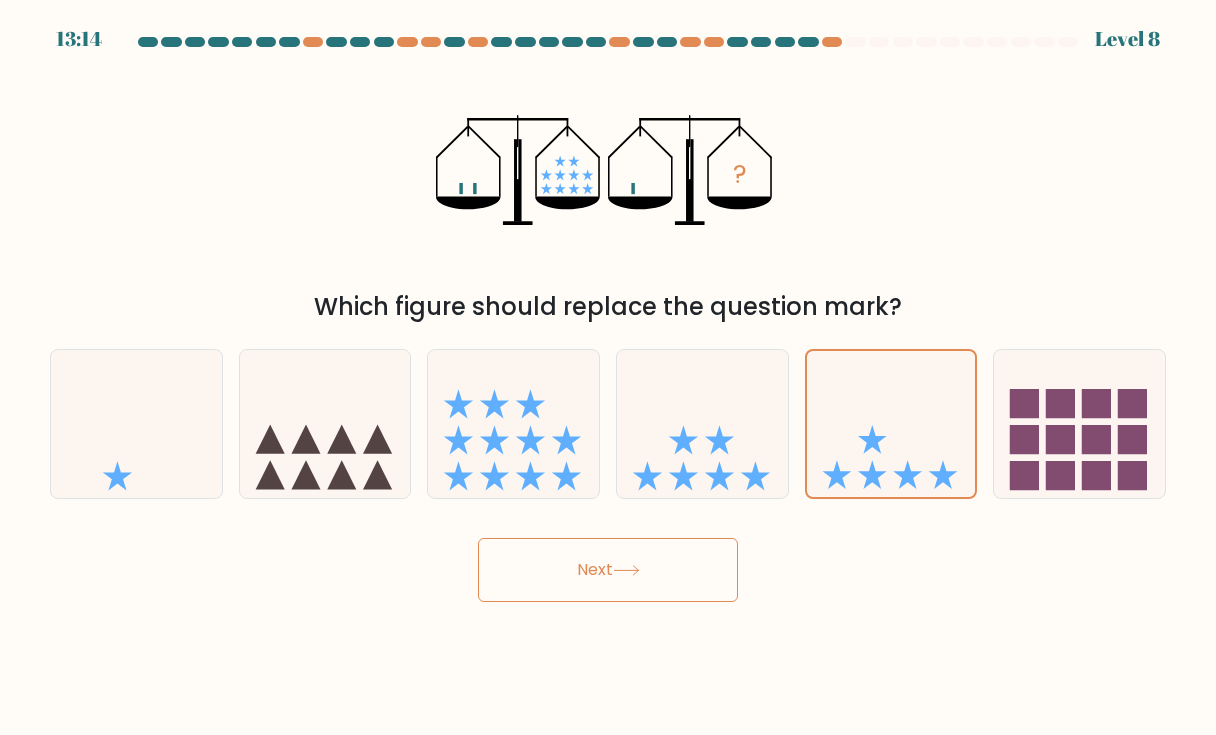 click on "Next" at bounding box center [608, 570] 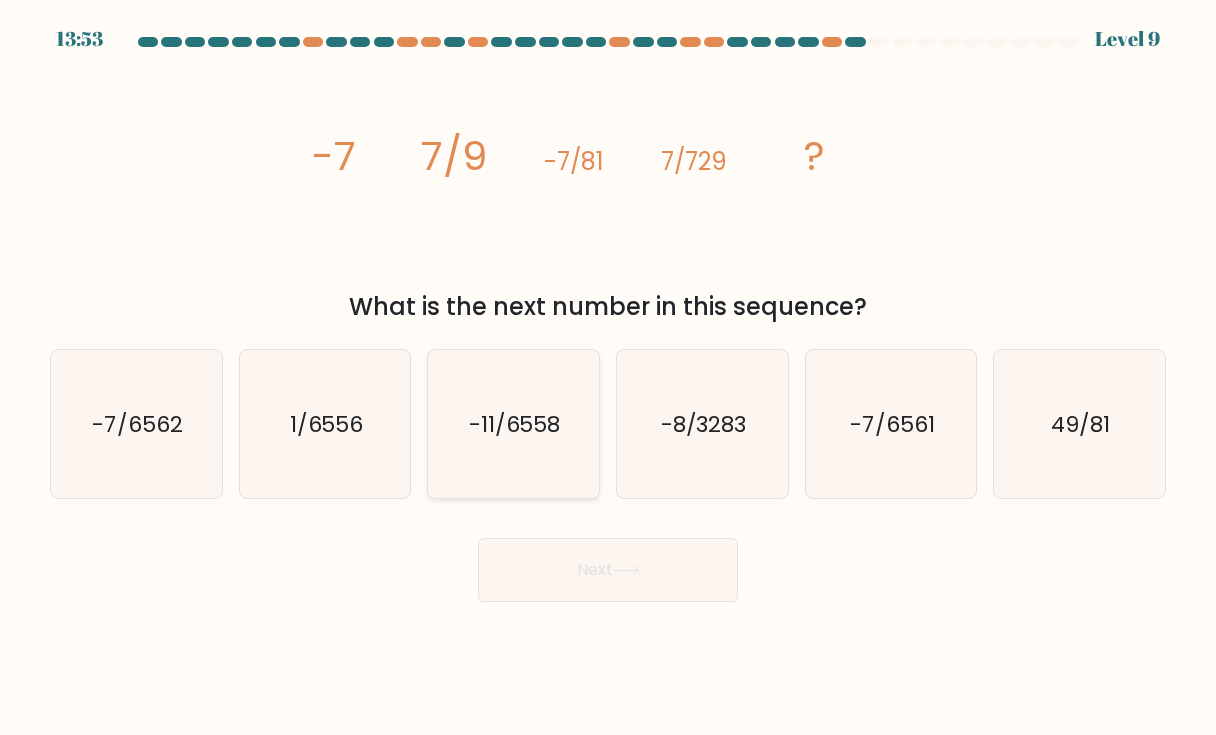 type 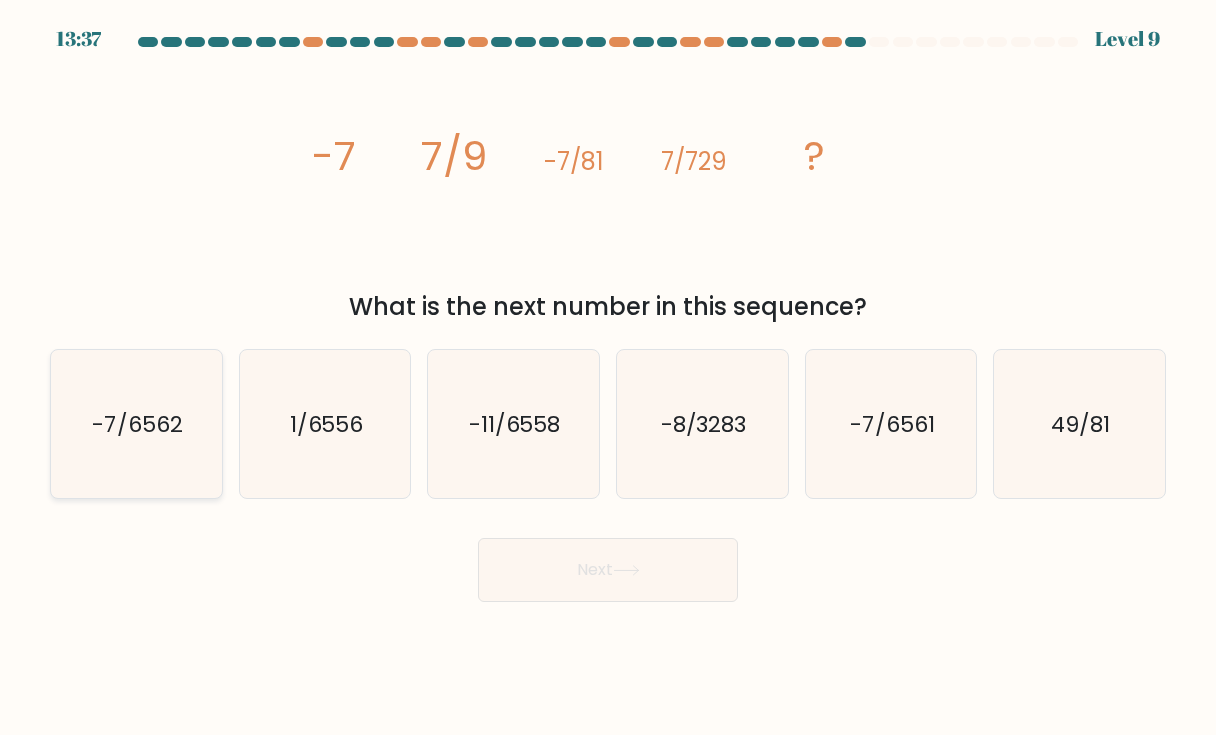 click on "-7/6562" 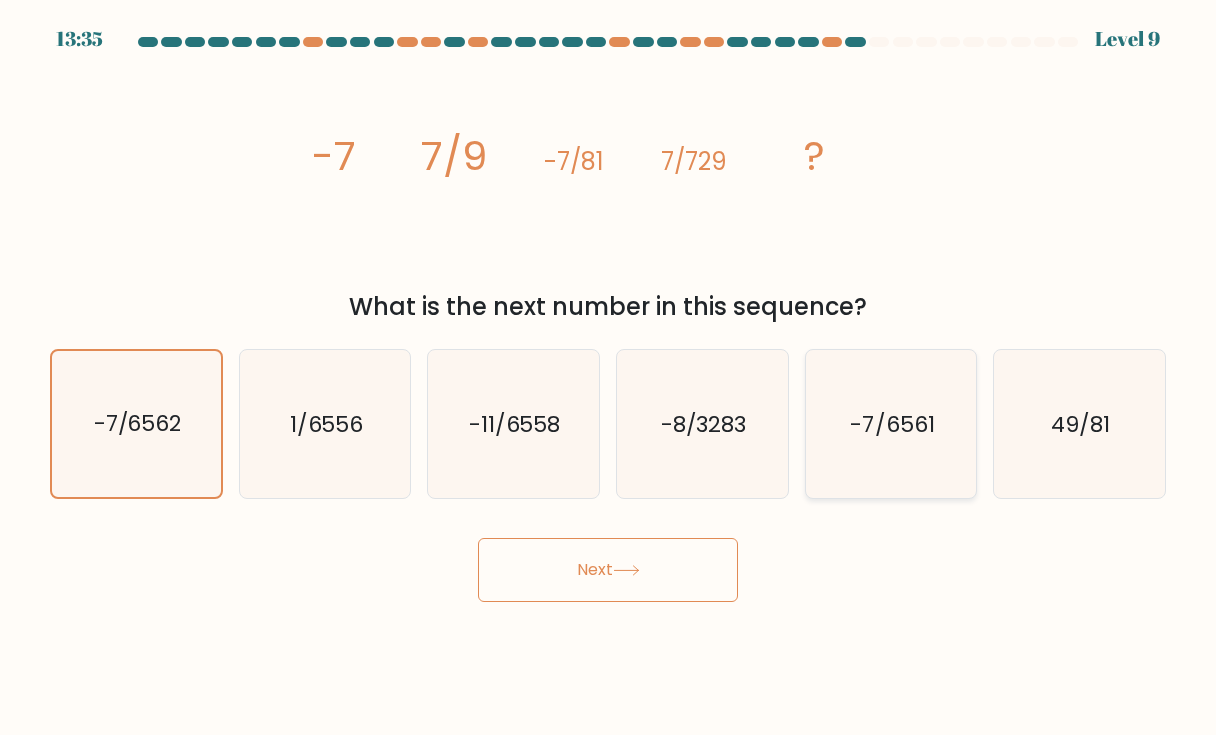 click on "-7/6561" 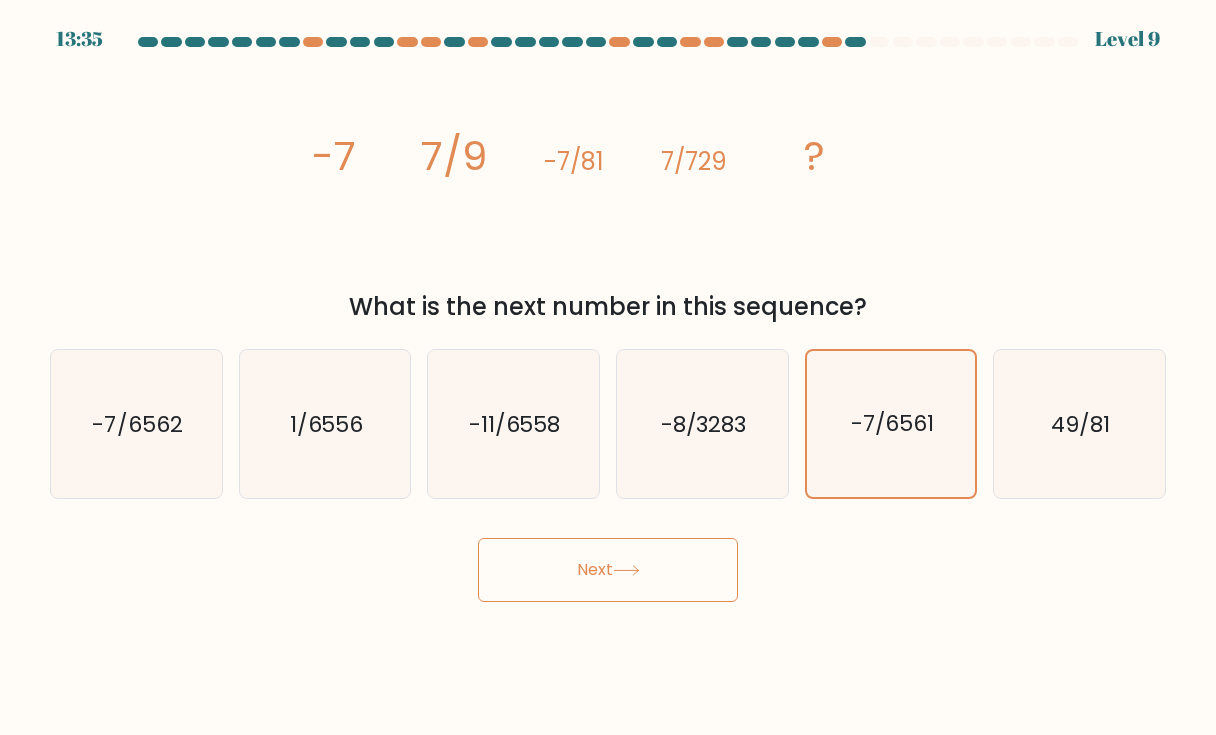 click on "Next" at bounding box center [608, 570] 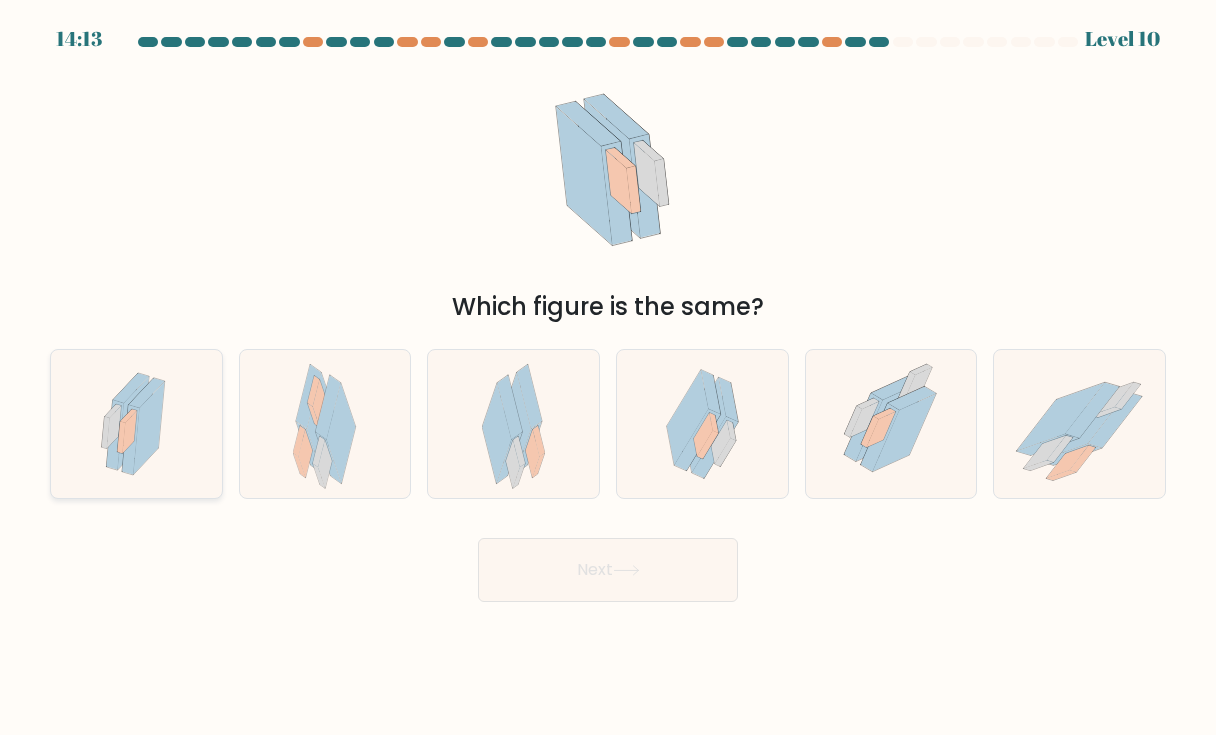 click 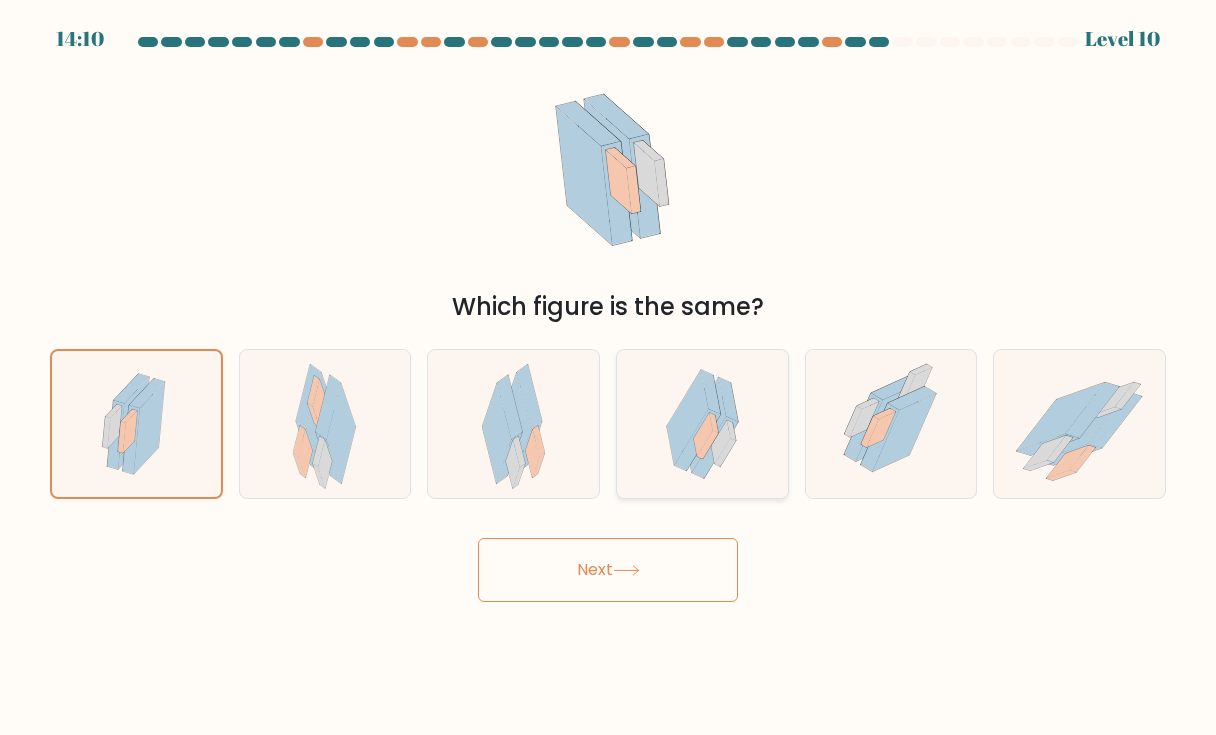 click 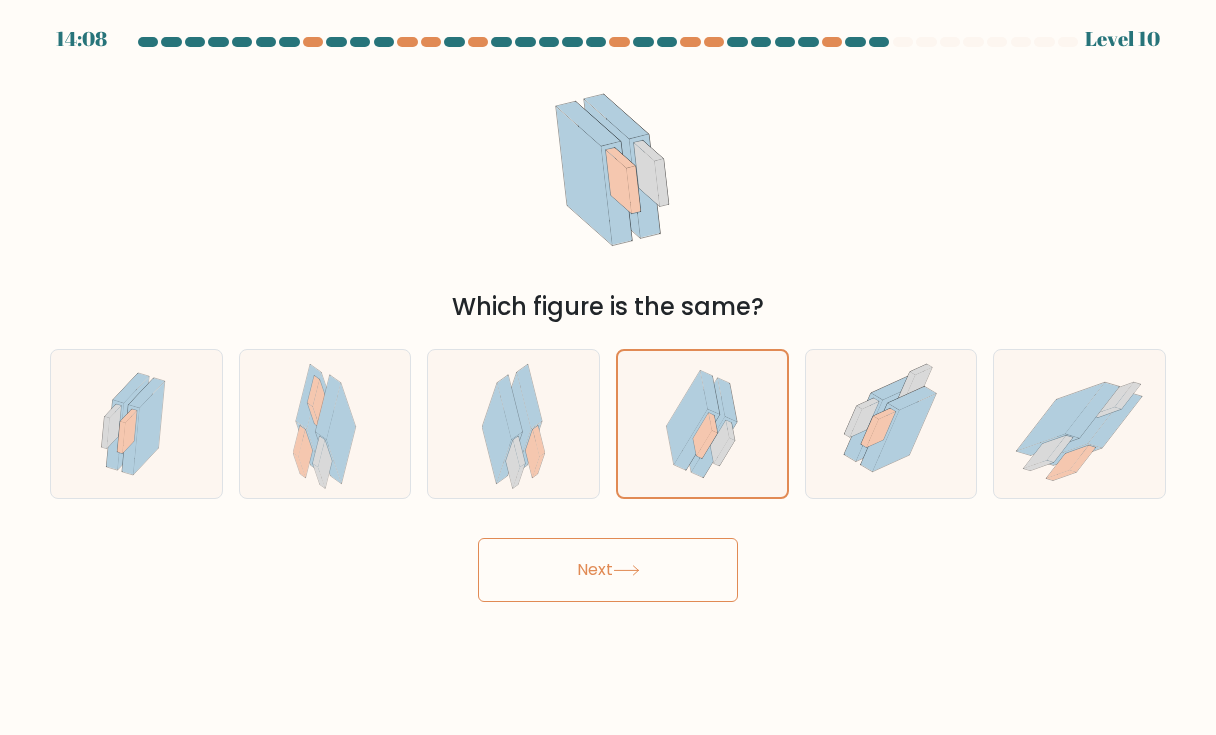 click on "Next" at bounding box center [608, 570] 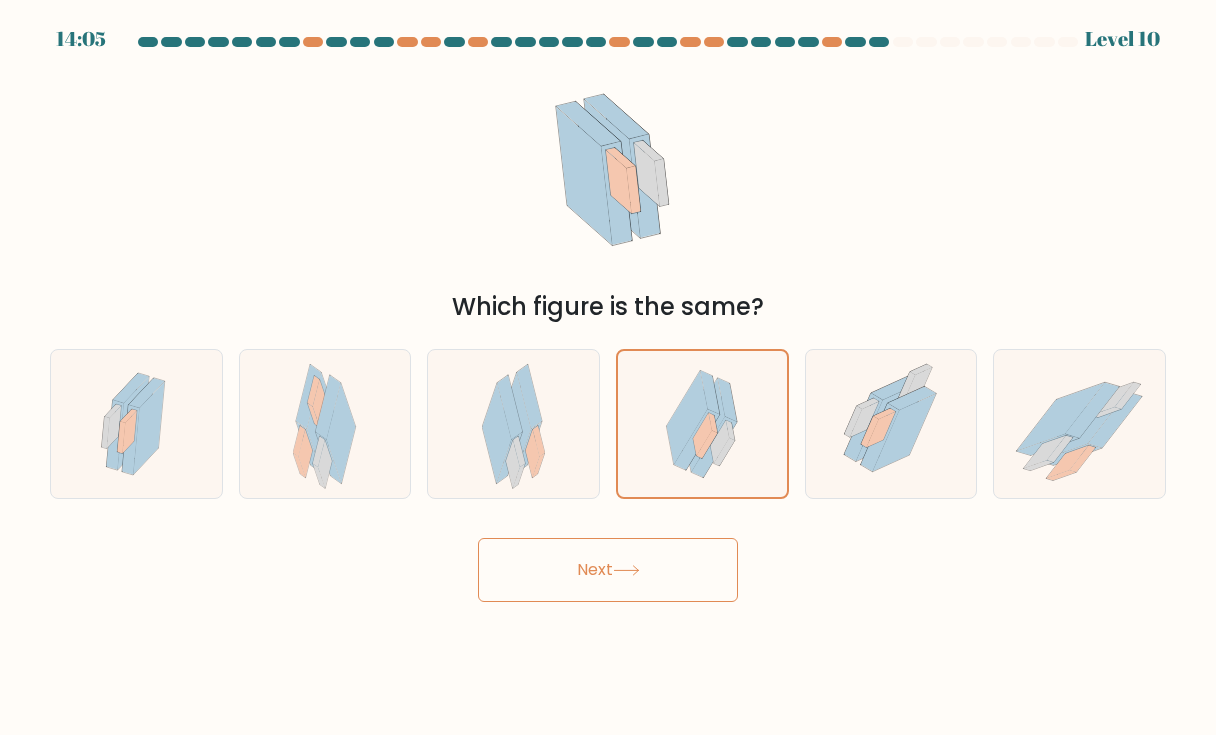 click on "Next" at bounding box center (608, 570) 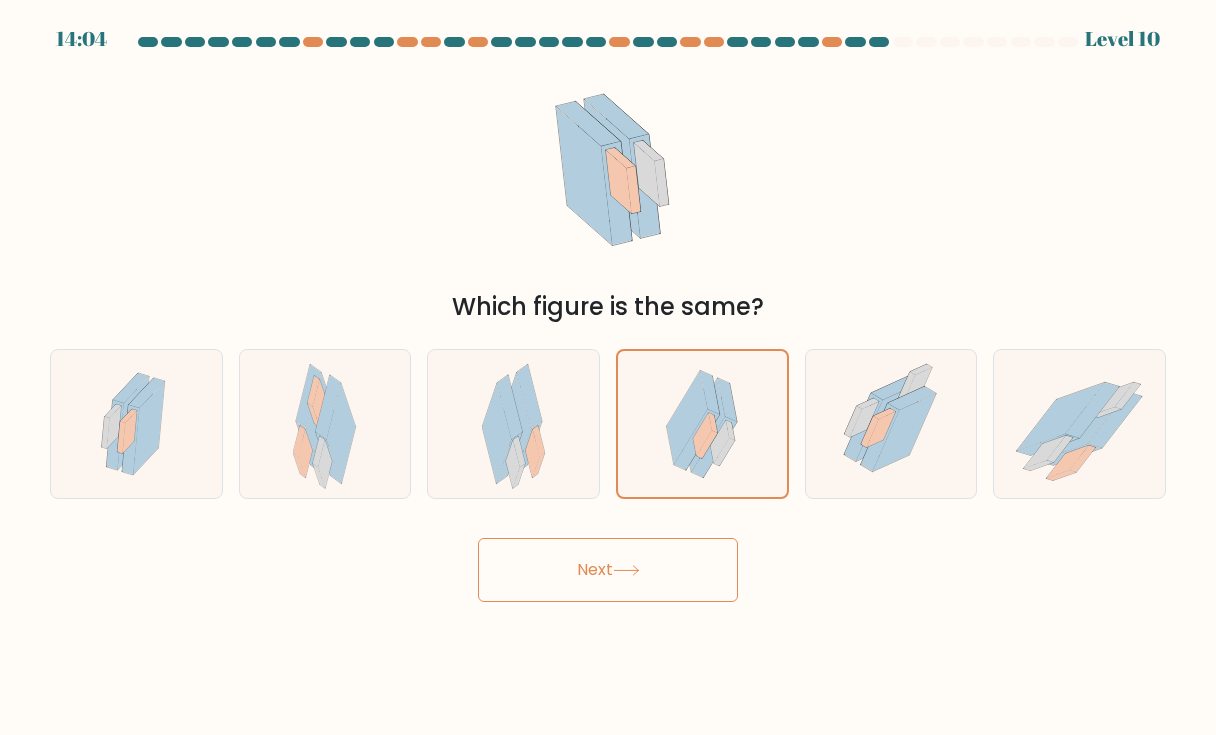 click on "Next" at bounding box center (608, 570) 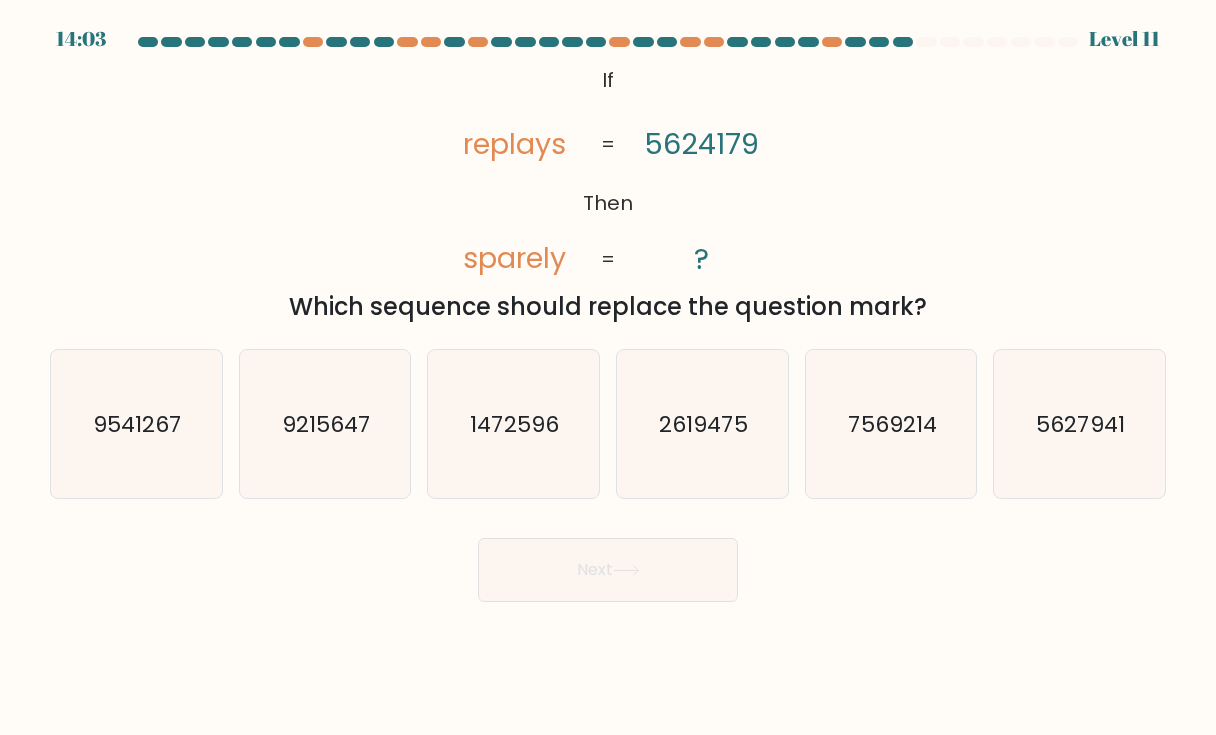 click on "Next" at bounding box center (608, 570) 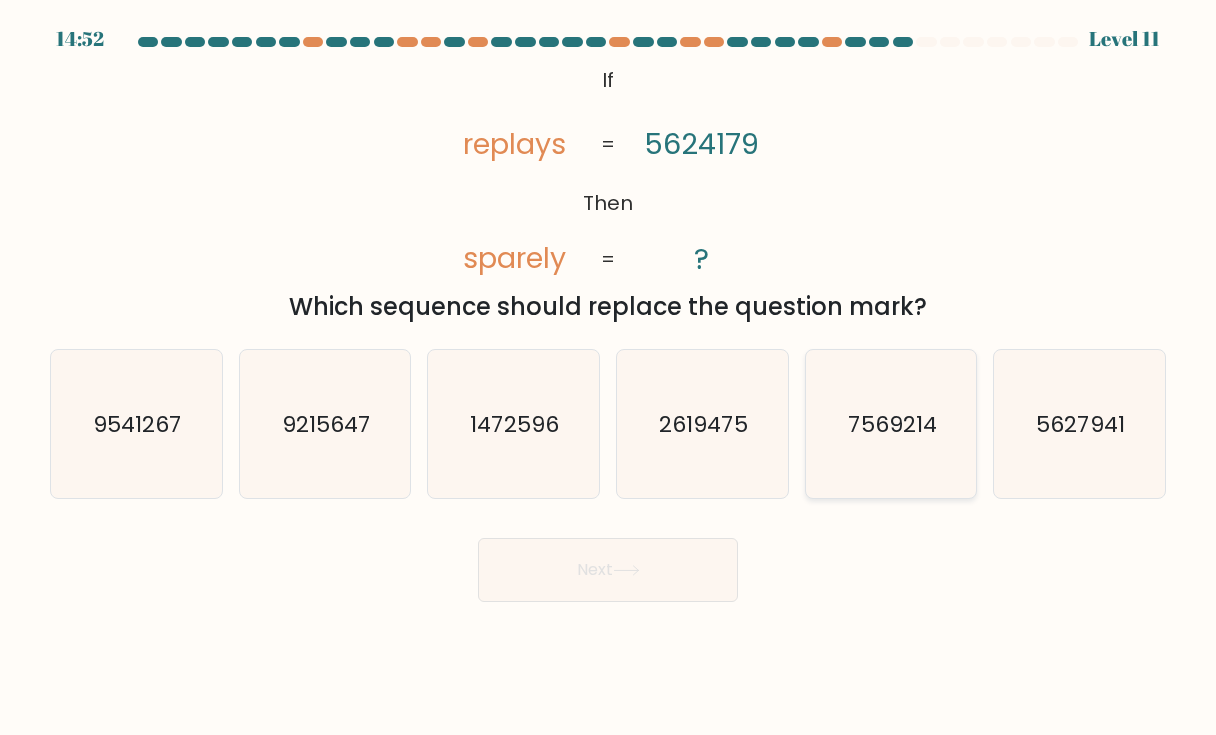 click on "7569214" 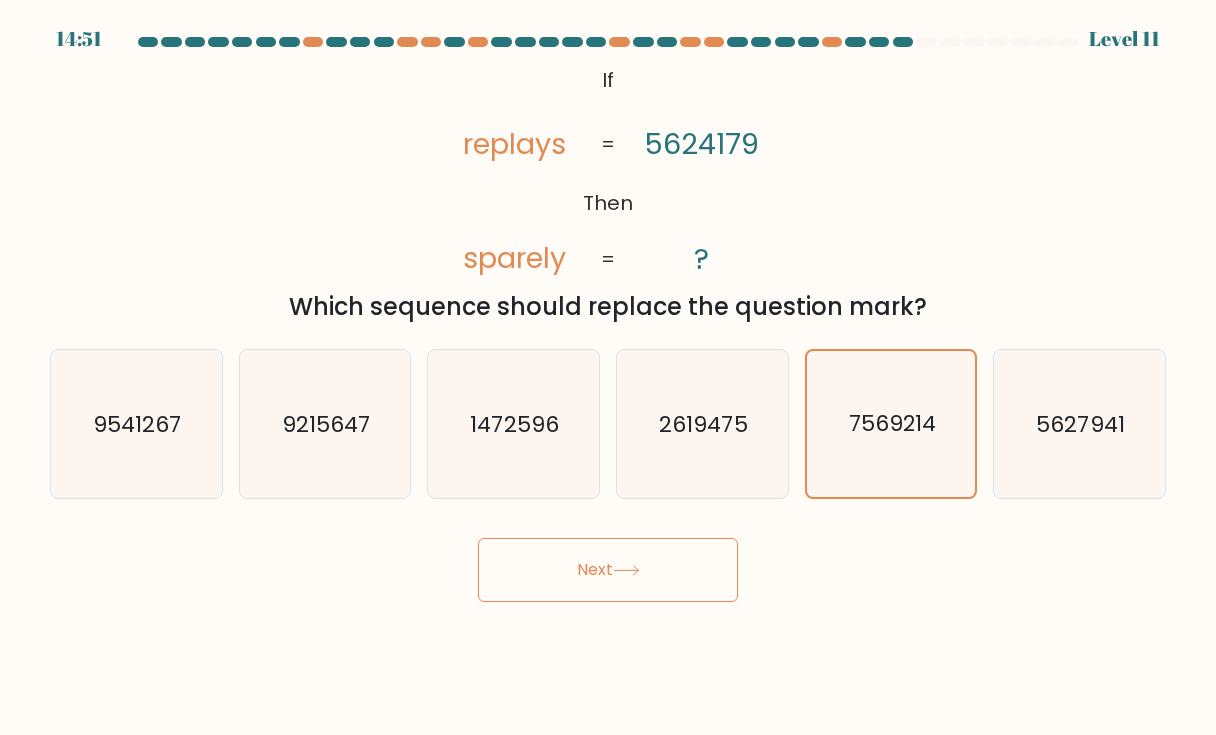 click on "Next" at bounding box center (608, 562) 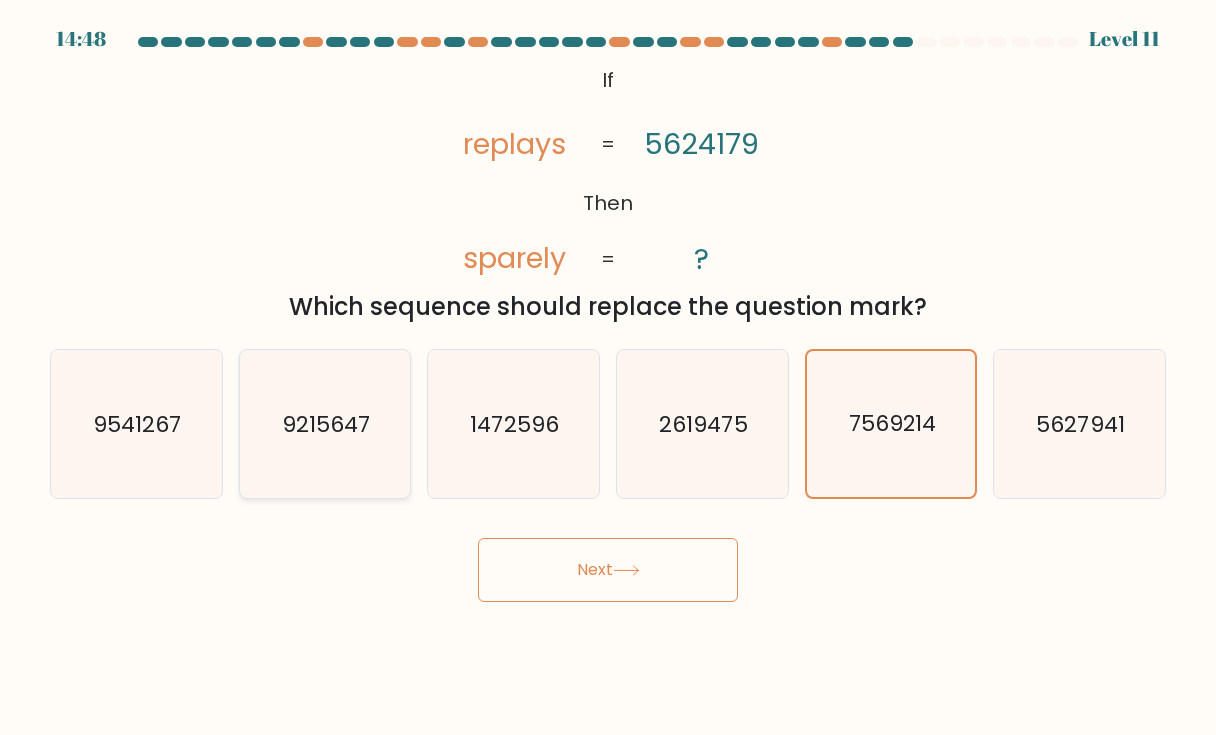 click on "9215647" 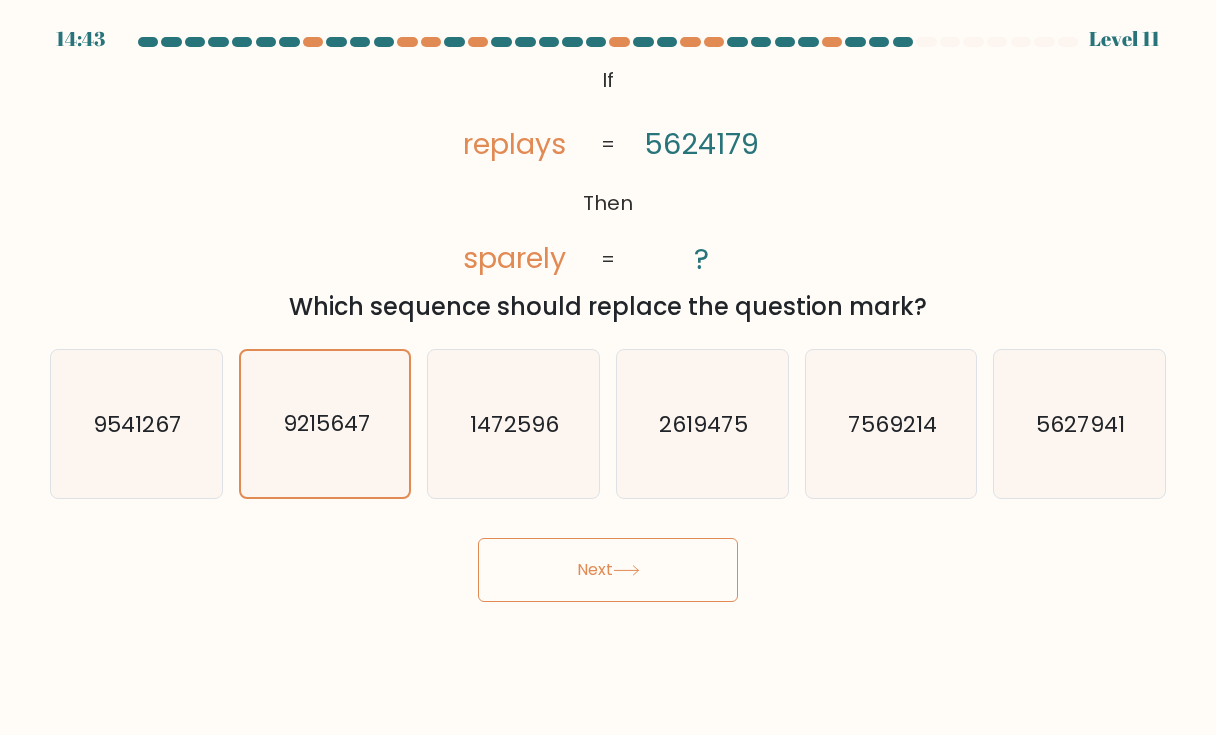 click on "Next" at bounding box center [608, 570] 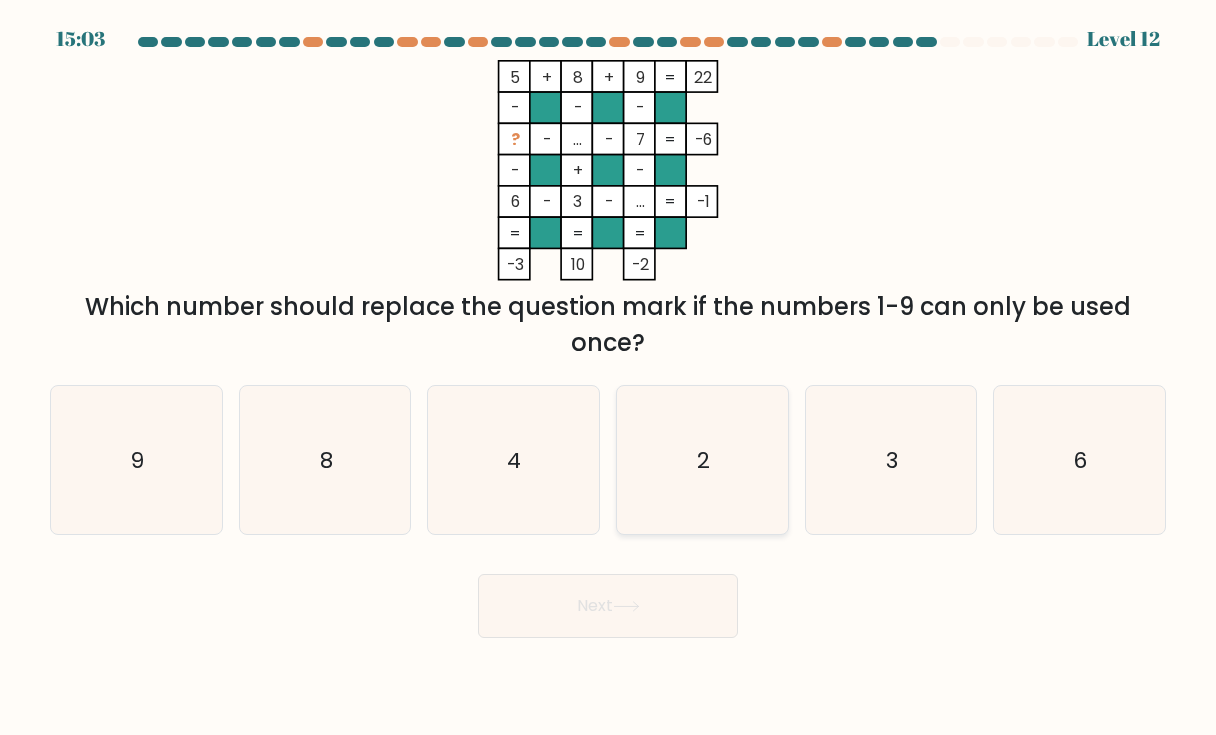 click on "2" 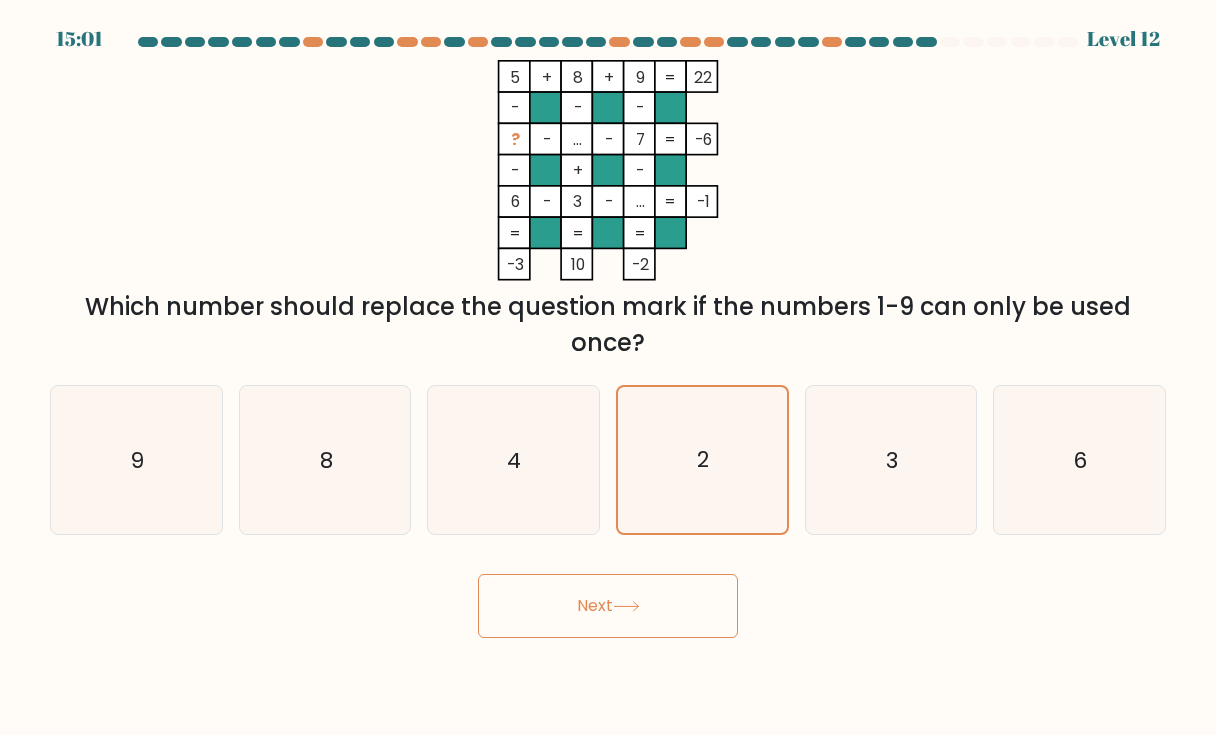 click on "Next" at bounding box center (608, 606) 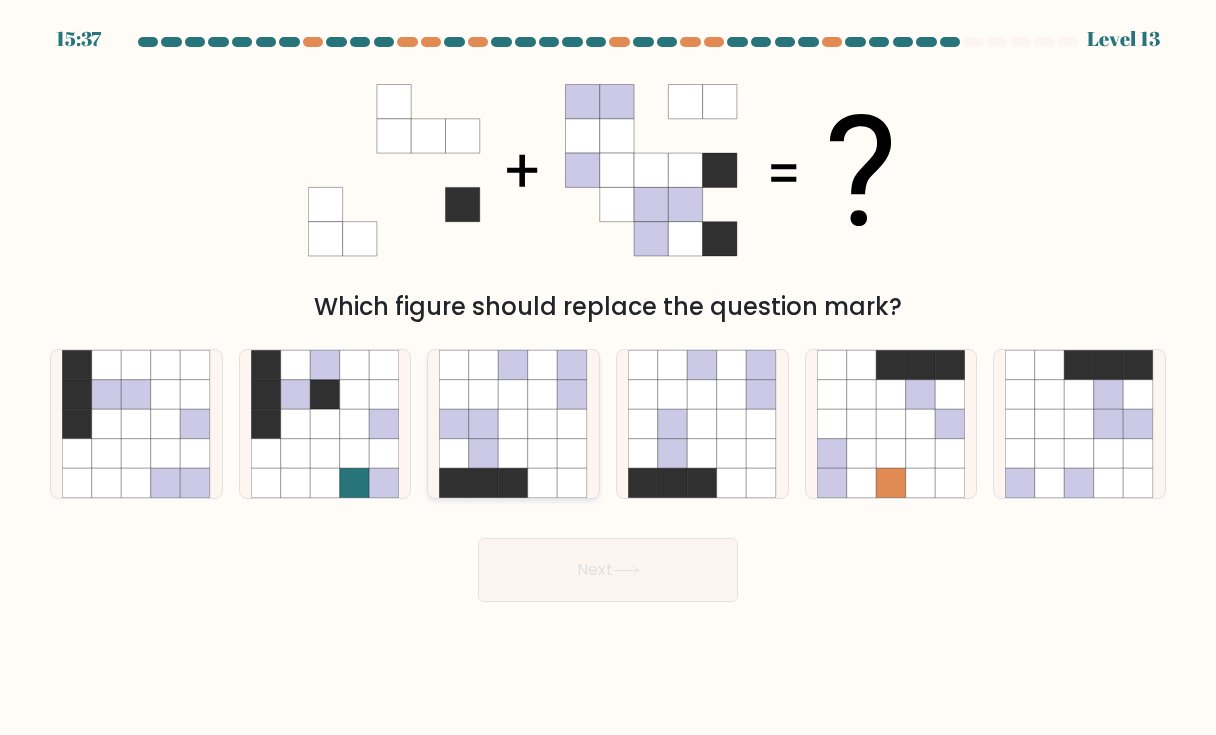 click 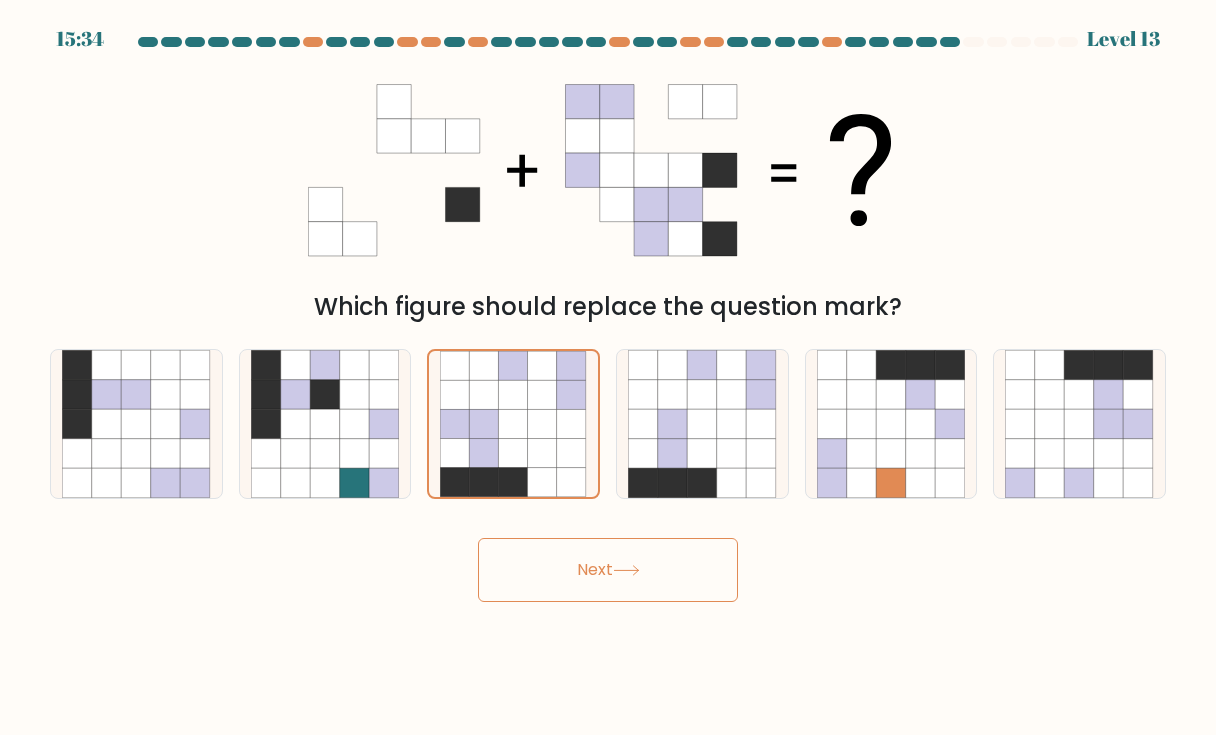 click on "Next" at bounding box center (608, 570) 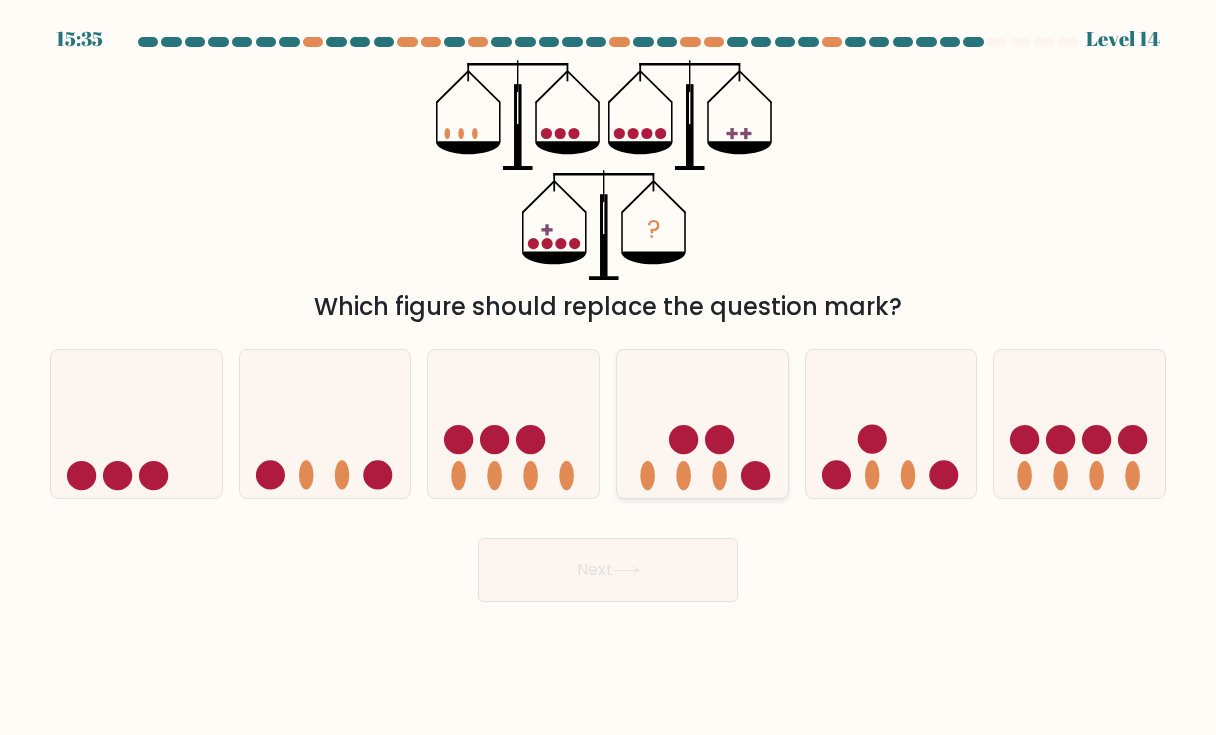 click 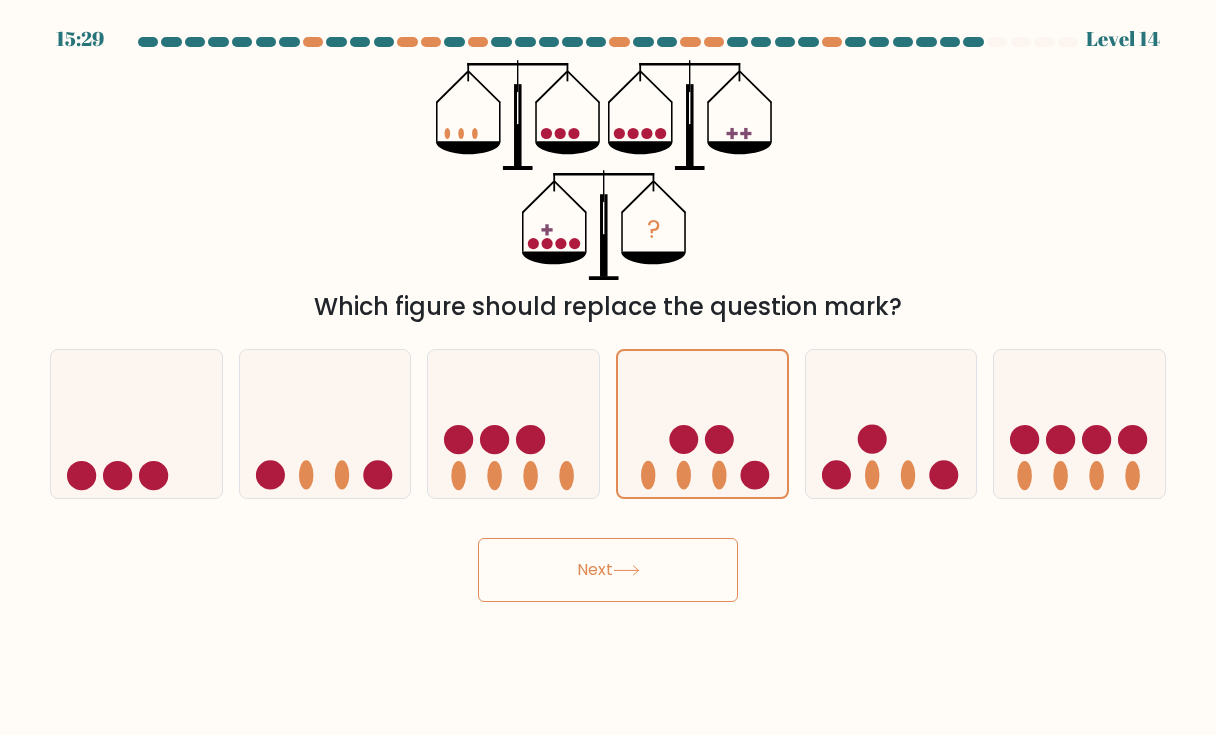click on "Next" at bounding box center (608, 570) 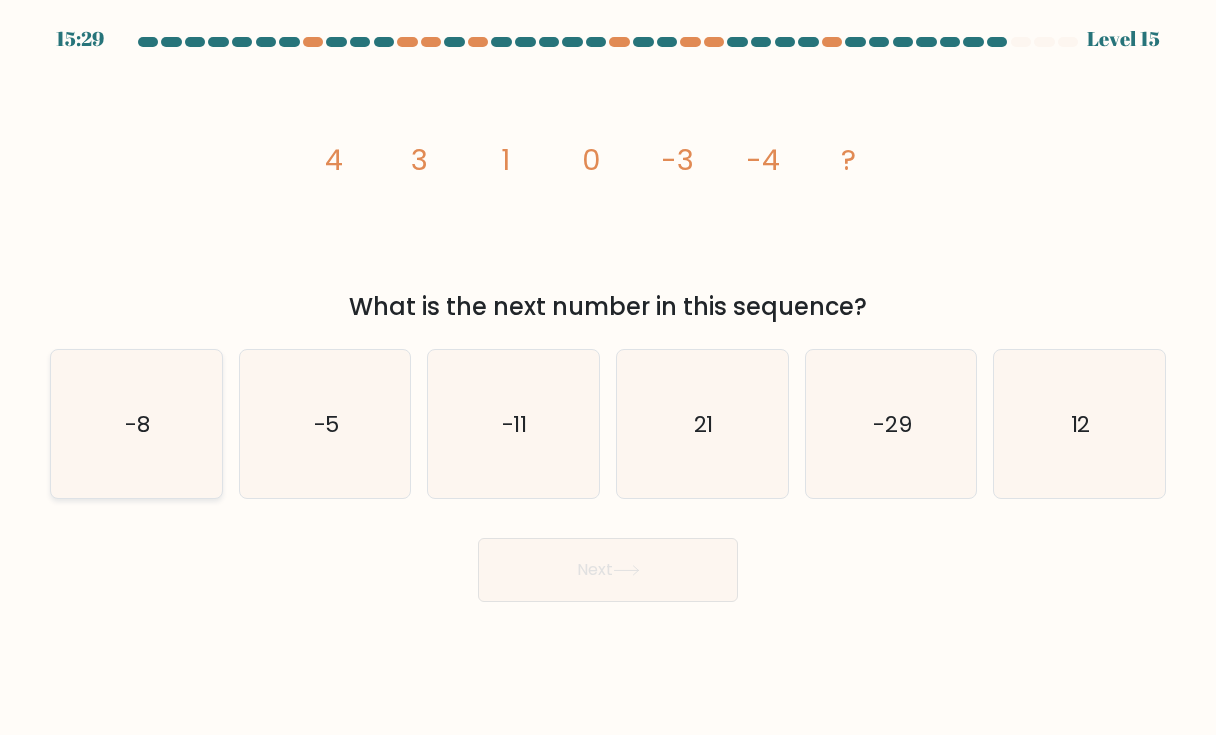 click on "-8" 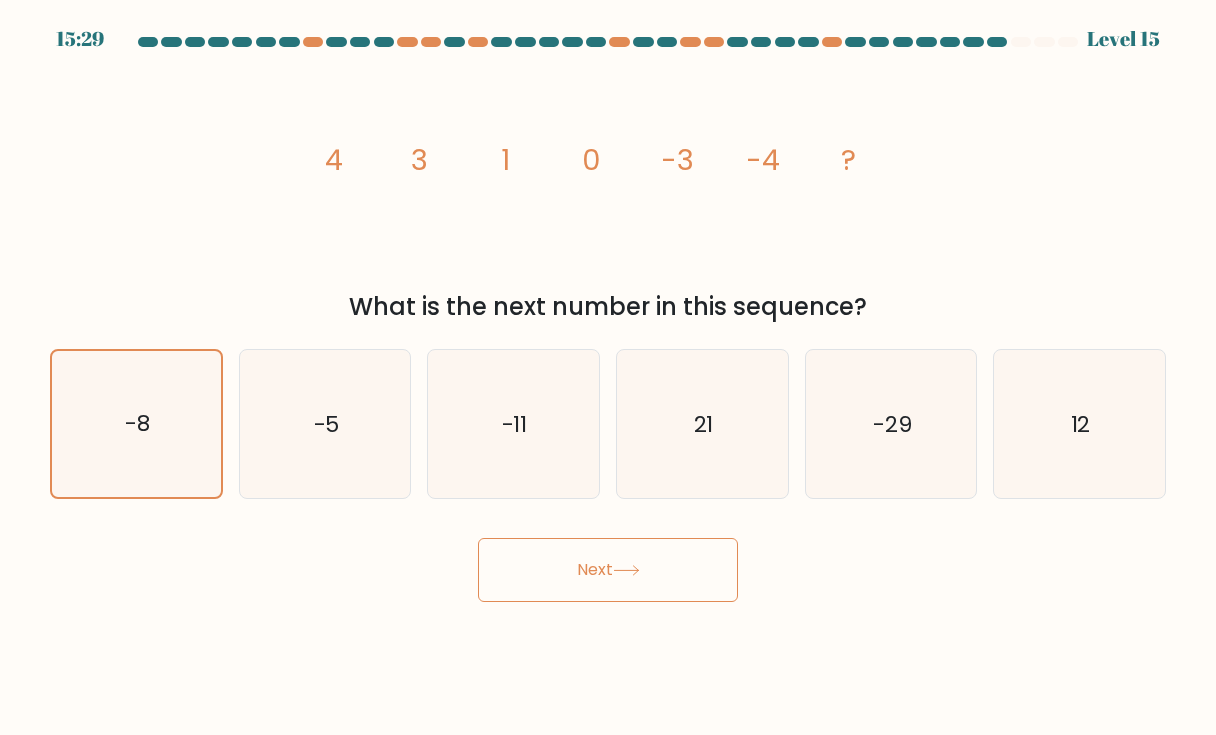 click on "Next" at bounding box center [608, 570] 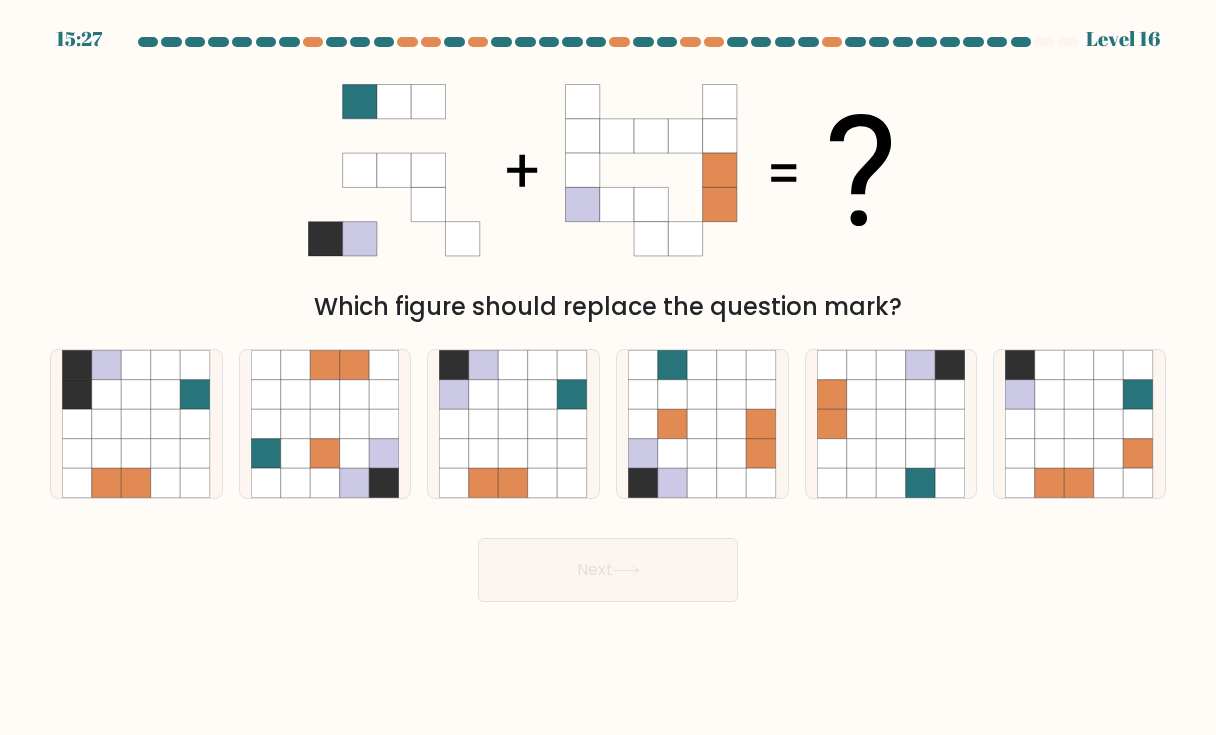 click 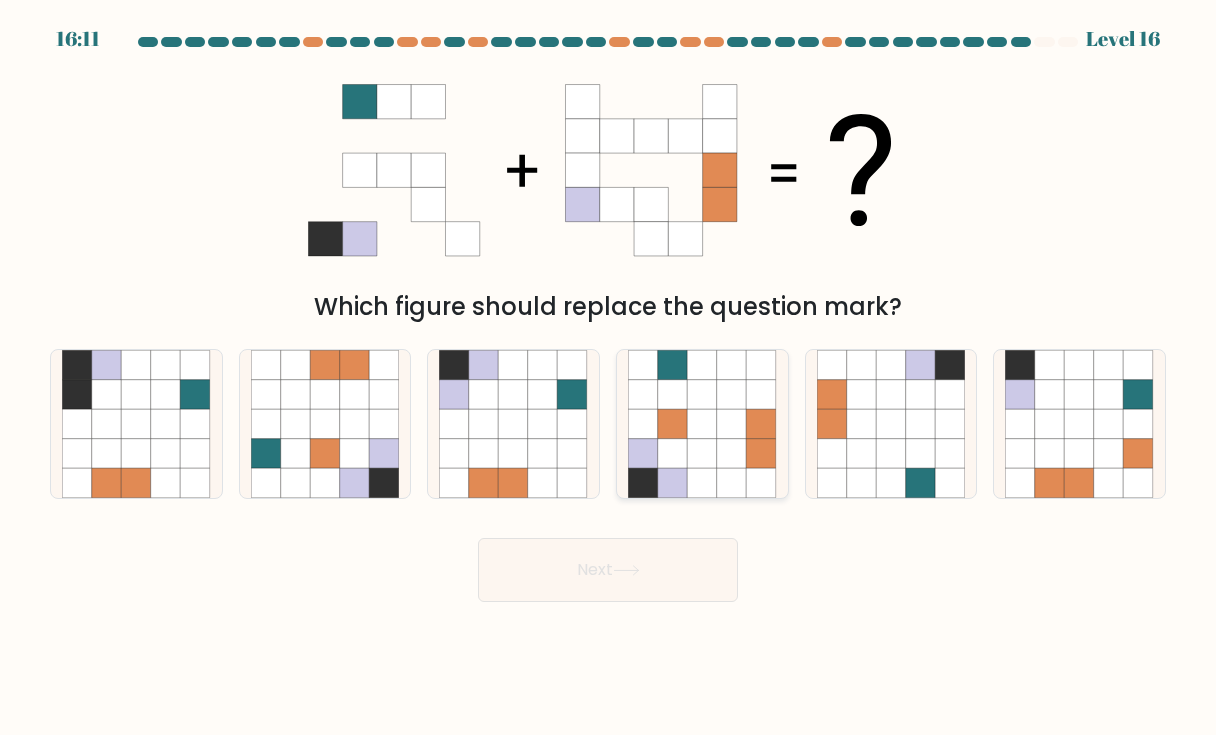 click 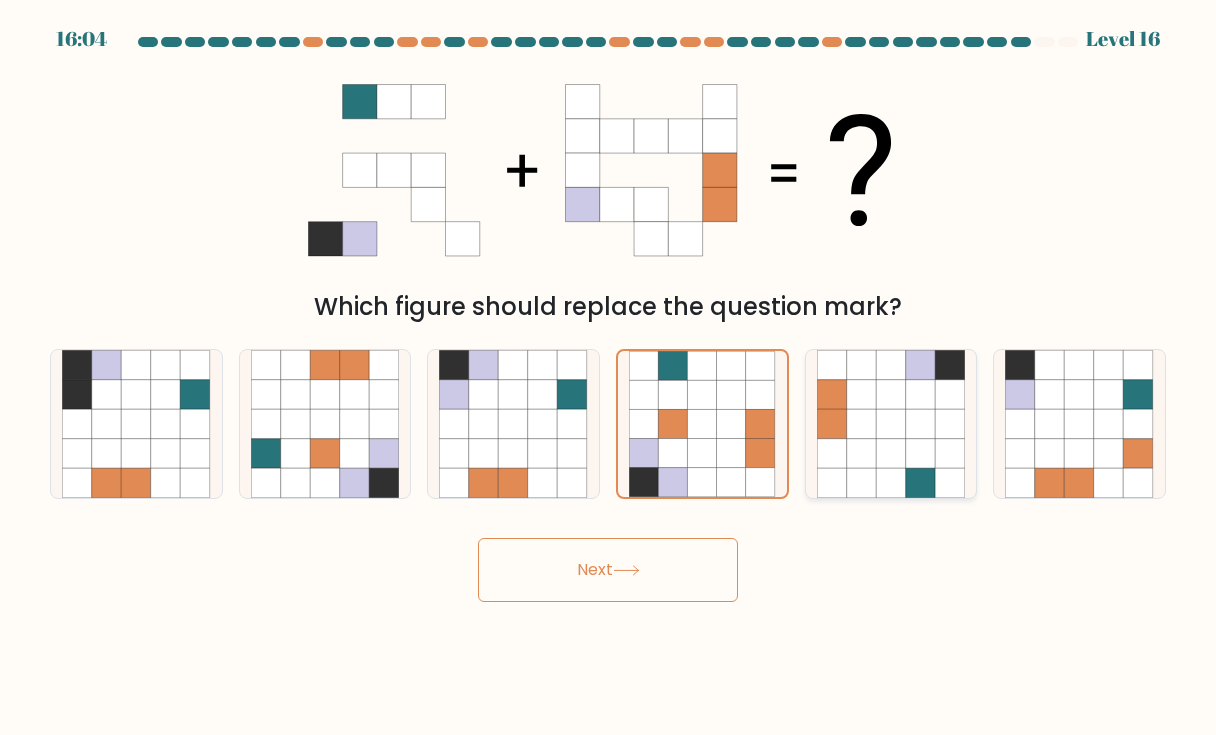 click 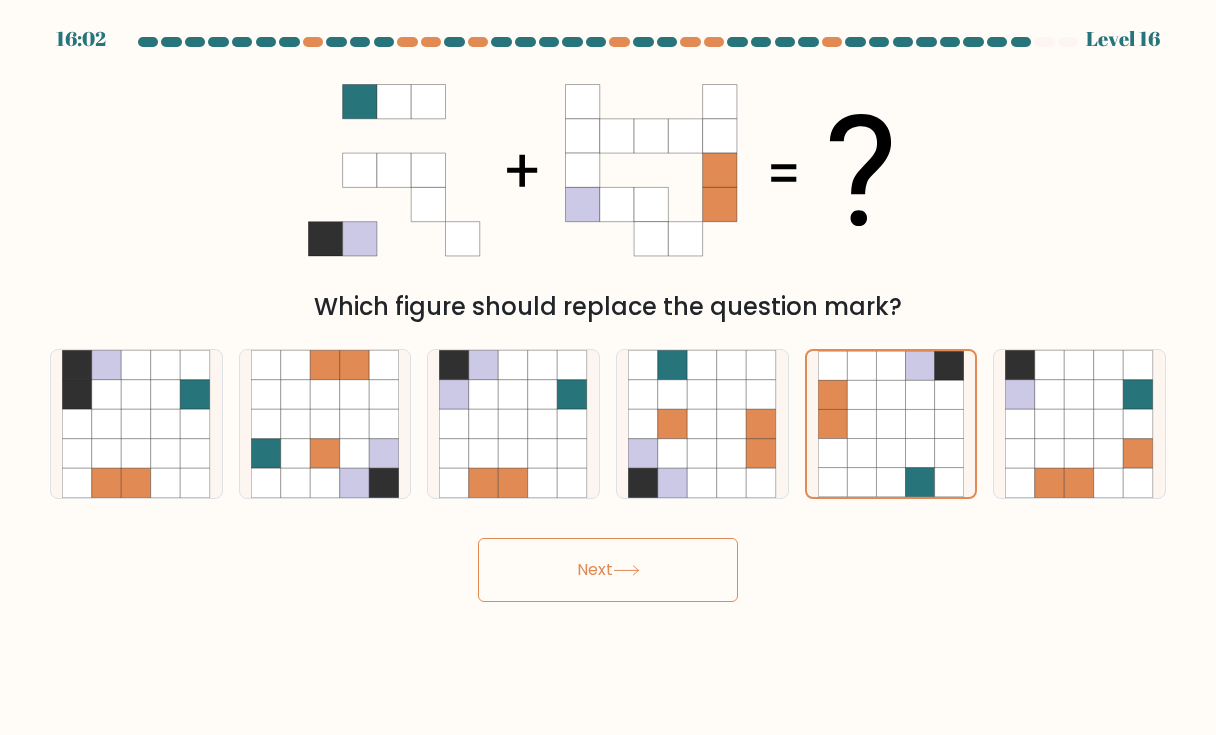 click on "Next" at bounding box center [608, 570] 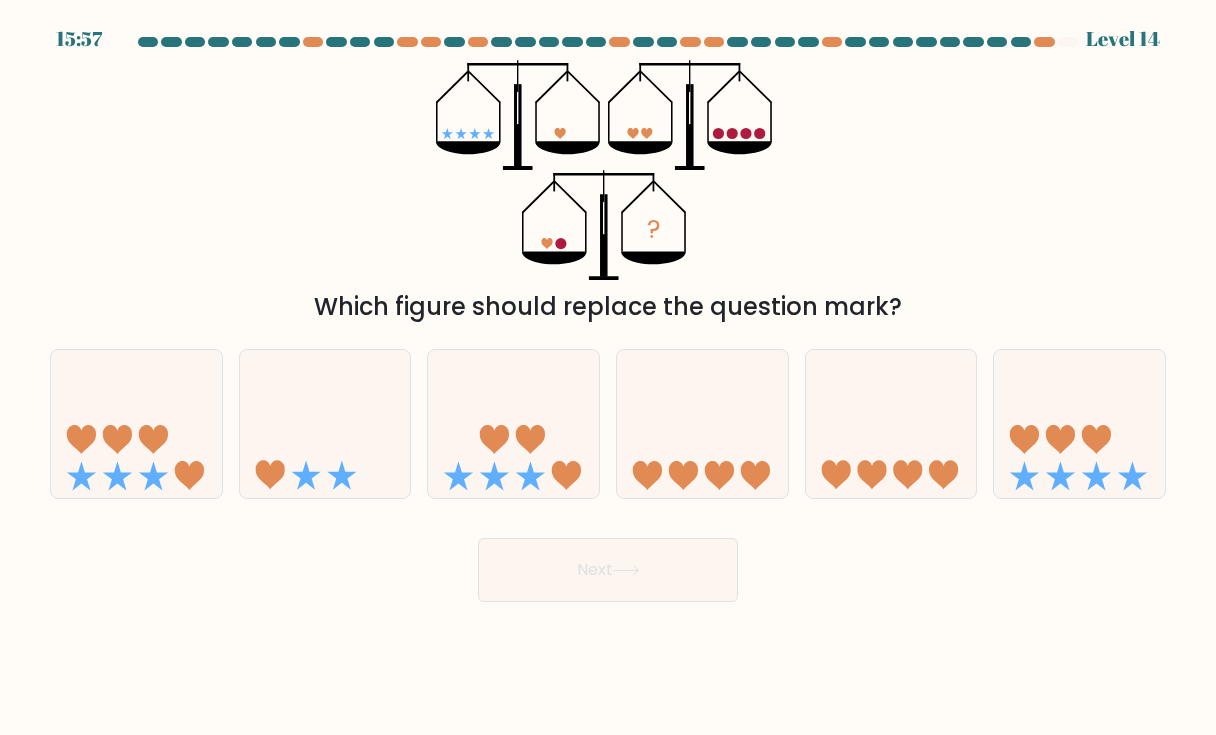 type 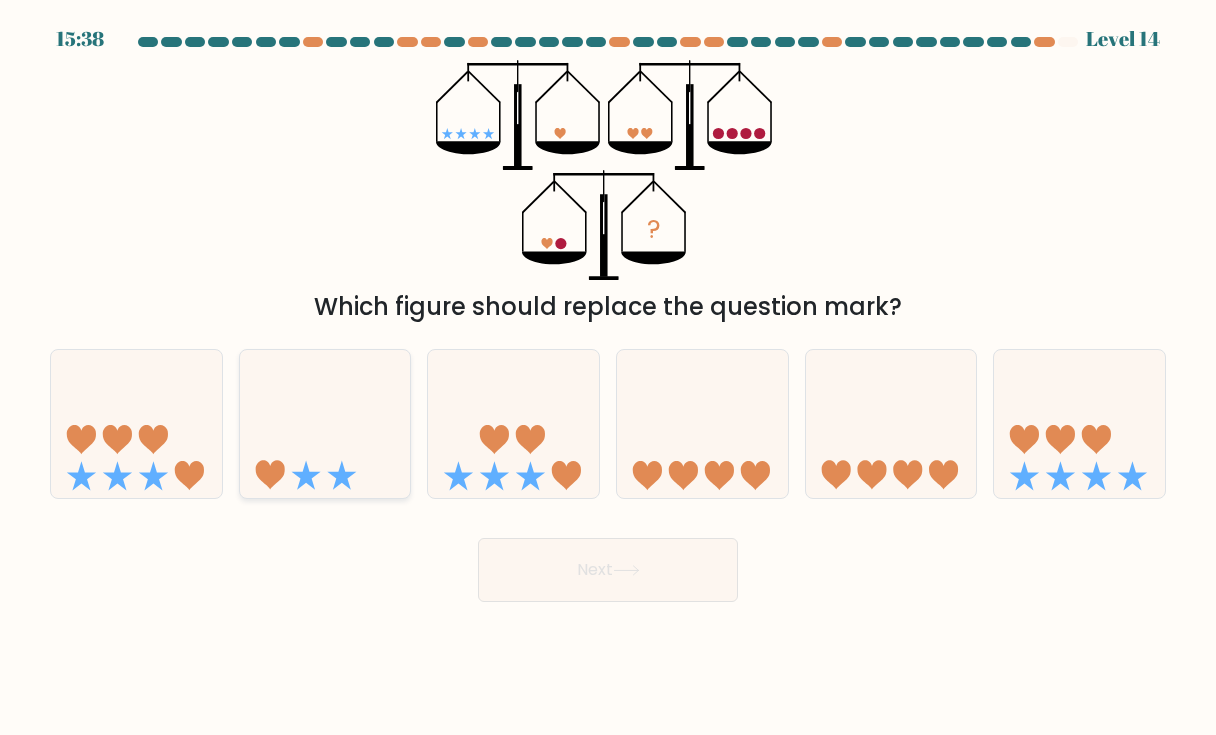 click 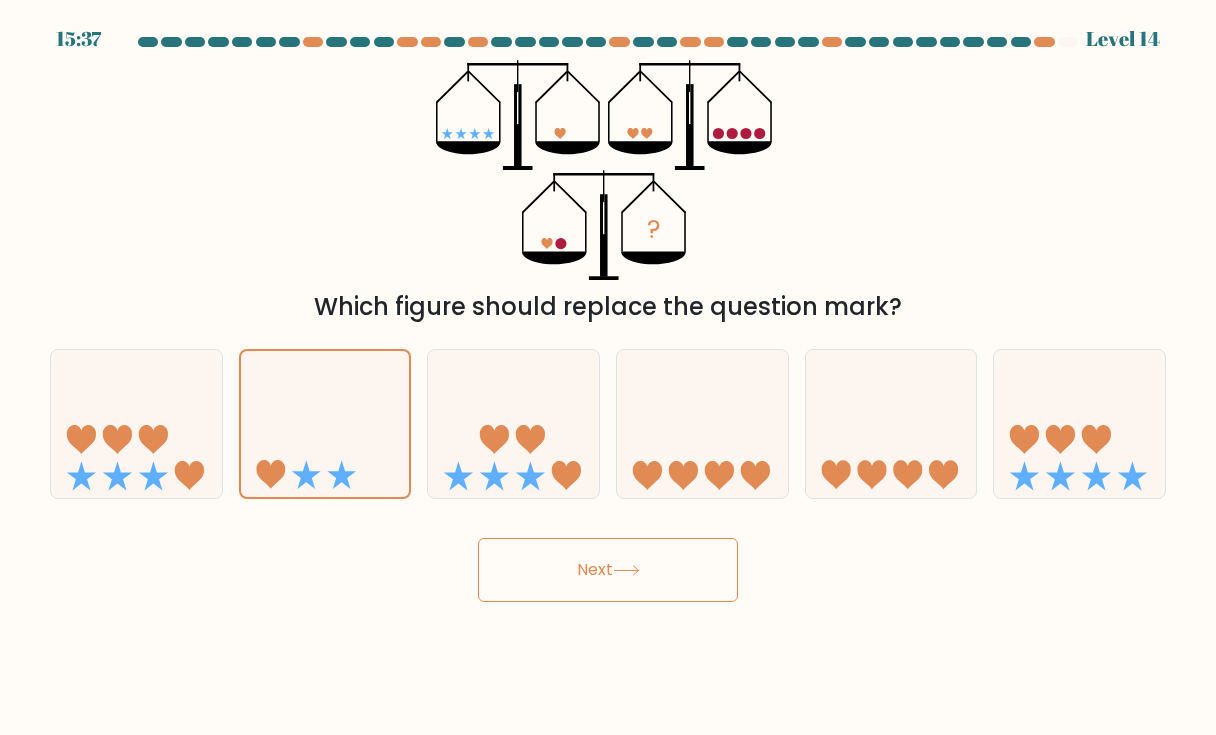click on "Next" at bounding box center (608, 570) 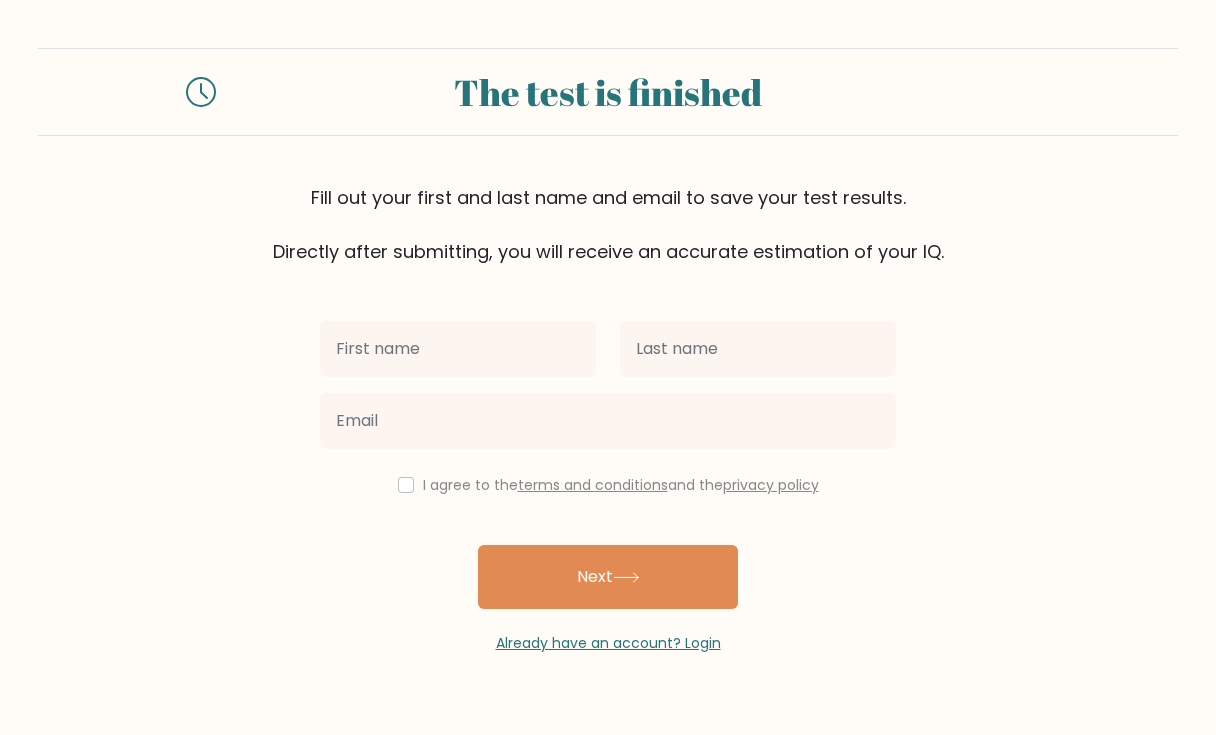 scroll, scrollTop: 0, scrollLeft: 0, axis: both 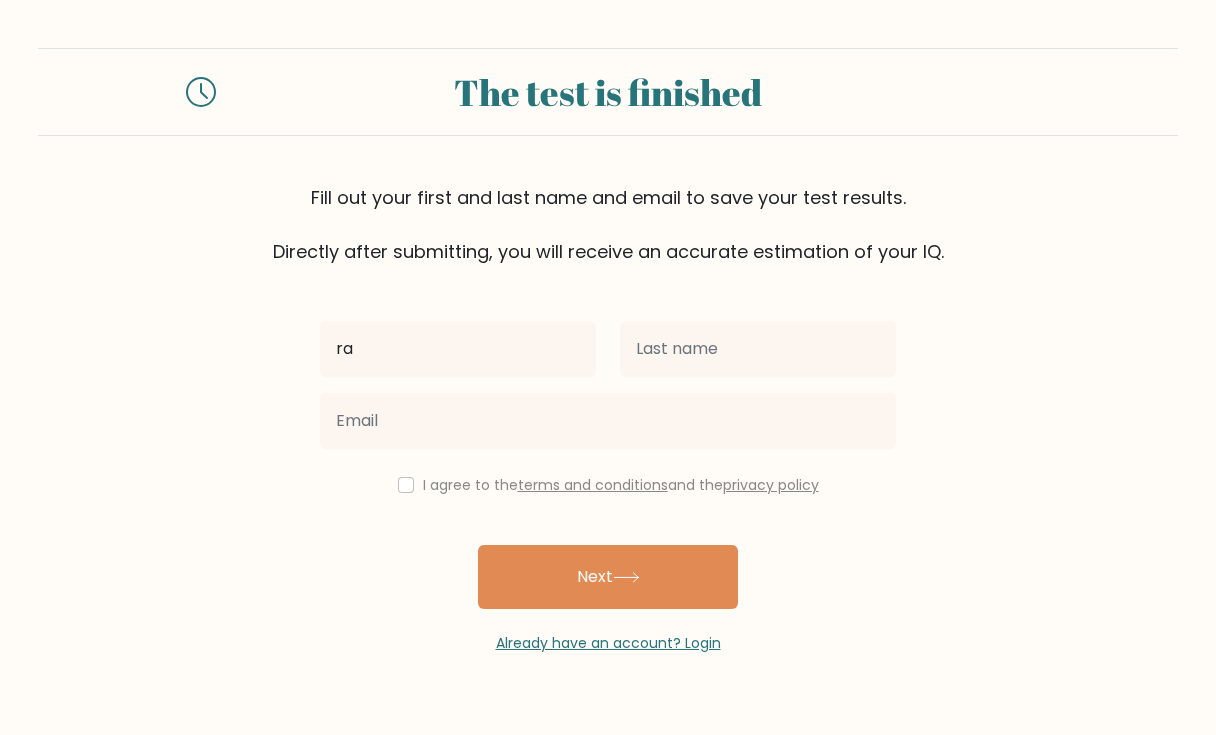 type on "r" 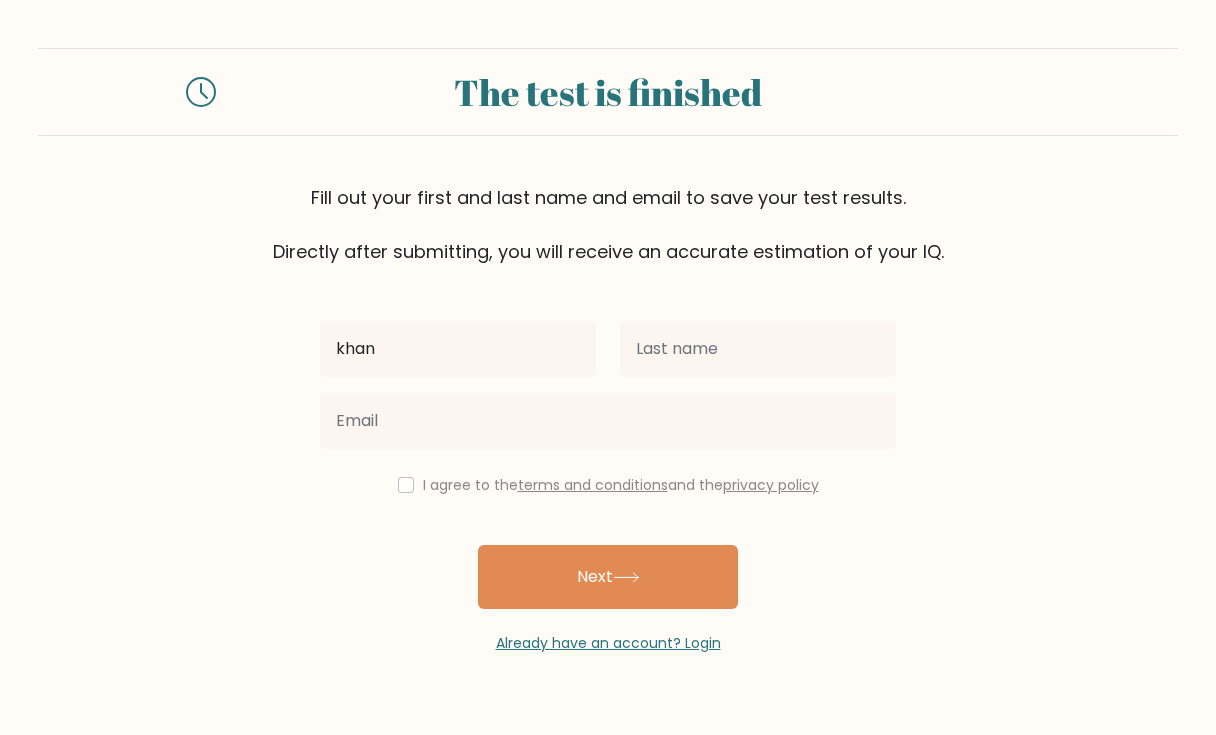type on "khan" 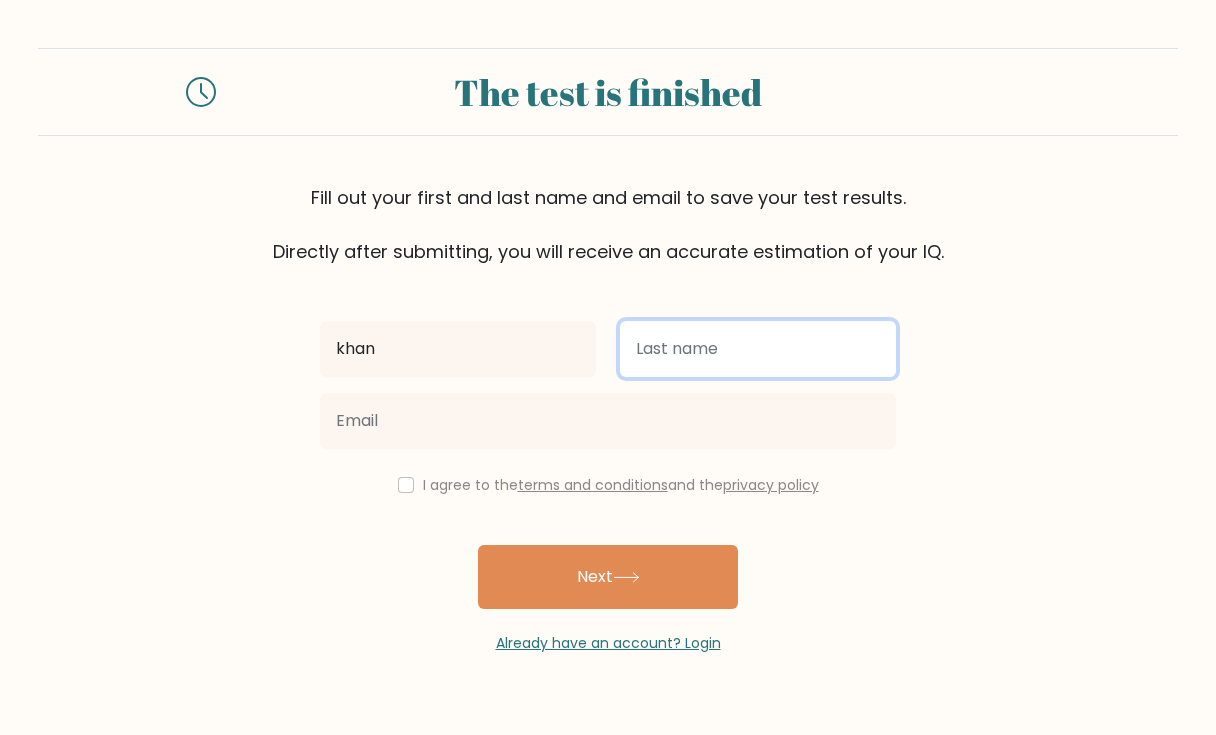 click at bounding box center (758, 349) 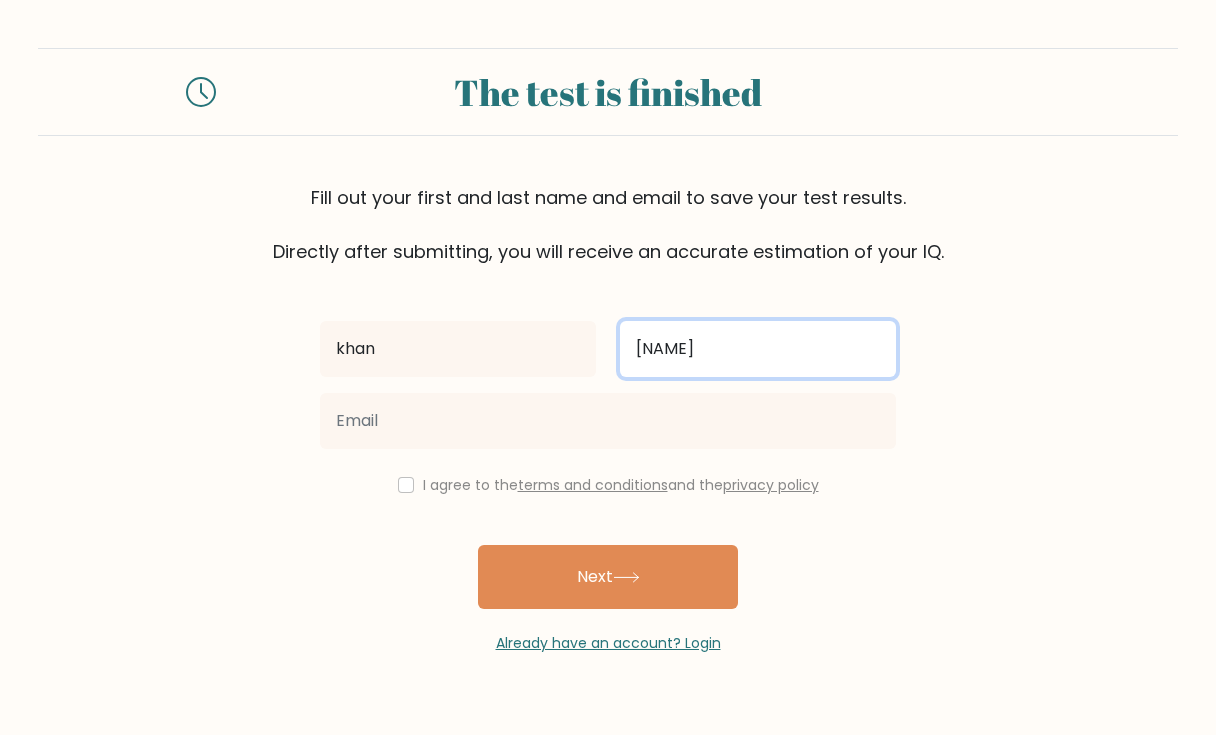 type on "valjuan" 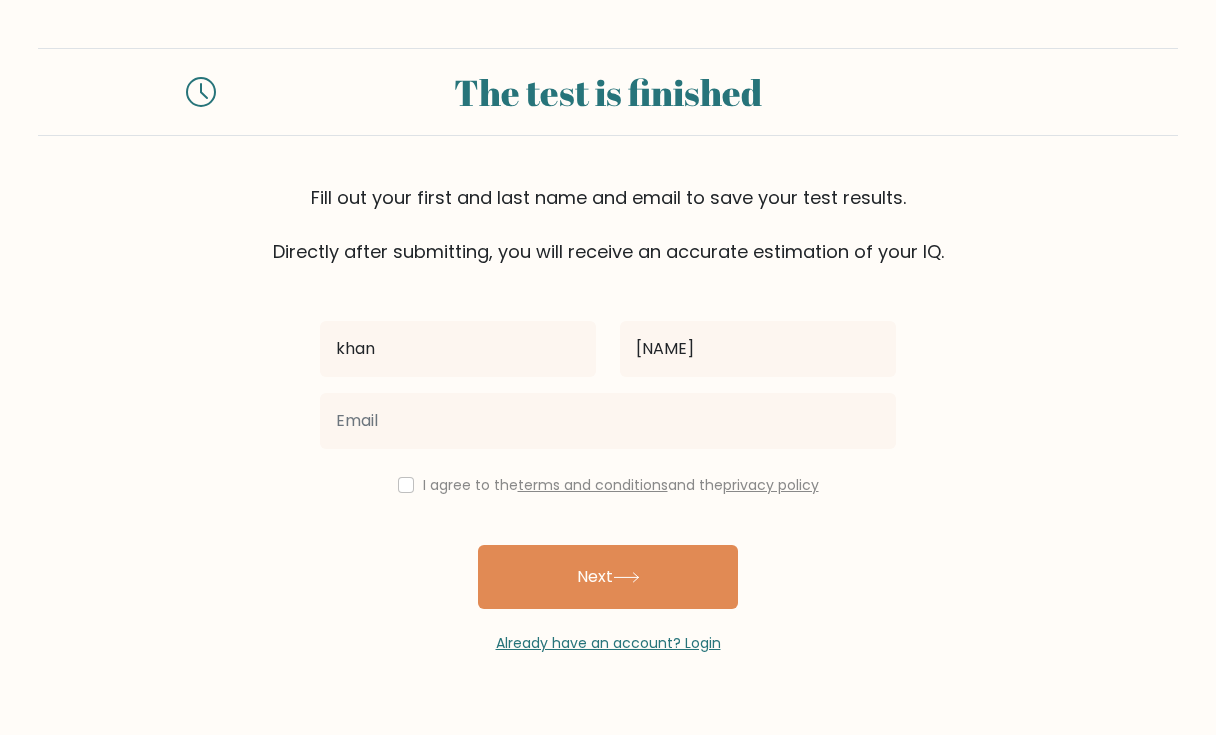 click at bounding box center [608, 421] 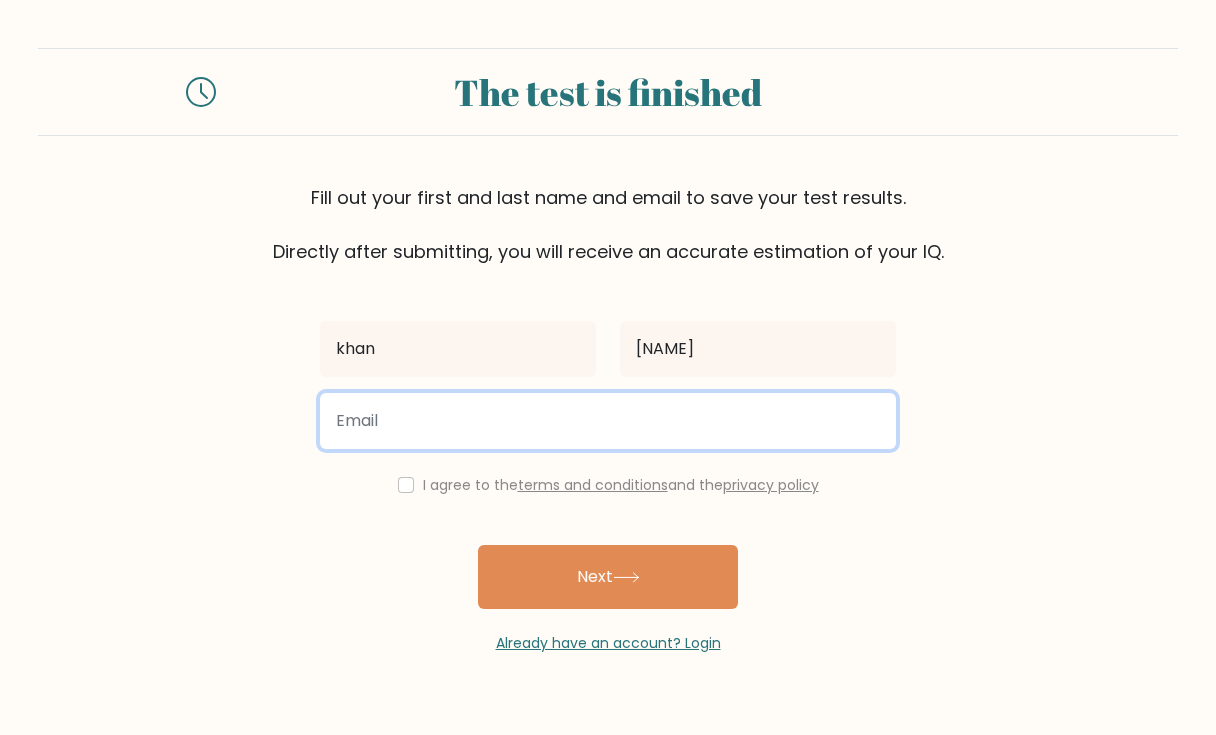 click at bounding box center (608, 421) 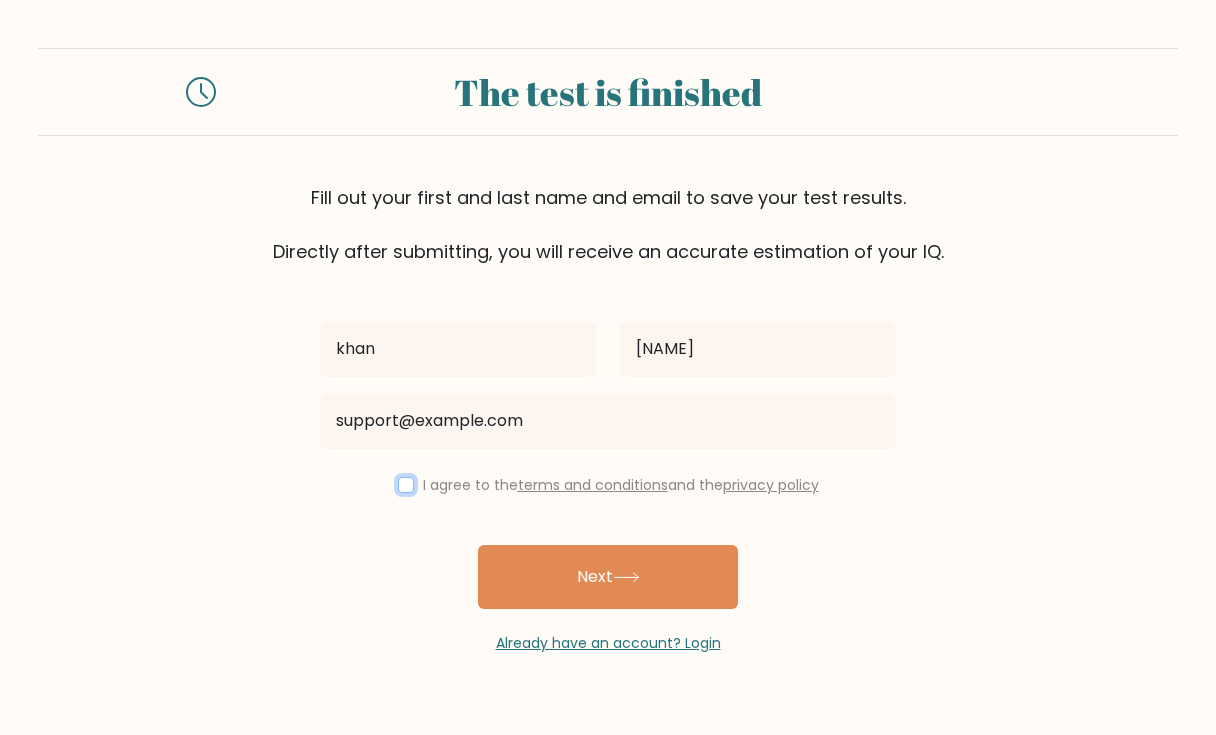 click at bounding box center [406, 485] 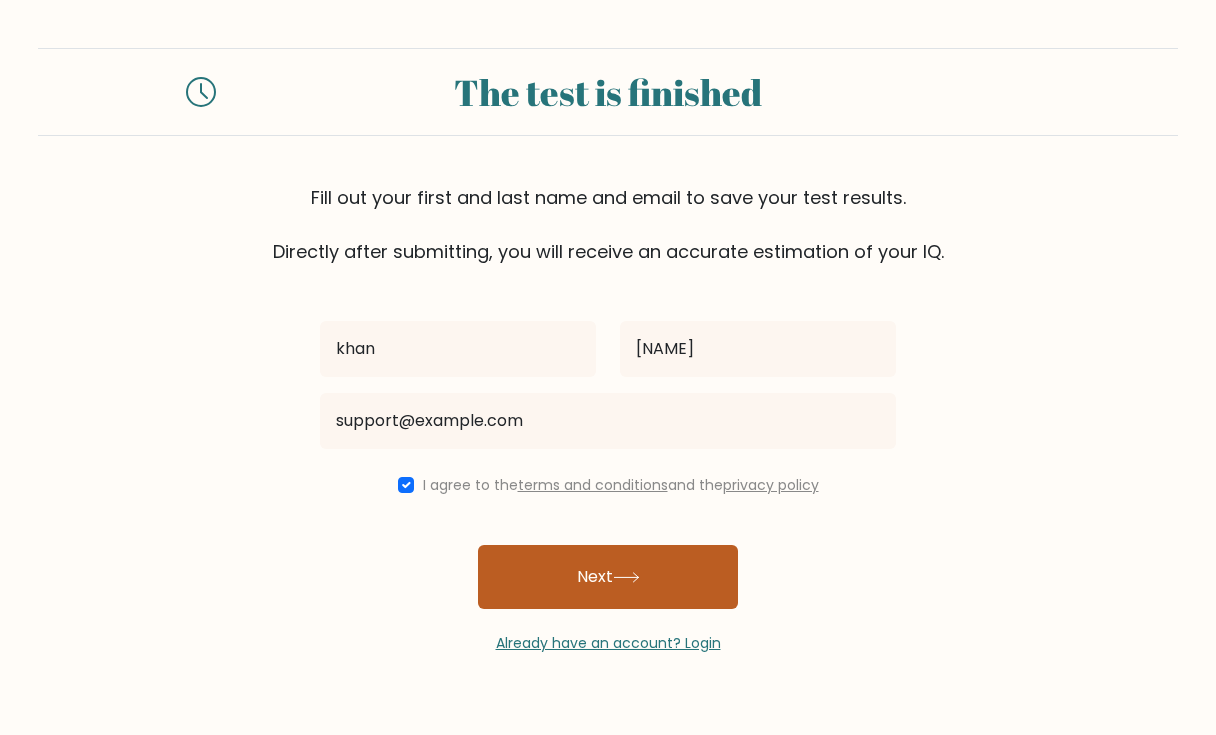 click on "Next" at bounding box center [608, 577] 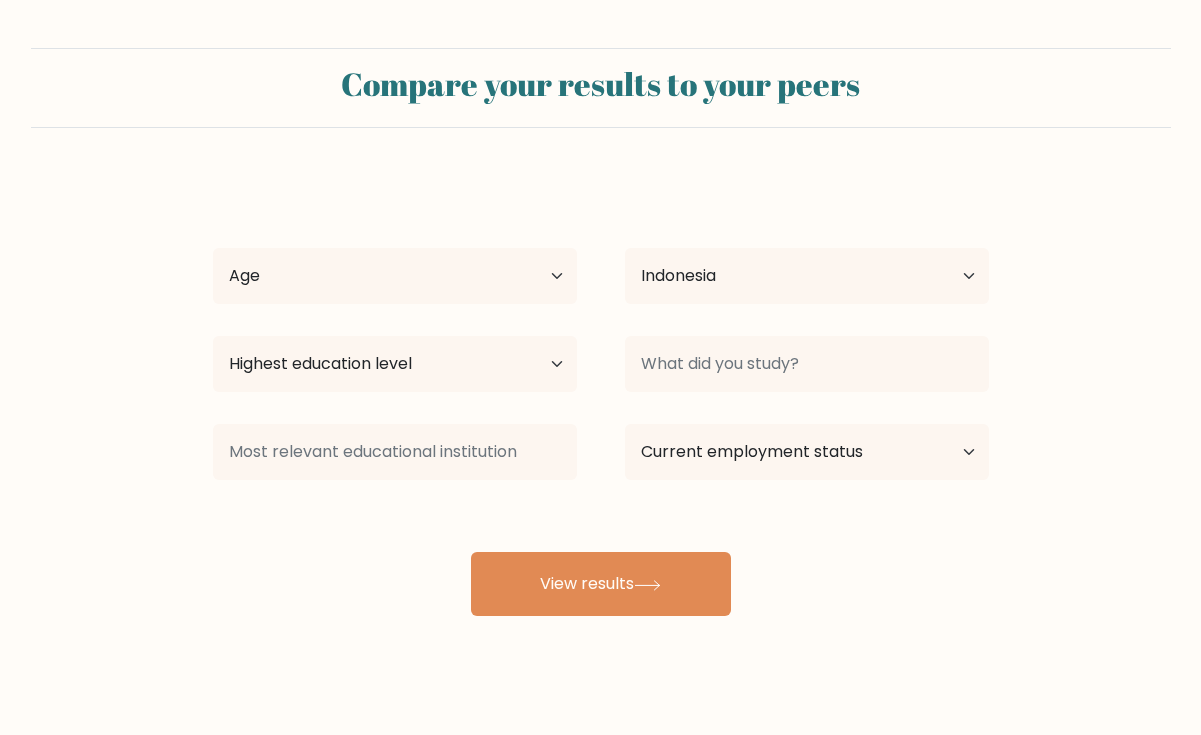 select on "ID" 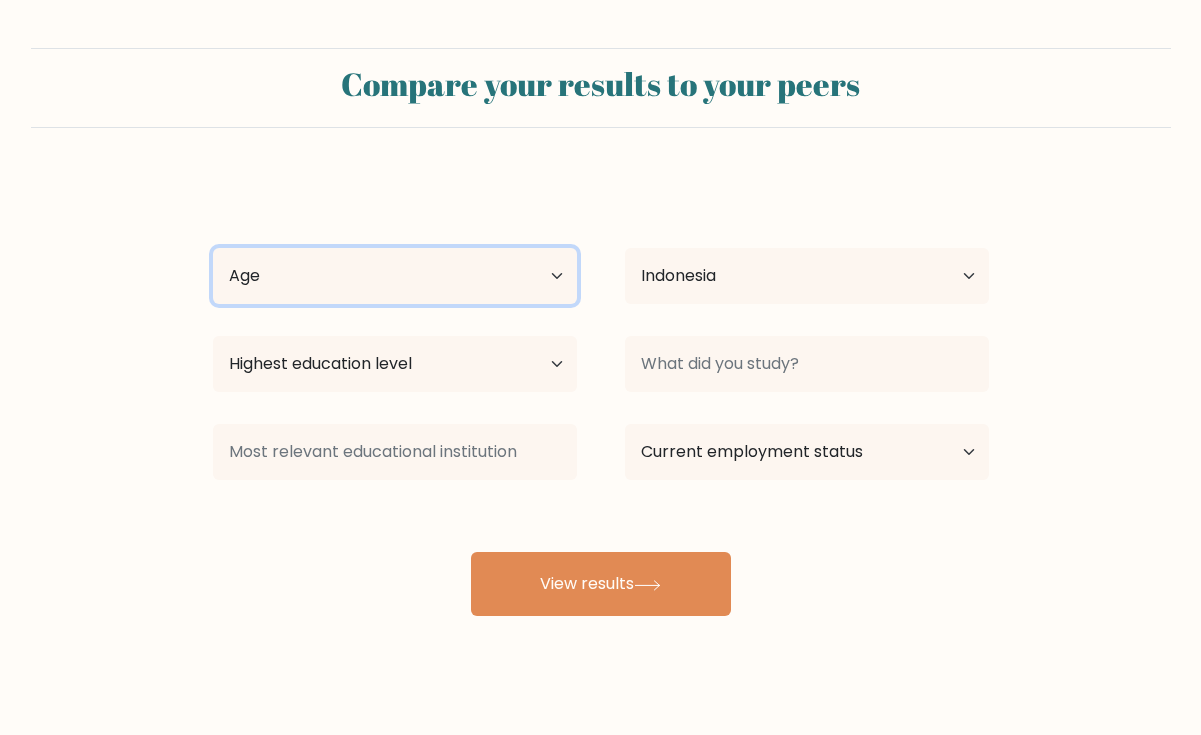 click on "Age
Under 18 years old
18-24 years old
25-34 years old
35-44 years old
45-54 years old
55-64 years old
65 years old and above" at bounding box center (395, 276) 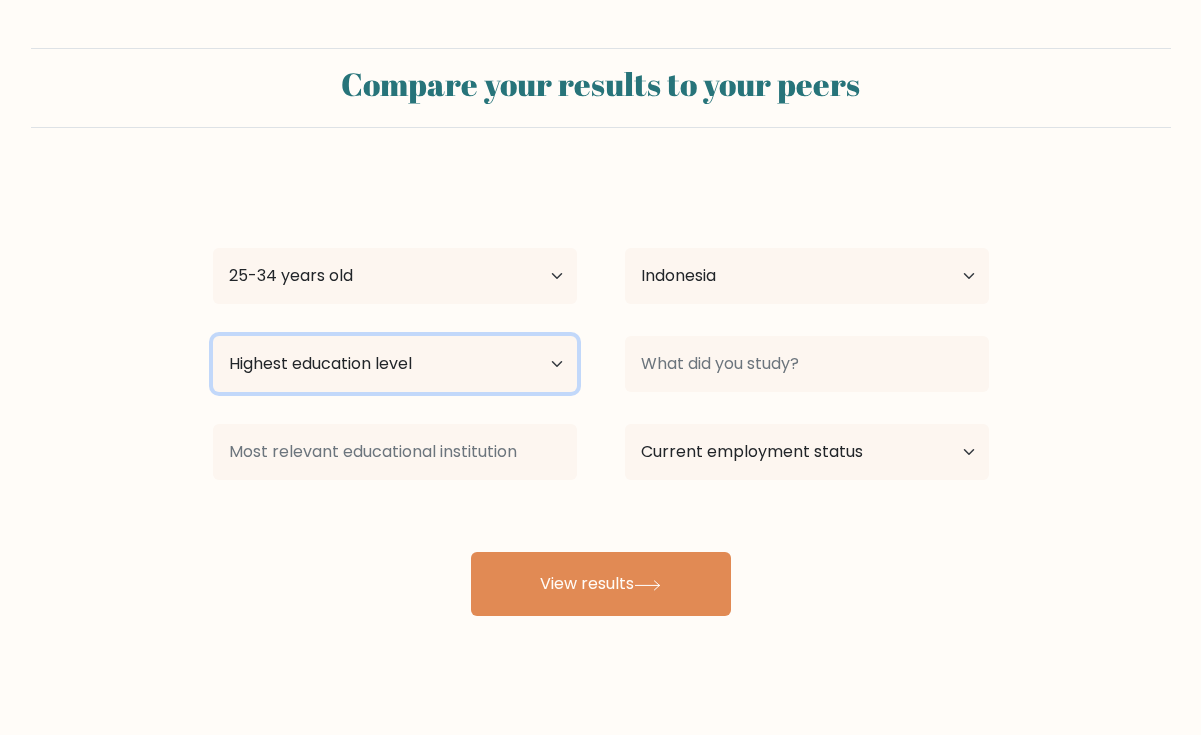 click on "Highest education level
No schooling
Primary
Lower Secondary
Upper Secondary
Occupation Specific
Bachelor's degree
Master's degree
Doctoral degree" at bounding box center (395, 364) 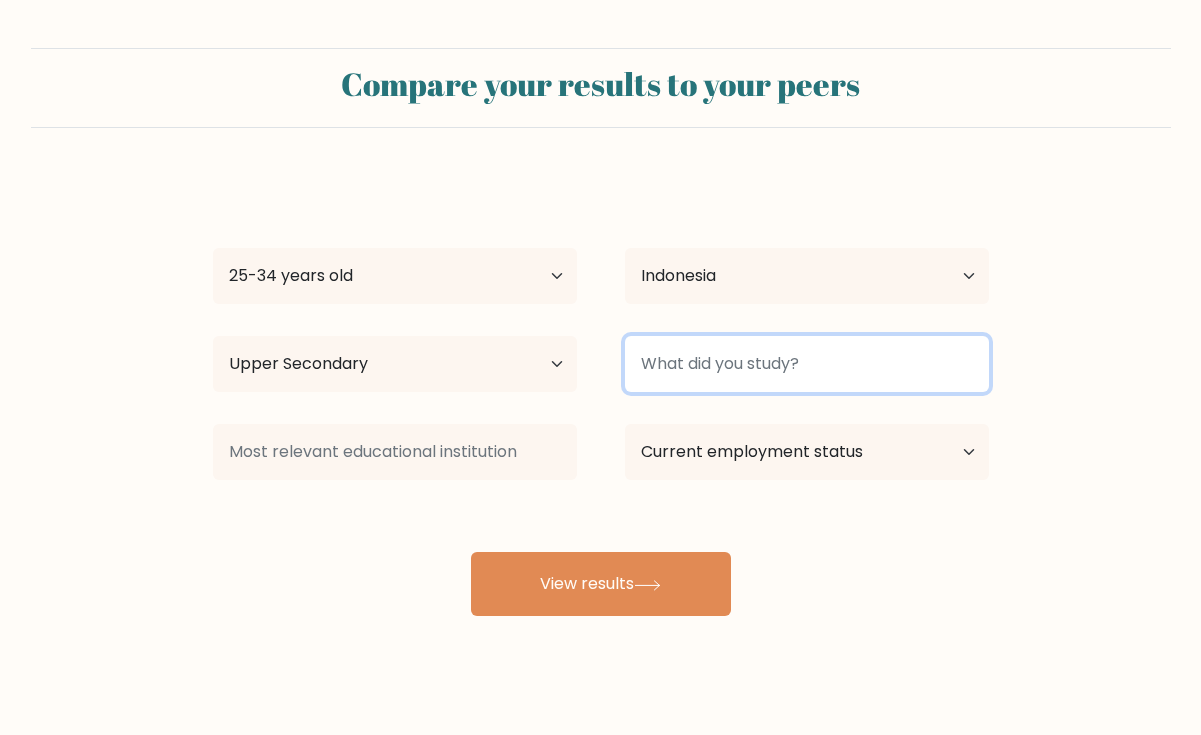 click at bounding box center [807, 364] 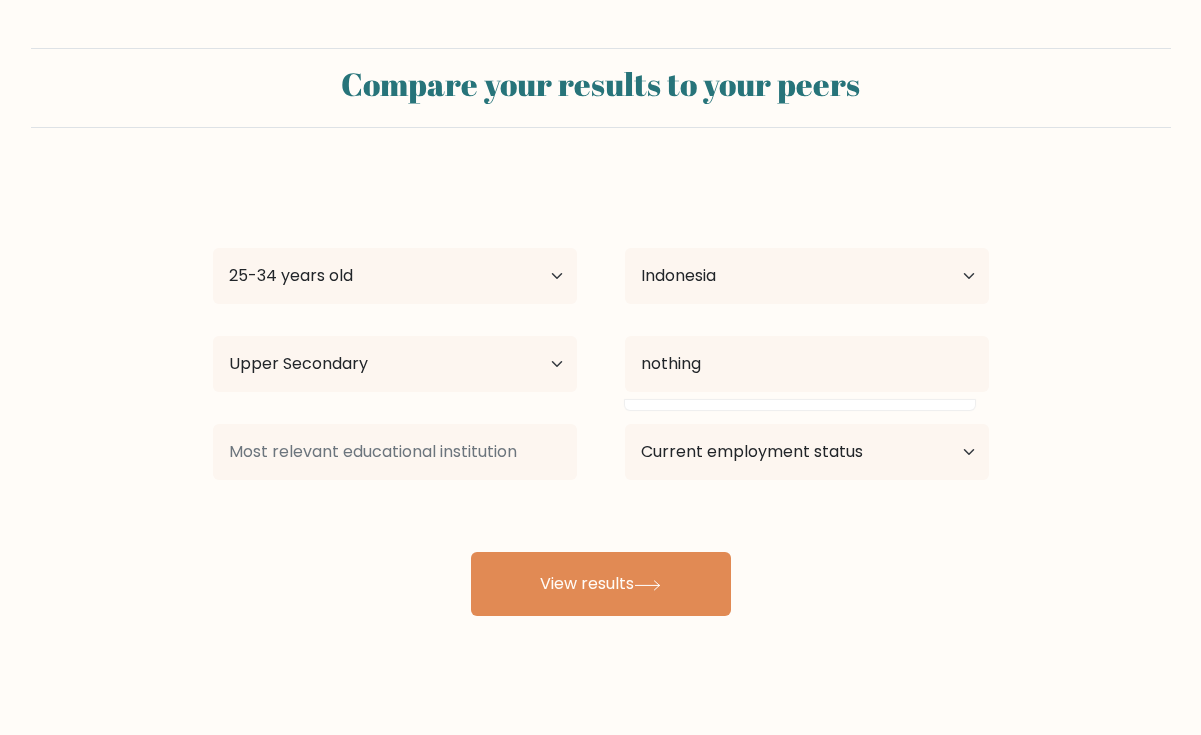 click on "khan
valjuan
Age
Under 18 years old
18-24 years old
25-34 years old
35-44 years old
45-54 years old
55-64 years old
65 years old and above
Country
Afghanistan
Albania
Algeria
American Samoa
Andorra
Angola
Anguilla
Antarctica
Antigua and Barbuda
Argentina
Armenia
Aruba
Australia" at bounding box center [600, 332] 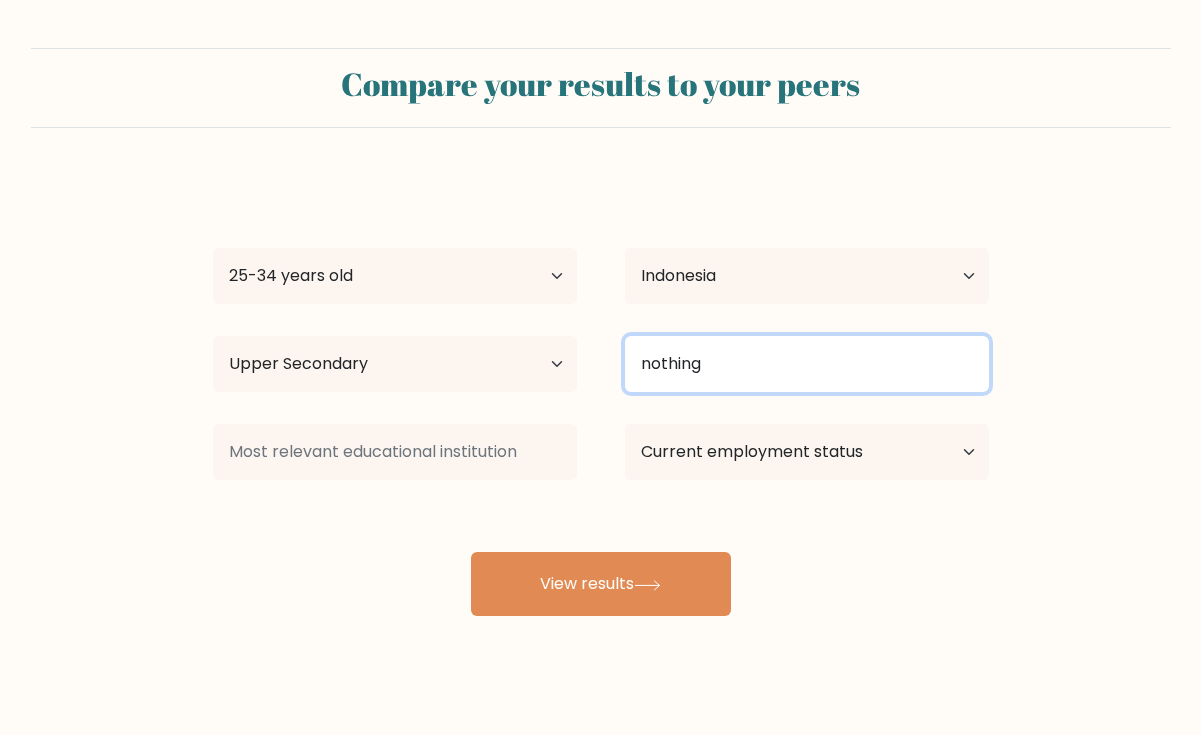 click on "nothing" at bounding box center [807, 364] 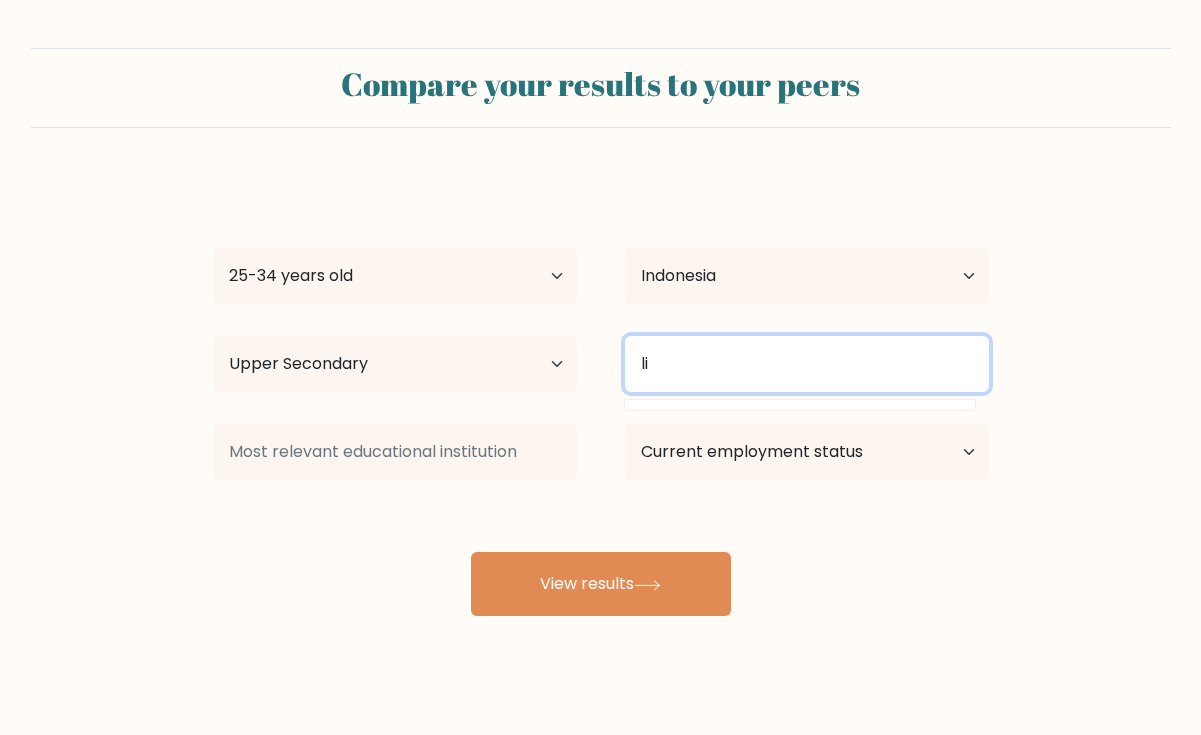 type on "l" 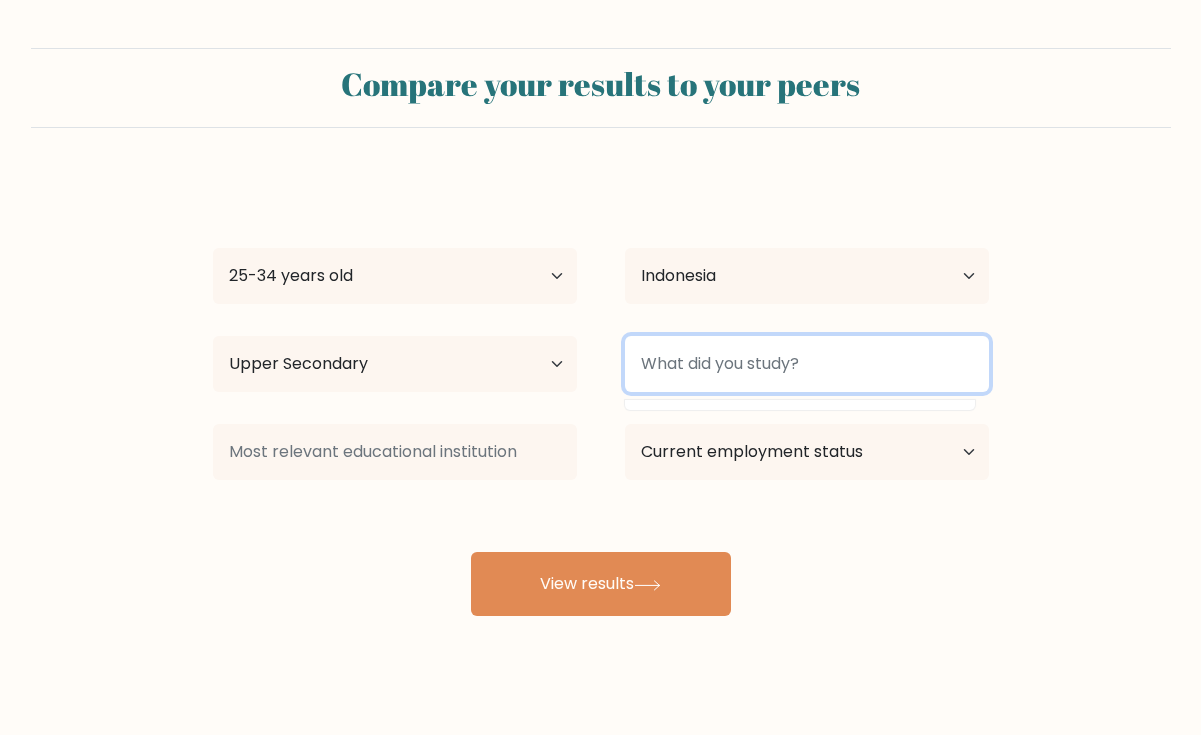 type 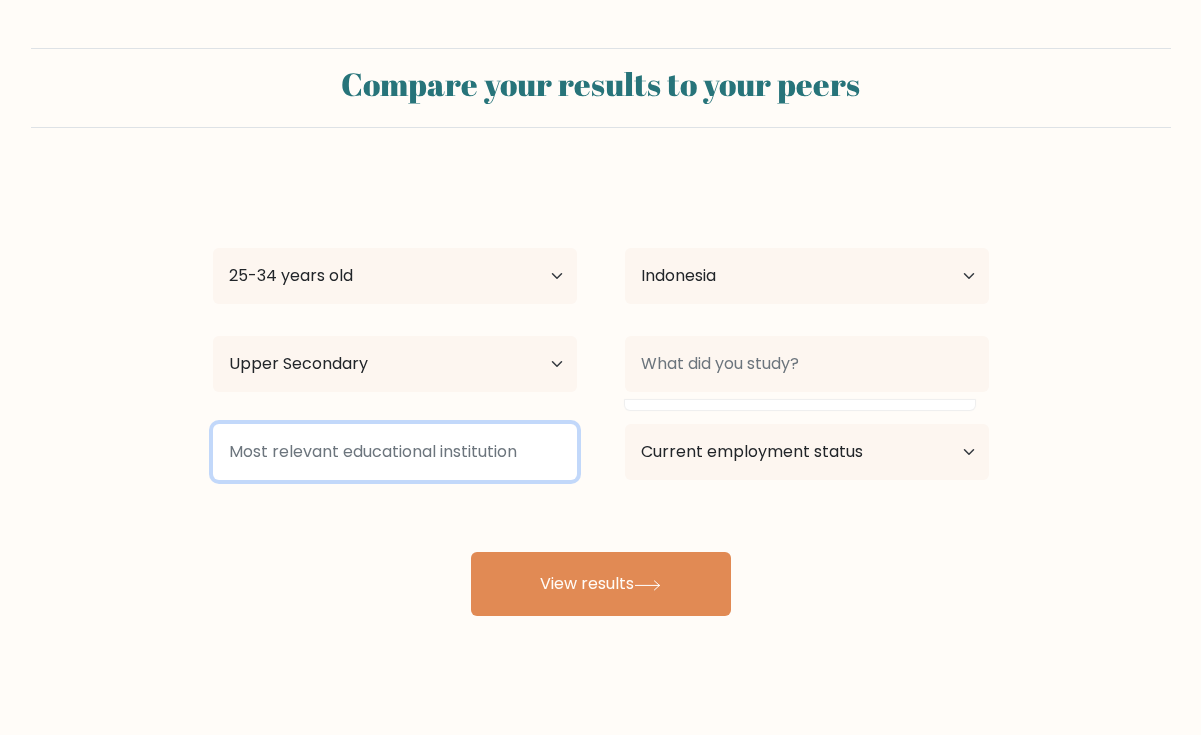 click at bounding box center (395, 452) 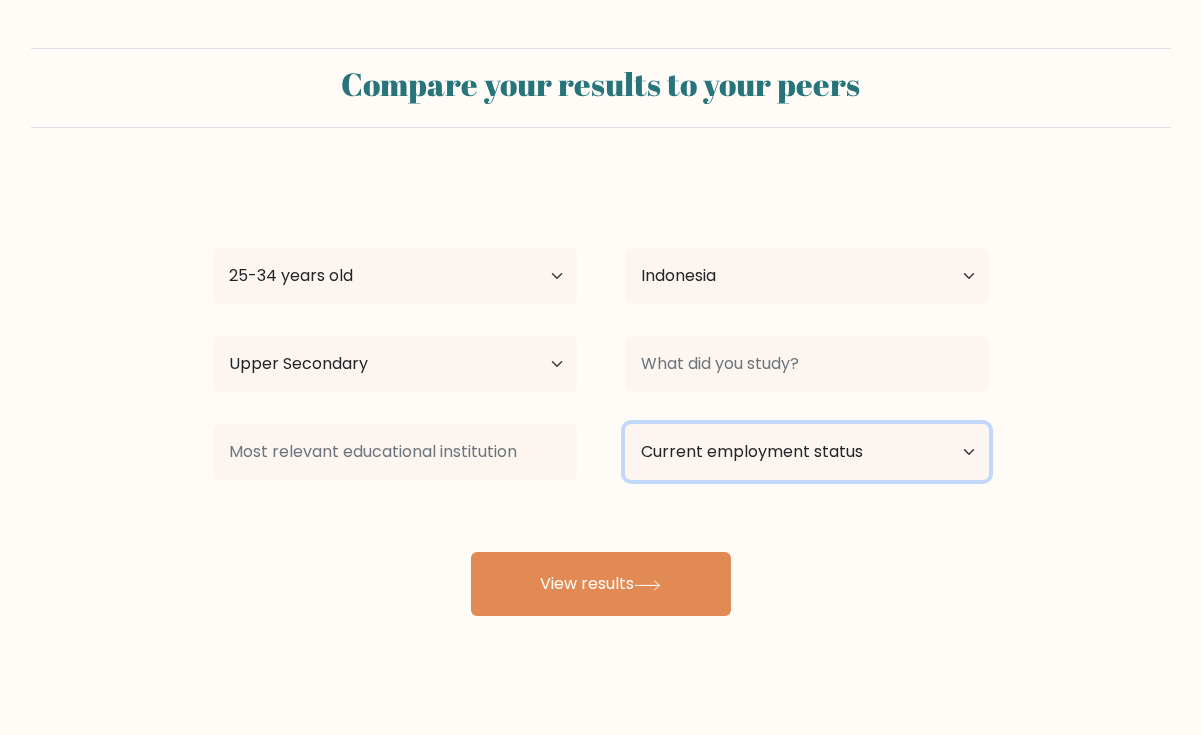 click on "Current employment status
Employed
Student
Retired
Other / prefer not to answer" at bounding box center [807, 452] 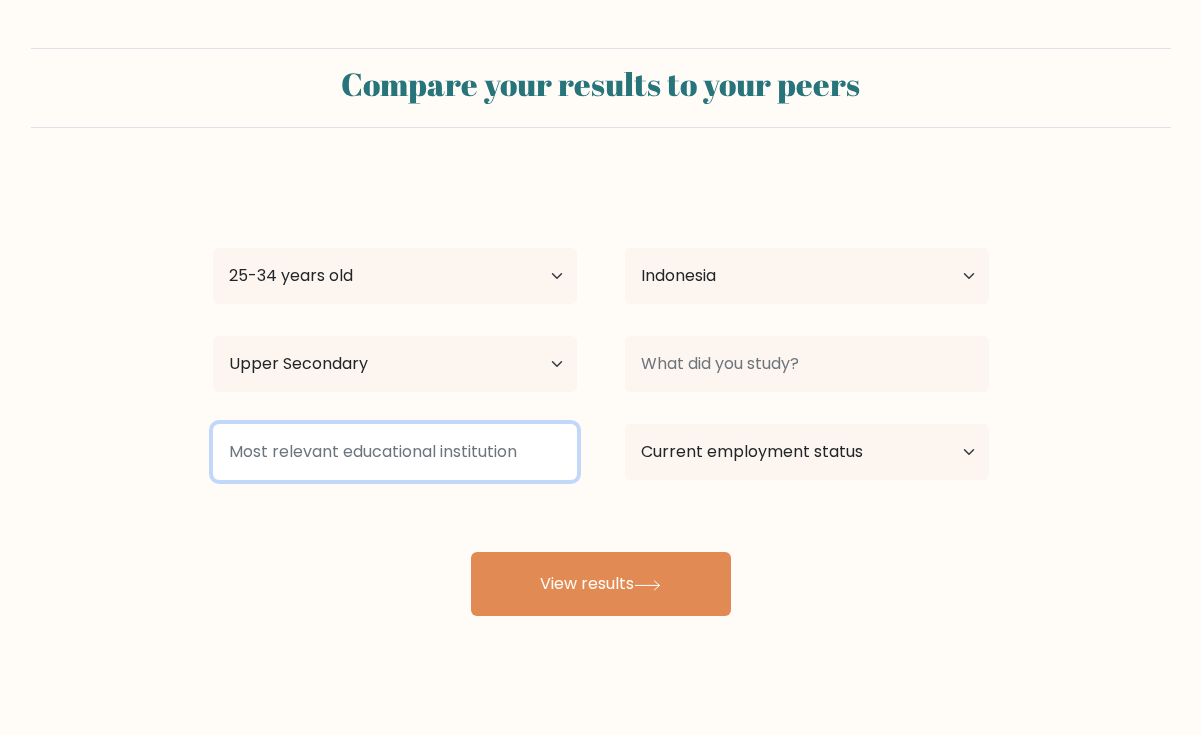 click at bounding box center (395, 452) 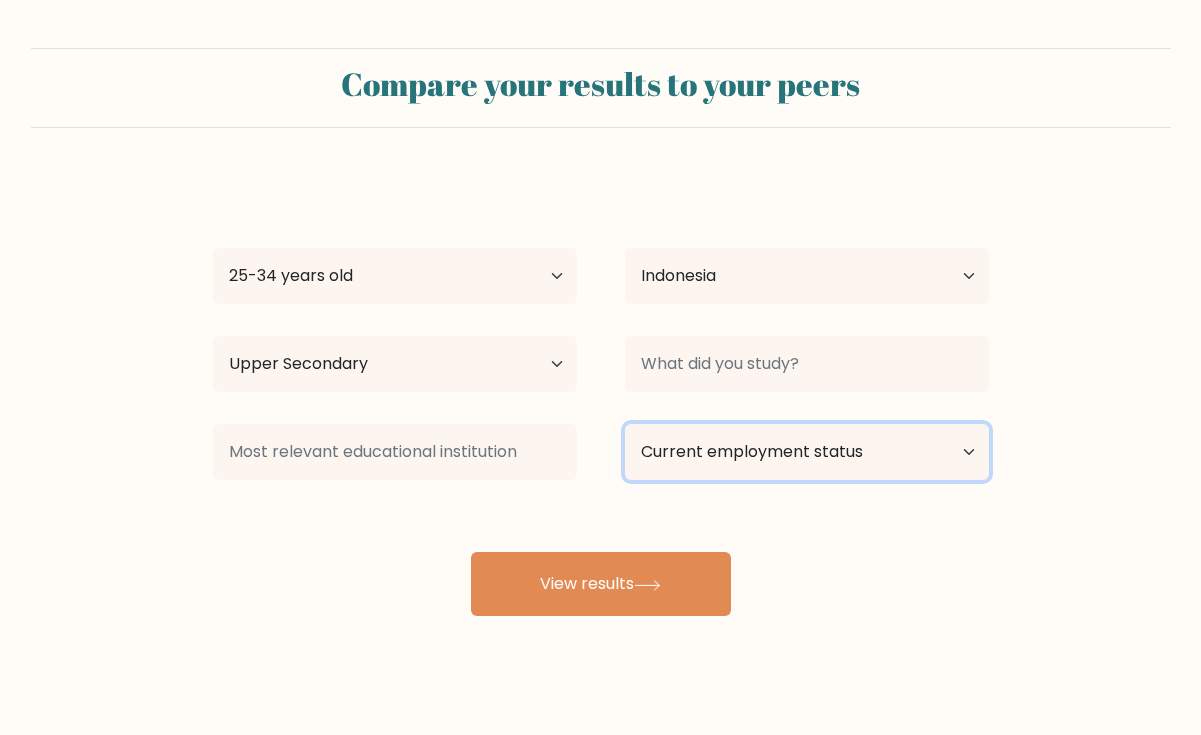 click on "Current employment status
Employed
Student
Retired
Other / prefer not to answer" at bounding box center [807, 452] 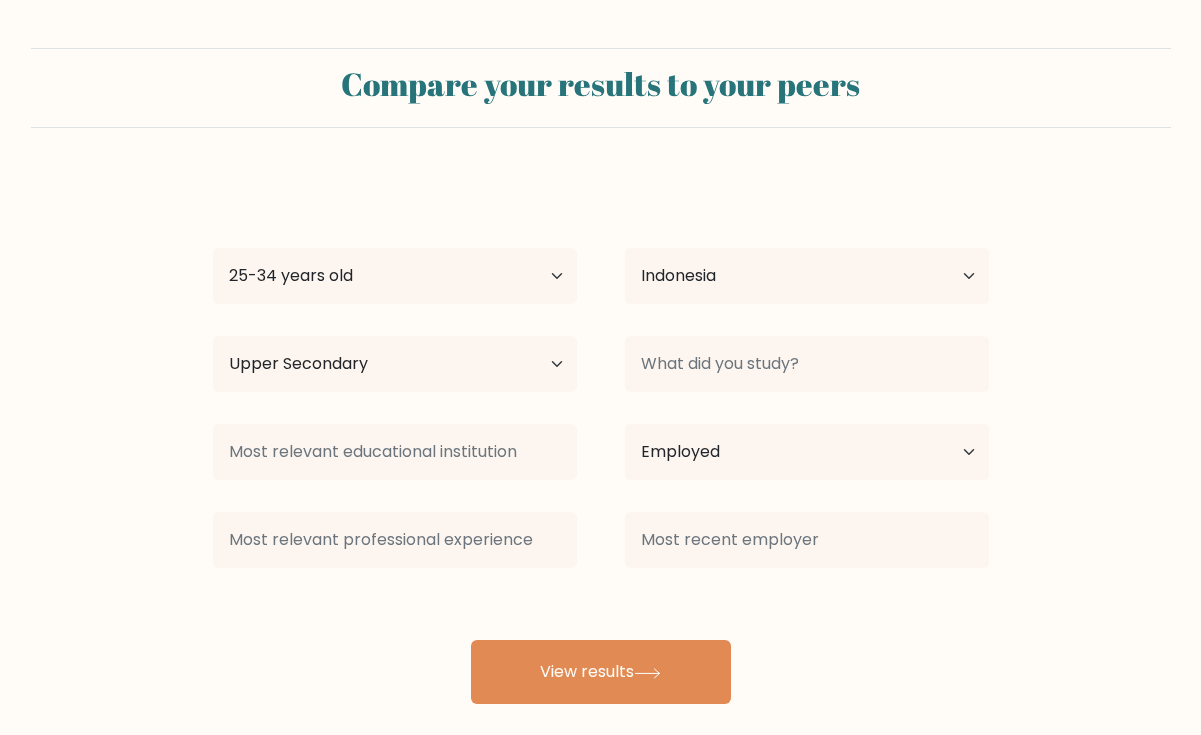 click on "khan
valjuan
Age
Under 18 years old
18-24 years old
25-34 years old
35-44 years old
45-54 years old
55-64 years old
65 years old and above
Country
Afghanistan
Albania
Algeria
American Samoa
Andorra
Angola
Anguilla
Antarctica
Antigua and Barbuda
Argentina
Armenia
Aruba
Australia
Austria
Azerbaijan
Bahamas
Bahrain
Bangladesh
Barbados
Belarus
Belgium
Belize
Benin
Bermuda
Bhutan
Bolivia
Bonaire, Sint Eustatius and Saba
Bosnia and Herzegovina
Botswana
Bouvet Island
Brazil
Brunei Chad" at bounding box center (601, 440) 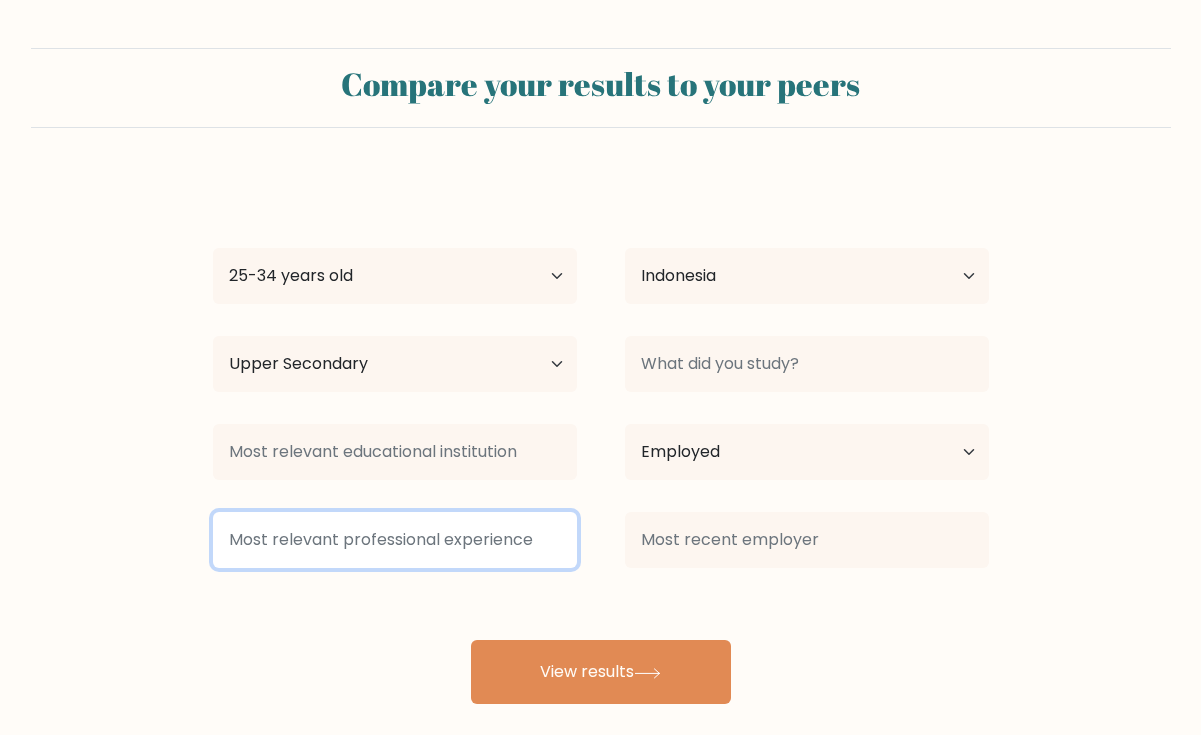 click at bounding box center (395, 540) 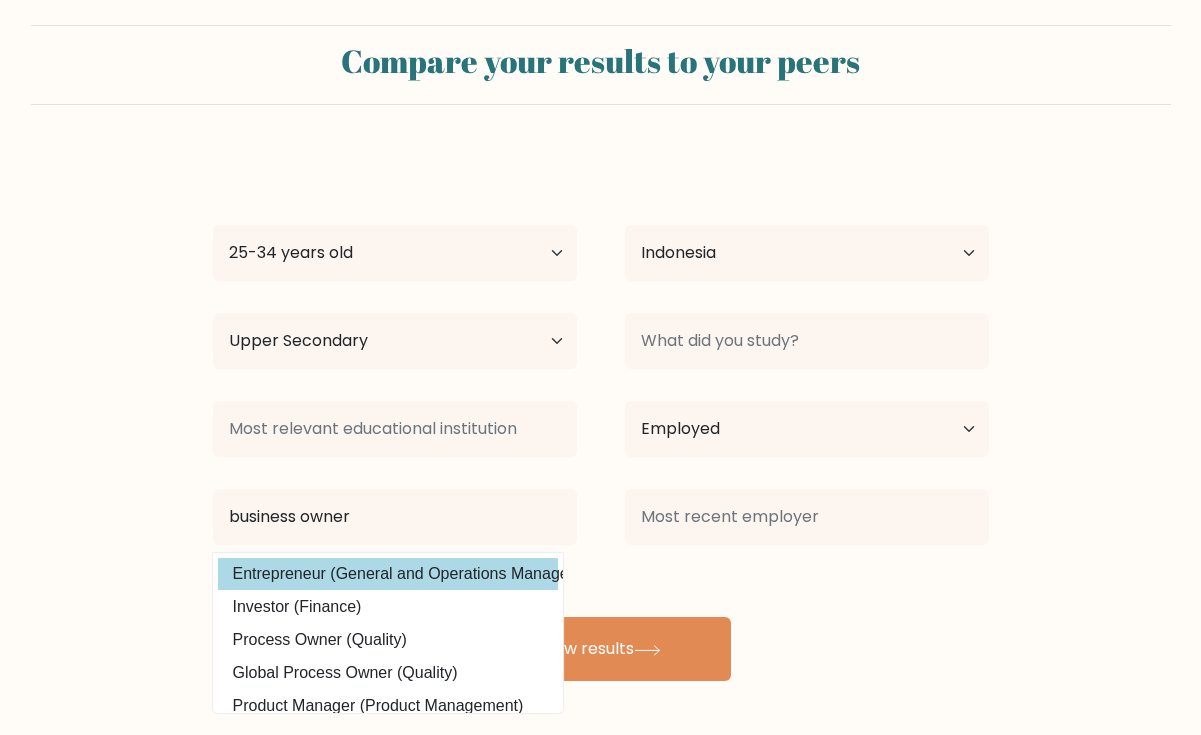 click on "Entrepreneur (General and Operations Managers)" at bounding box center (388, 574) 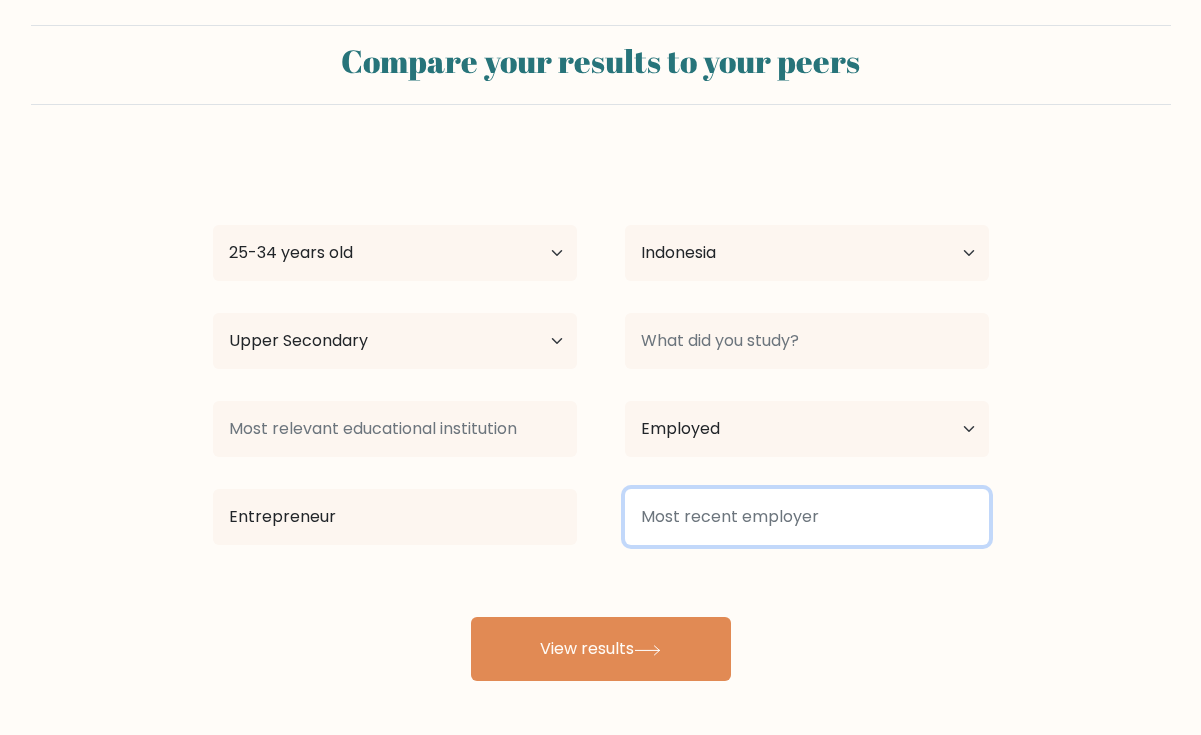 click at bounding box center (807, 517) 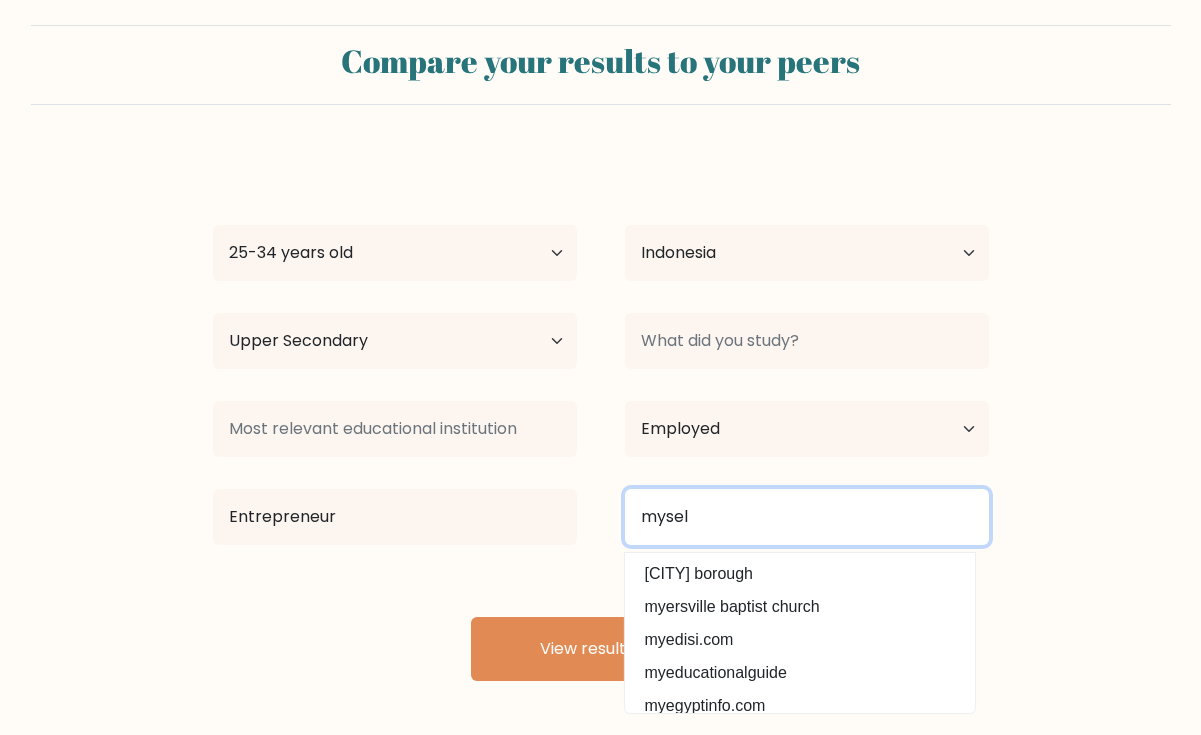type on "myself" 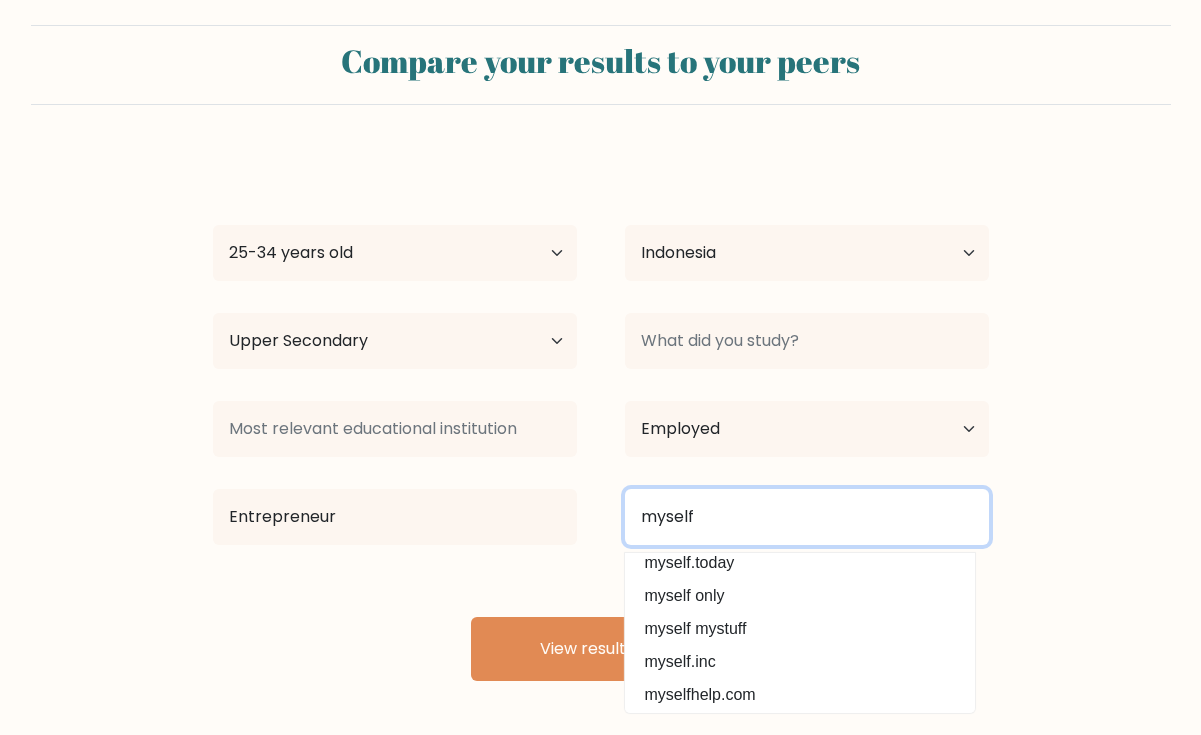scroll, scrollTop: 180, scrollLeft: 0, axis: vertical 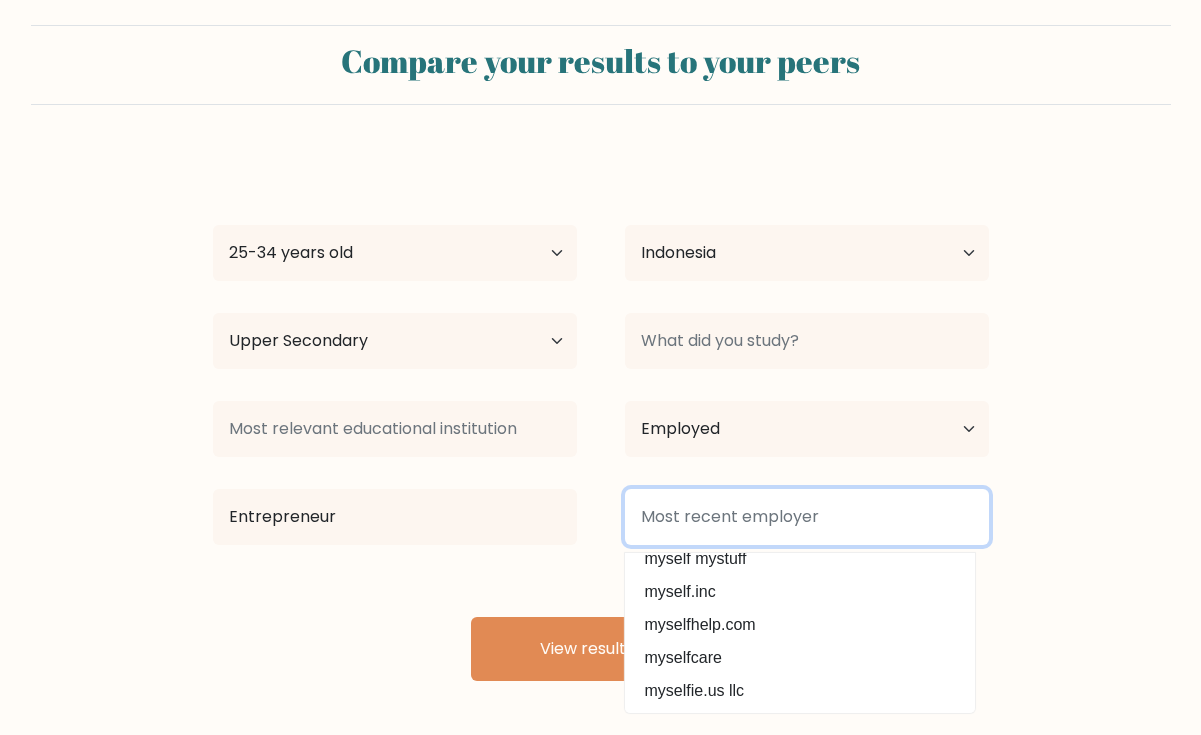 type on "p" 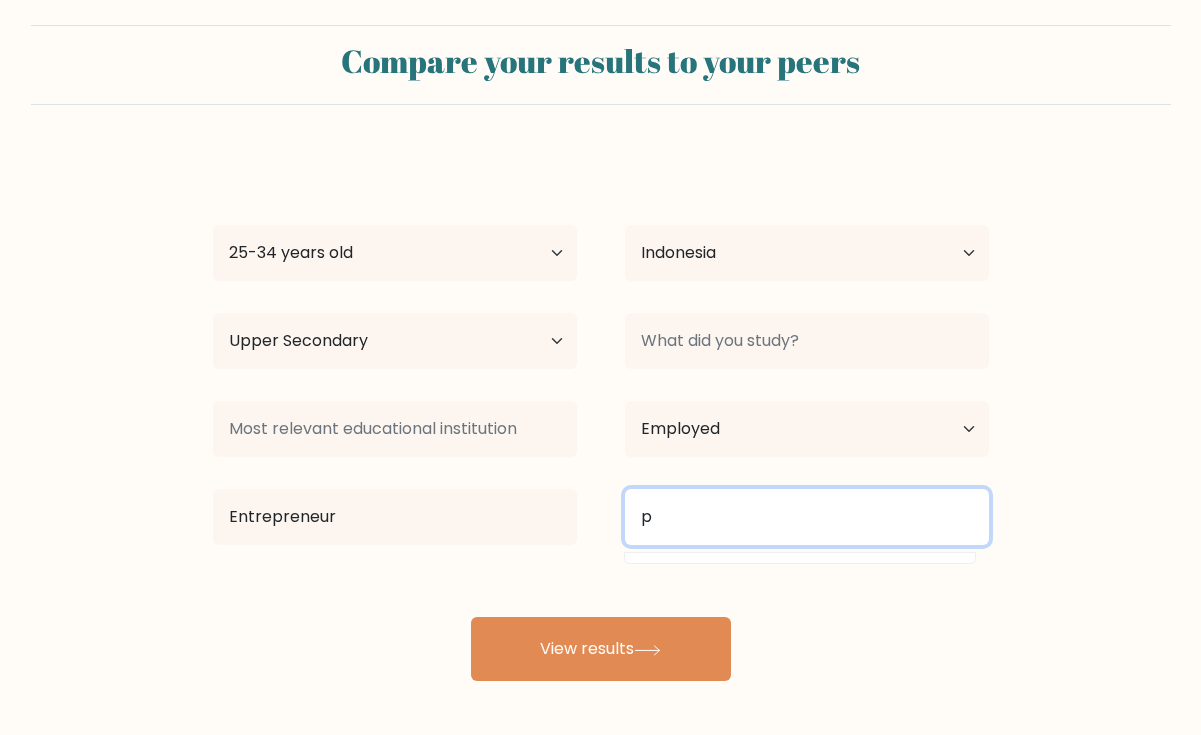 scroll, scrollTop: 0, scrollLeft: 0, axis: both 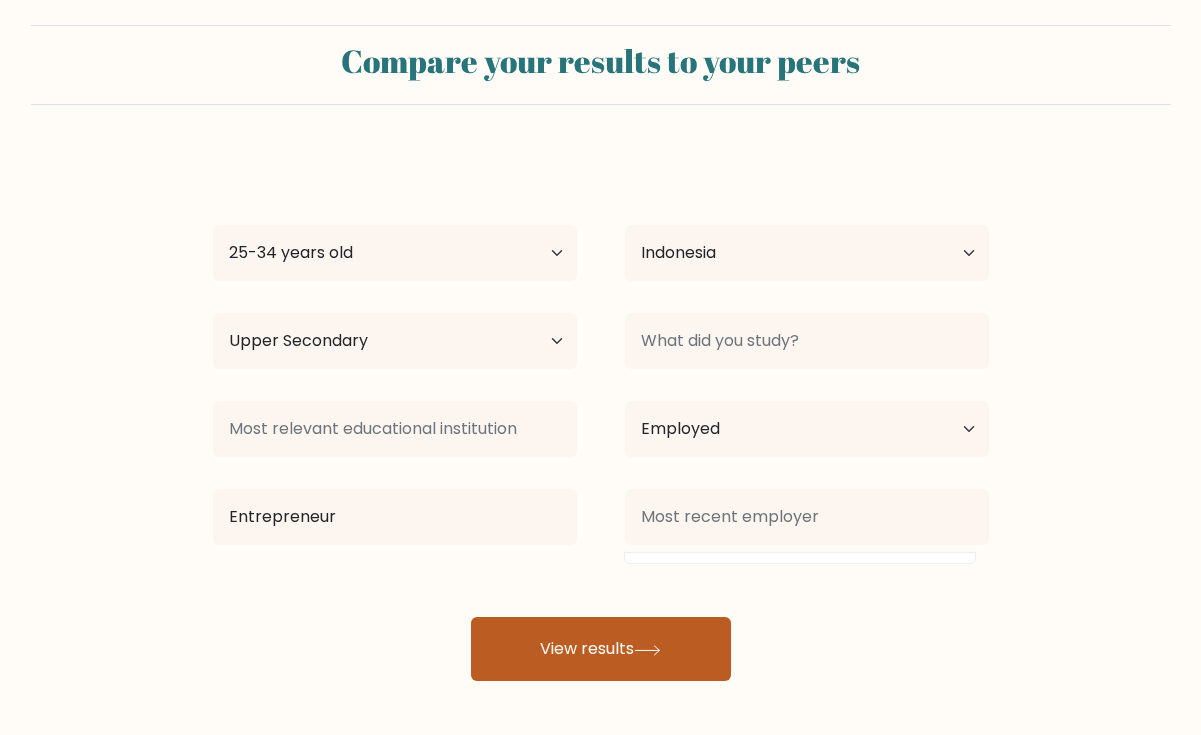 click on "View results" at bounding box center (601, 649) 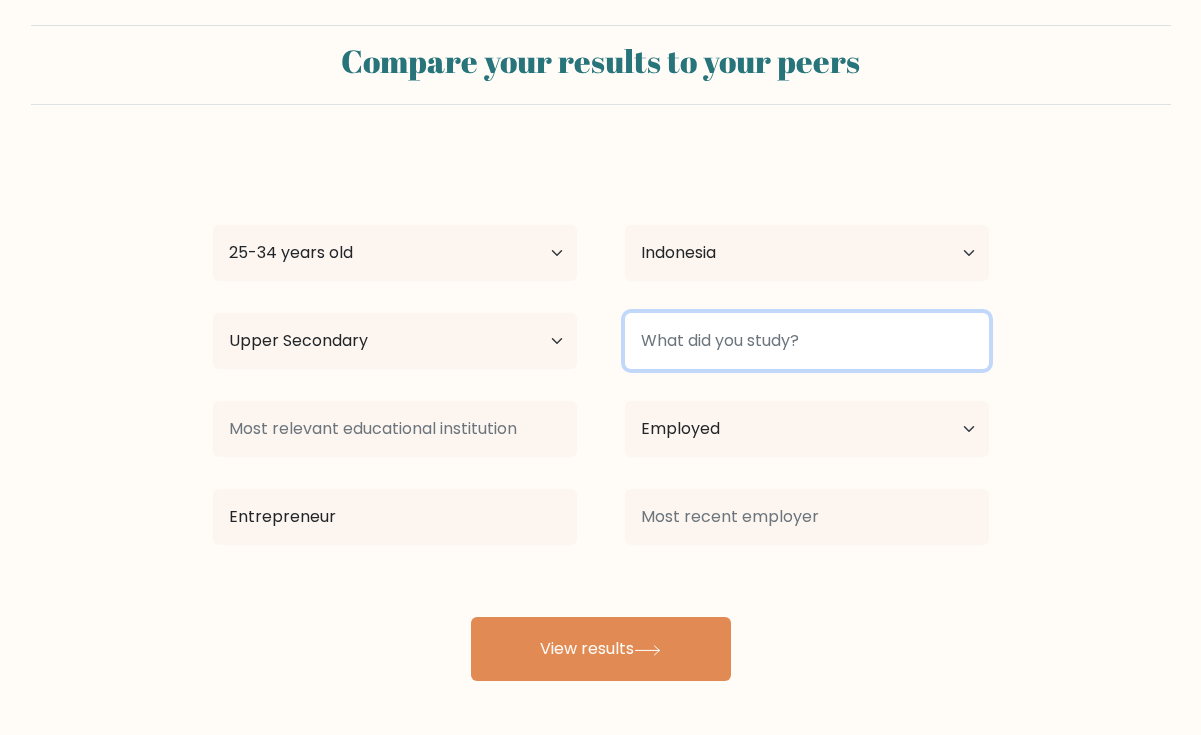 click at bounding box center [807, 341] 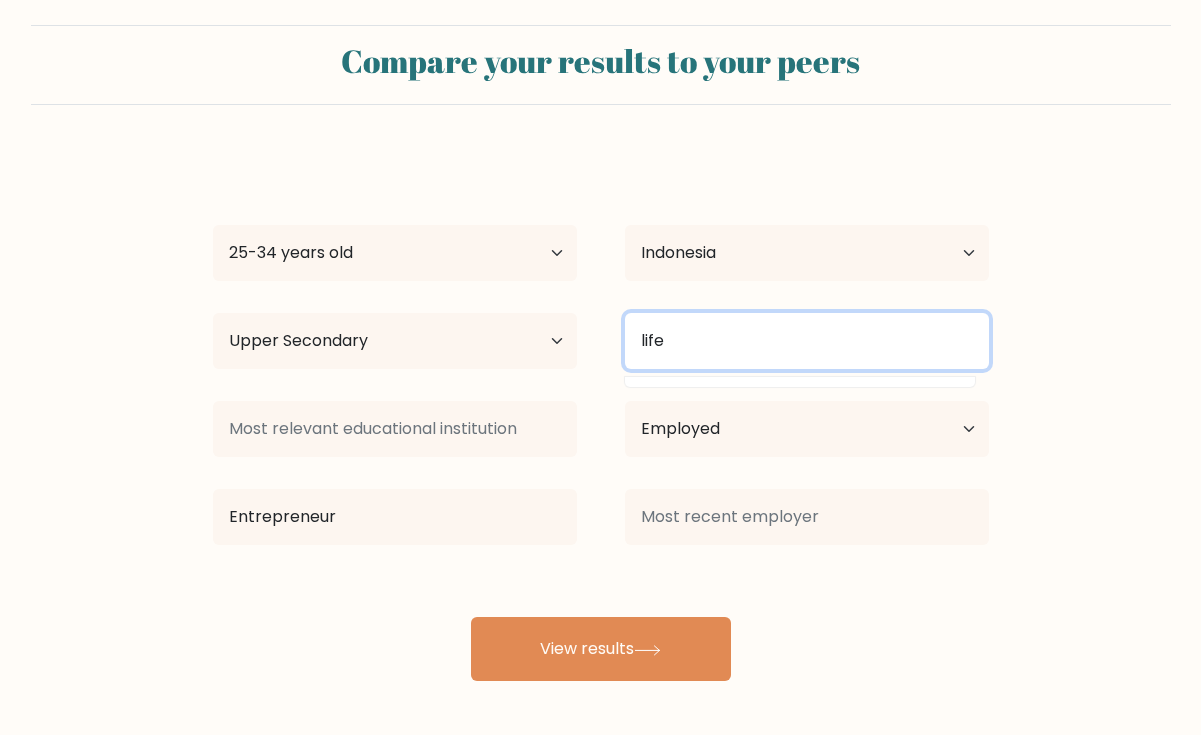 type on "life" 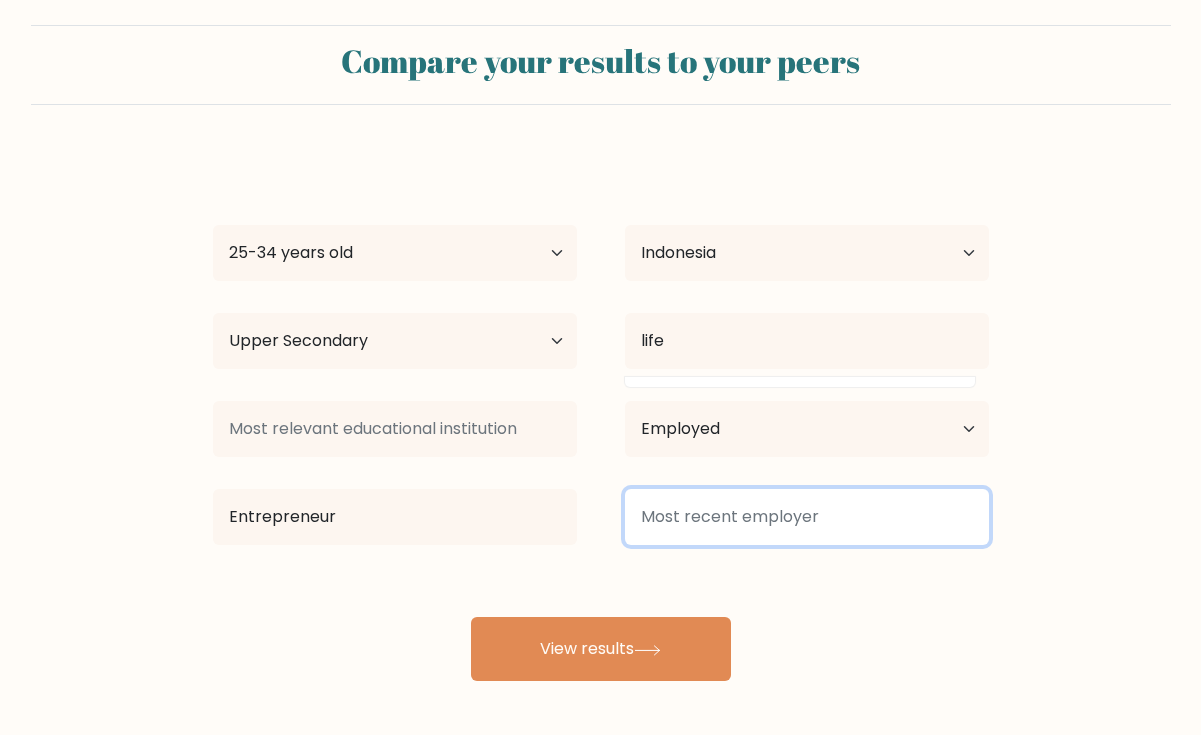 click at bounding box center (807, 517) 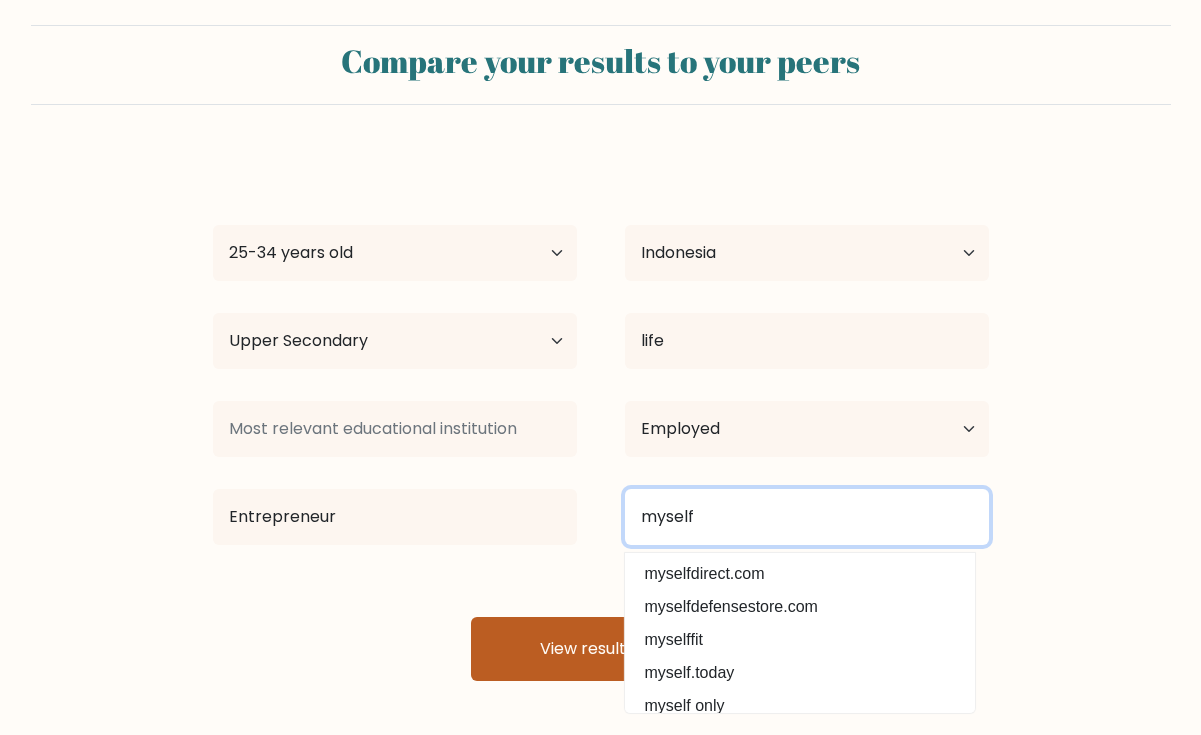 type on "myself" 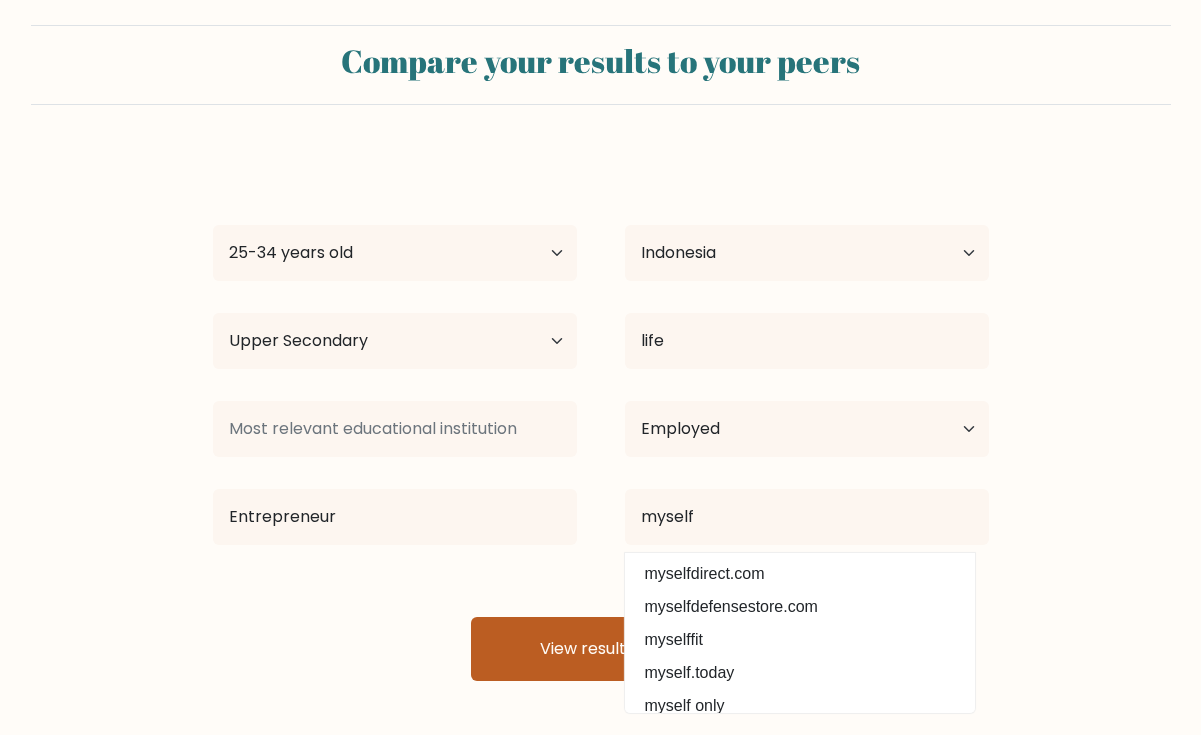 click on "View results" at bounding box center [601, 649] 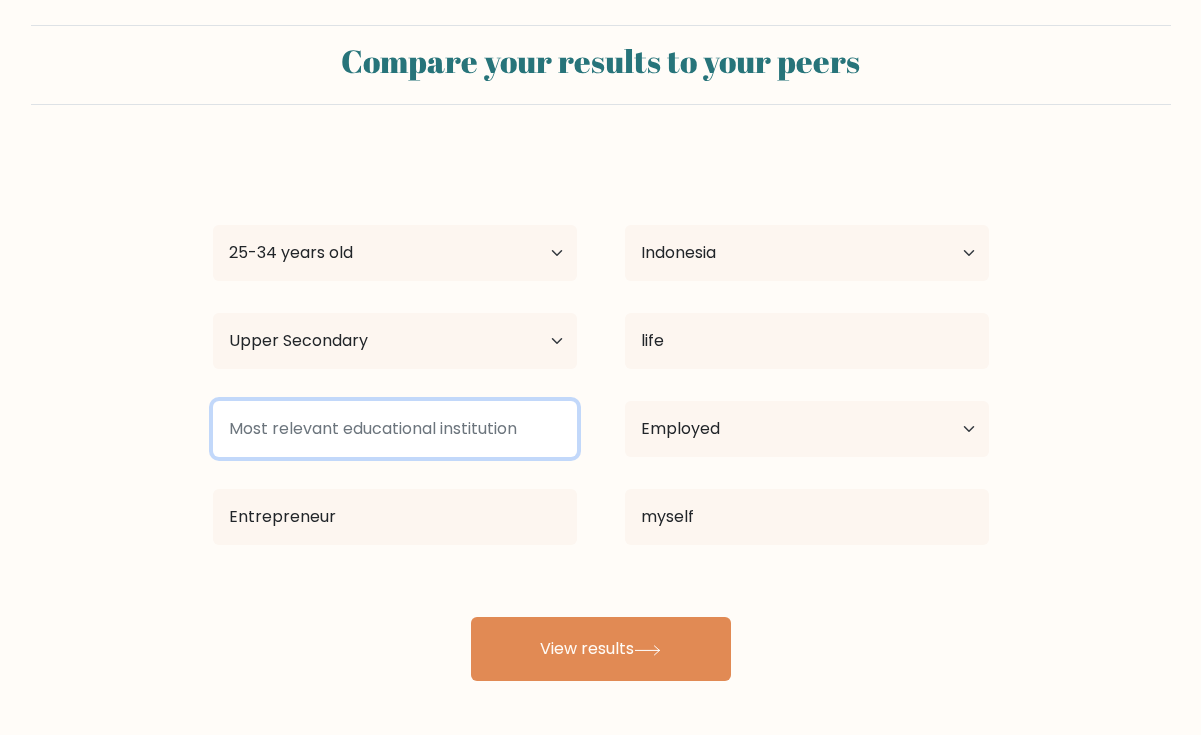 click at bounding box center [395, 429] 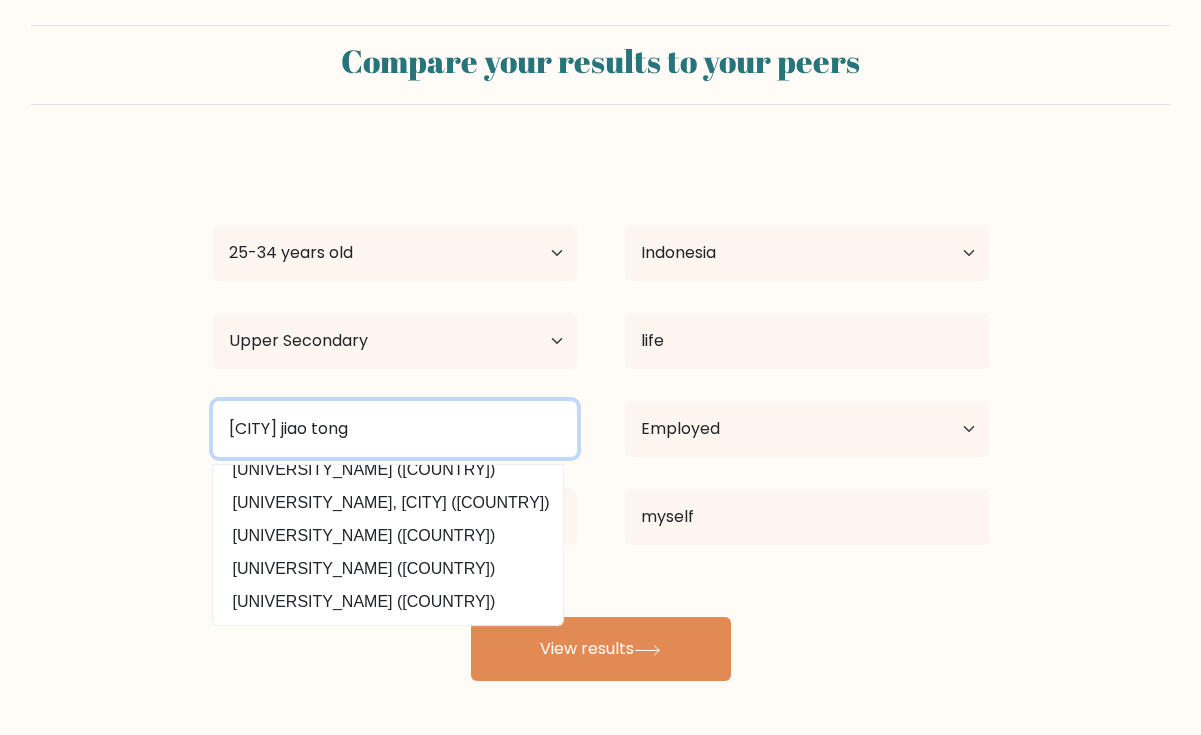 scroll, scrollTop: 0, scrollLeft: 0, axis: both 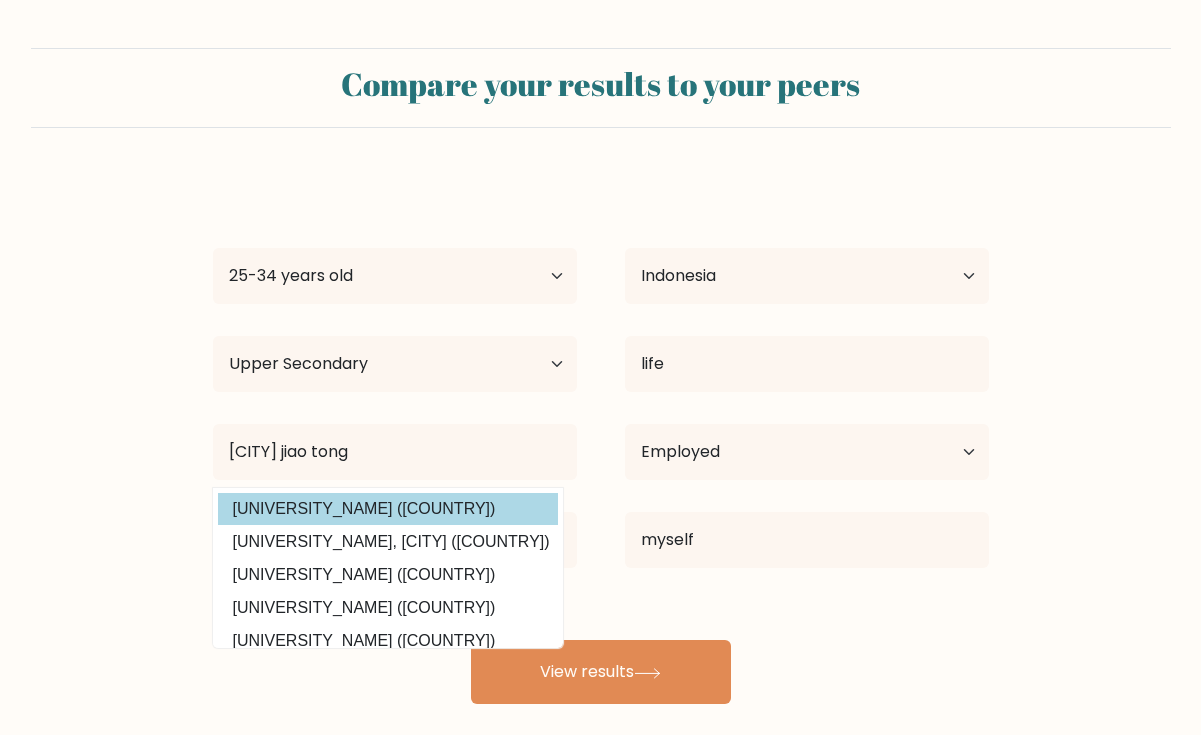 click on "[UNIVERSITY_NAME] ([COUNTRY])" at bounding box center [388, 509] 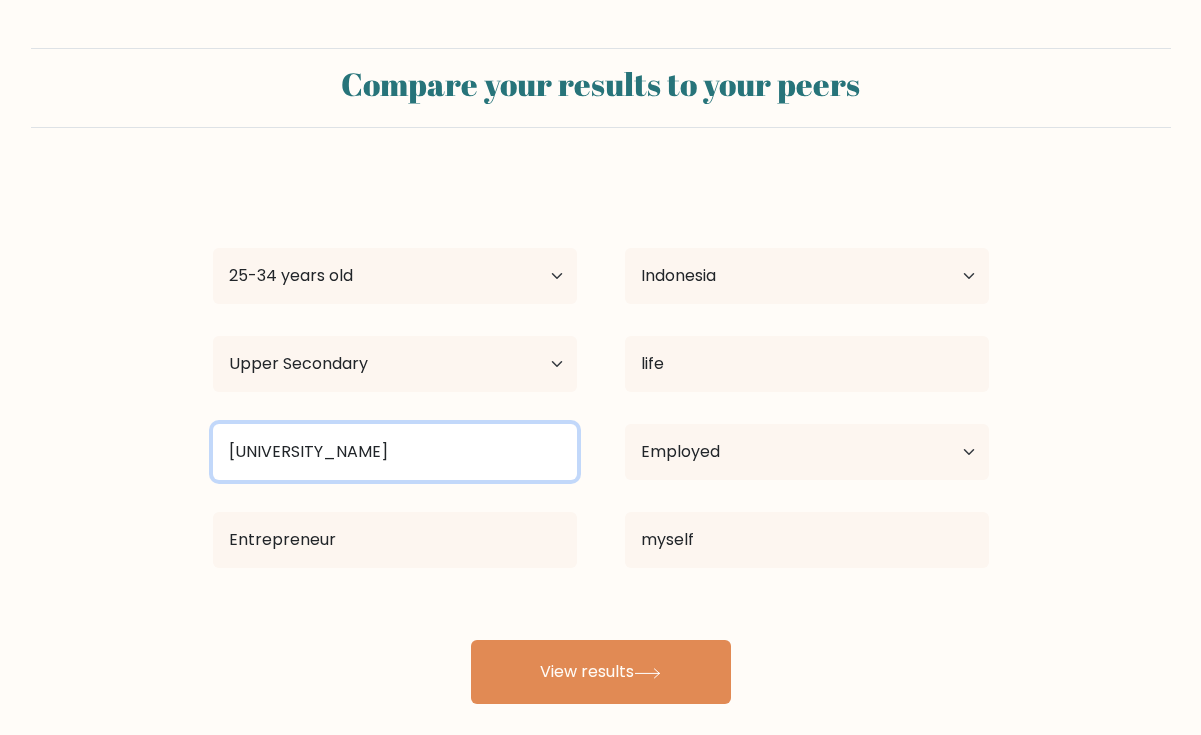click on "[UNIVERSITY_NAME]" at bounding box center (395, 452) 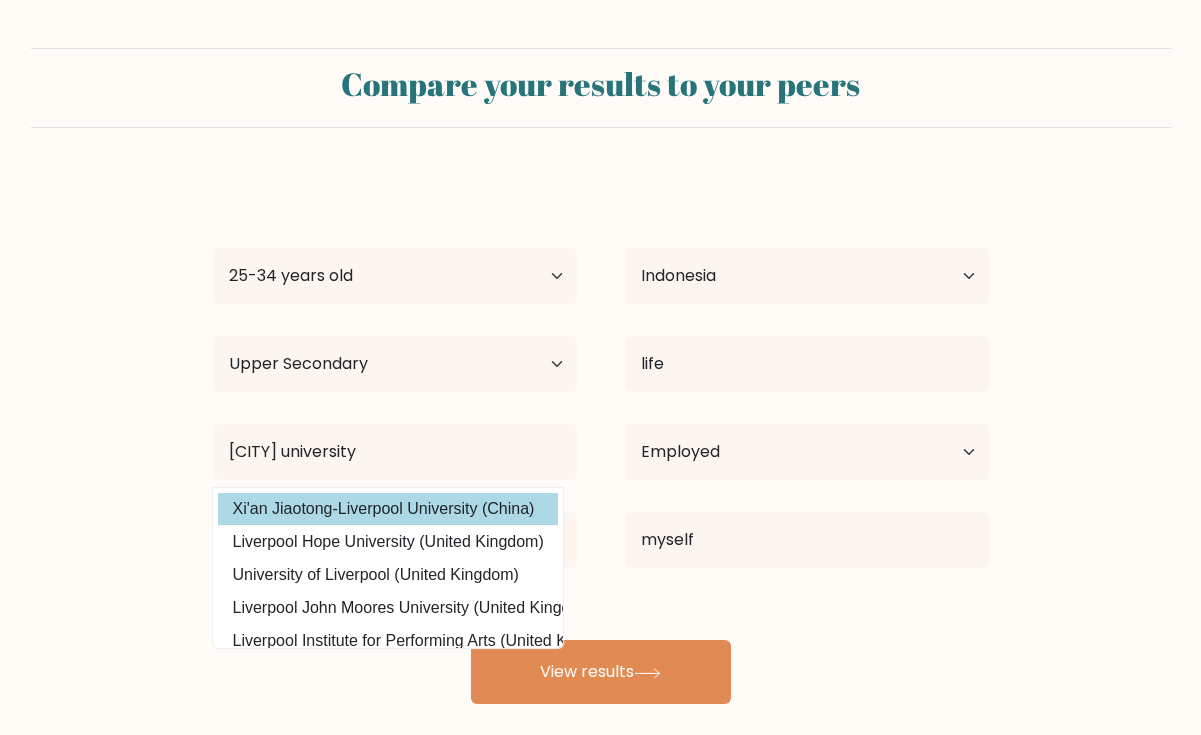 click on "Xi'an Jiaotong-Liverpool University (China)" at bounding box center (388, 509) 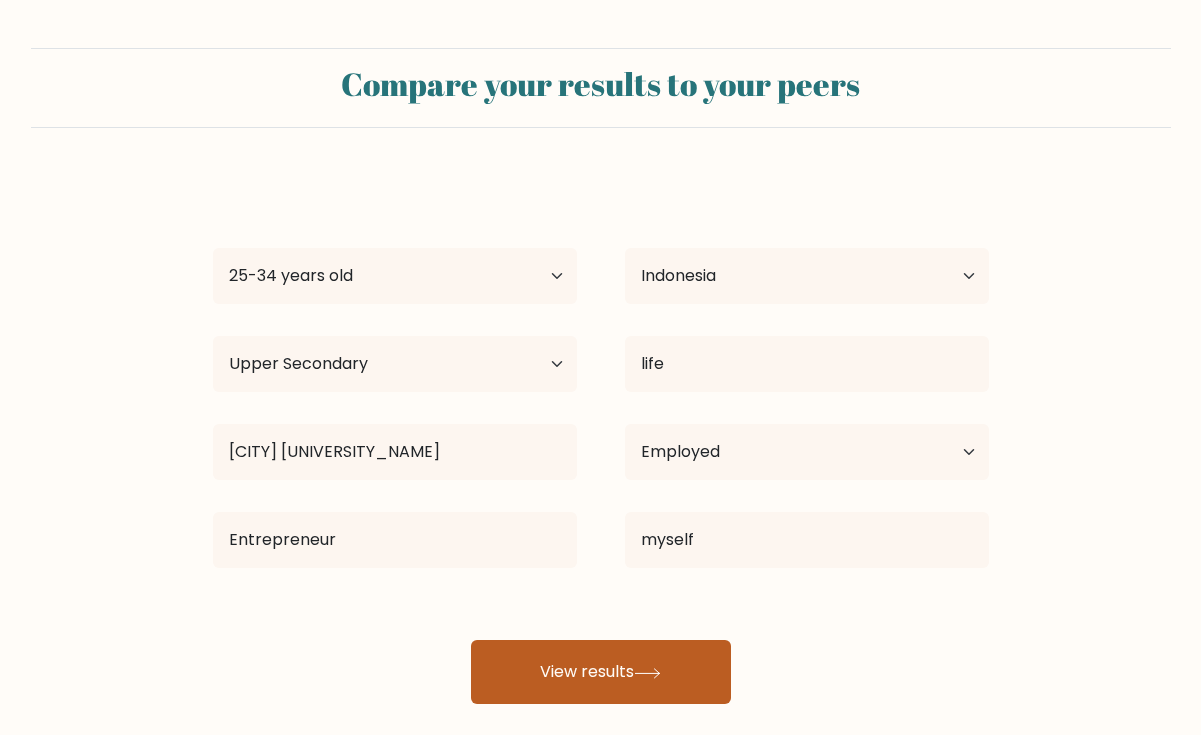 click on "View results" at bounding box center (601, 672) 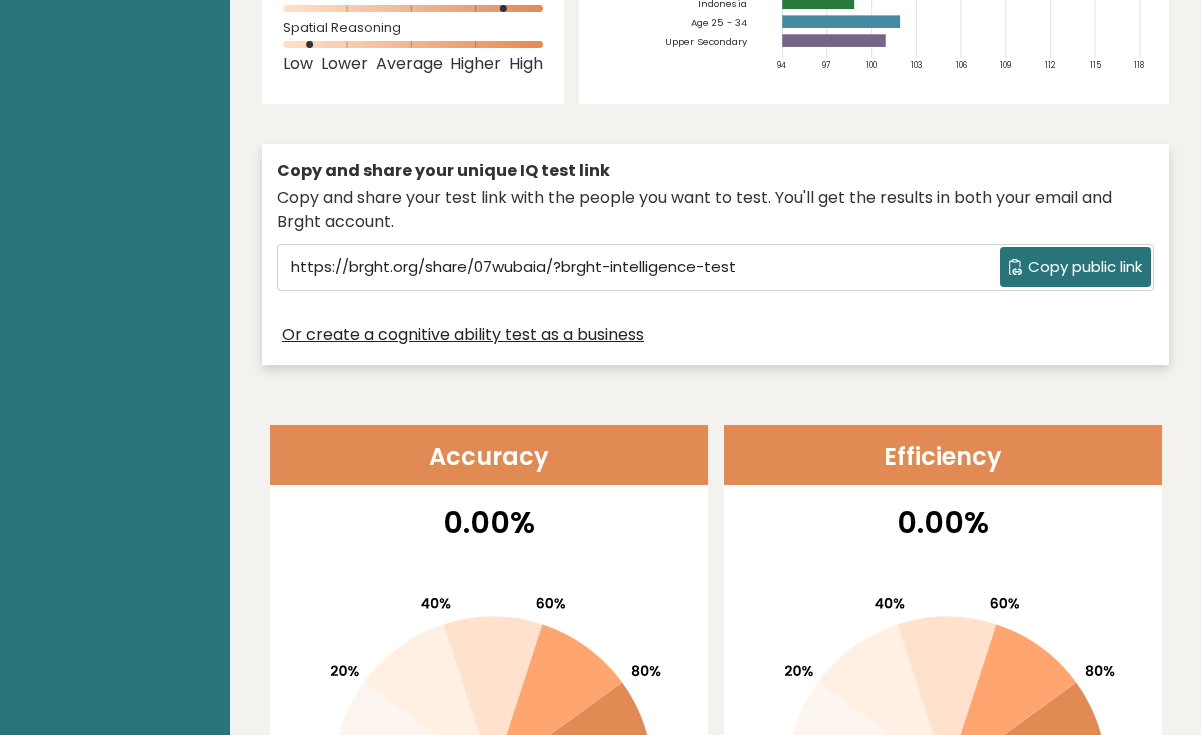 scroll, scrollTop: 0, scrollLeft: 0, axis: both 